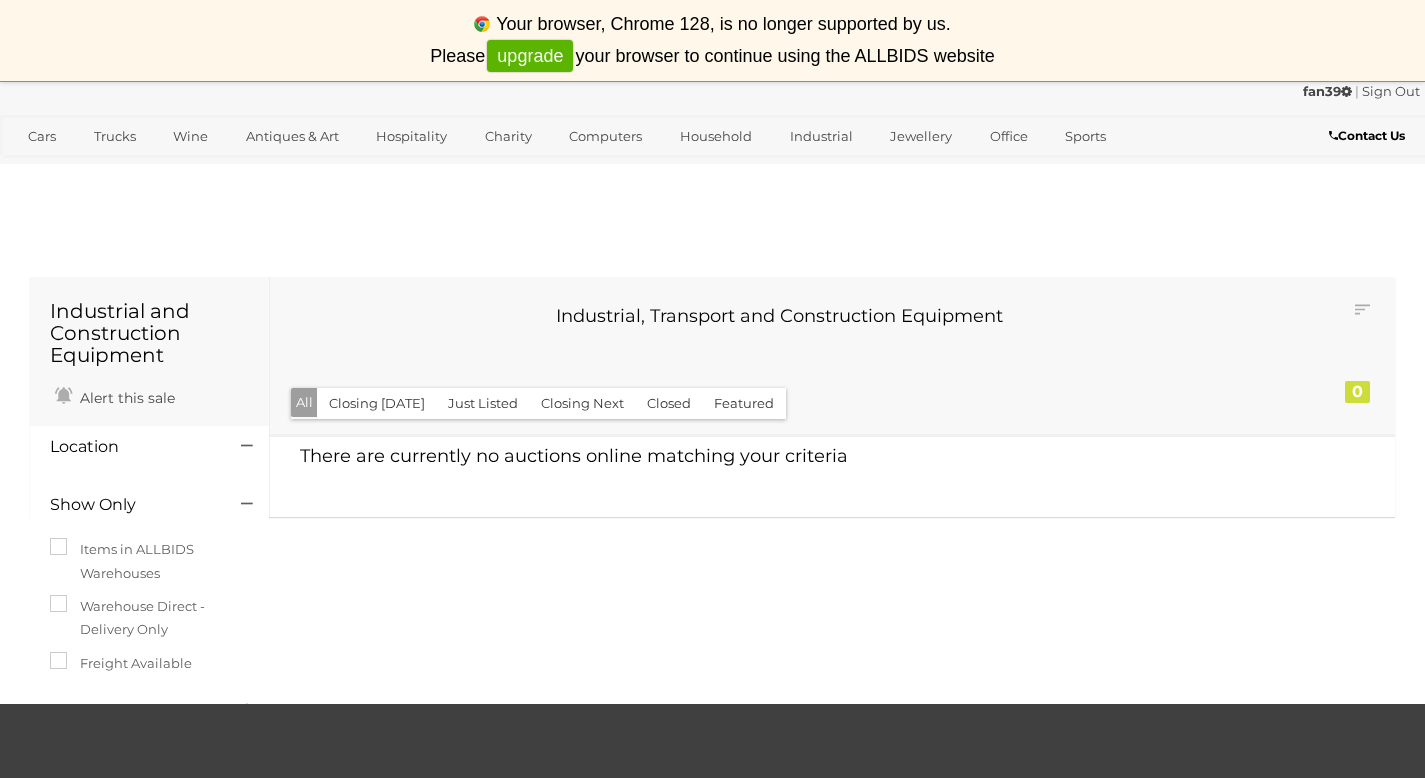scroll, scrollTop: 0, scrollLeft: 0, axis: both 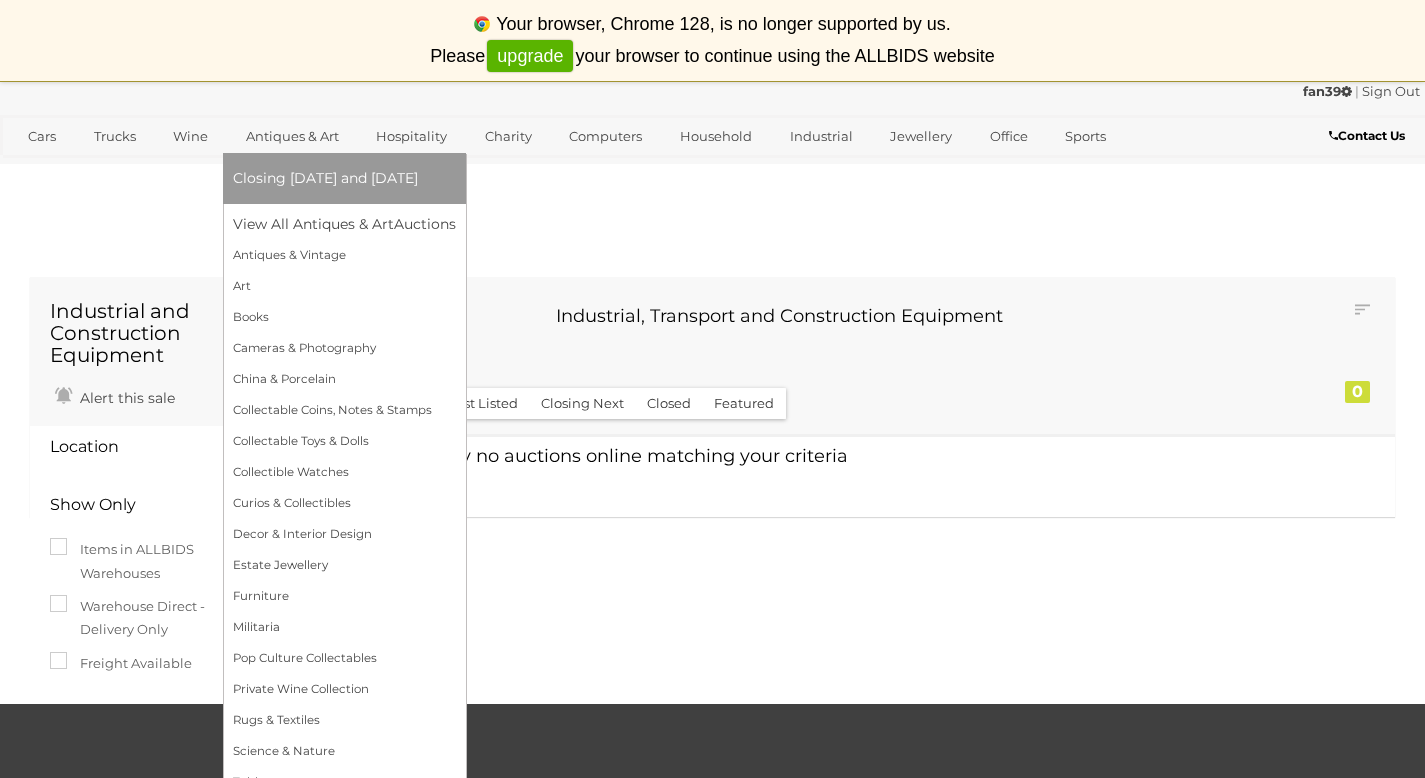 click on "Antiques & Art" at bounding box center [292, 136] 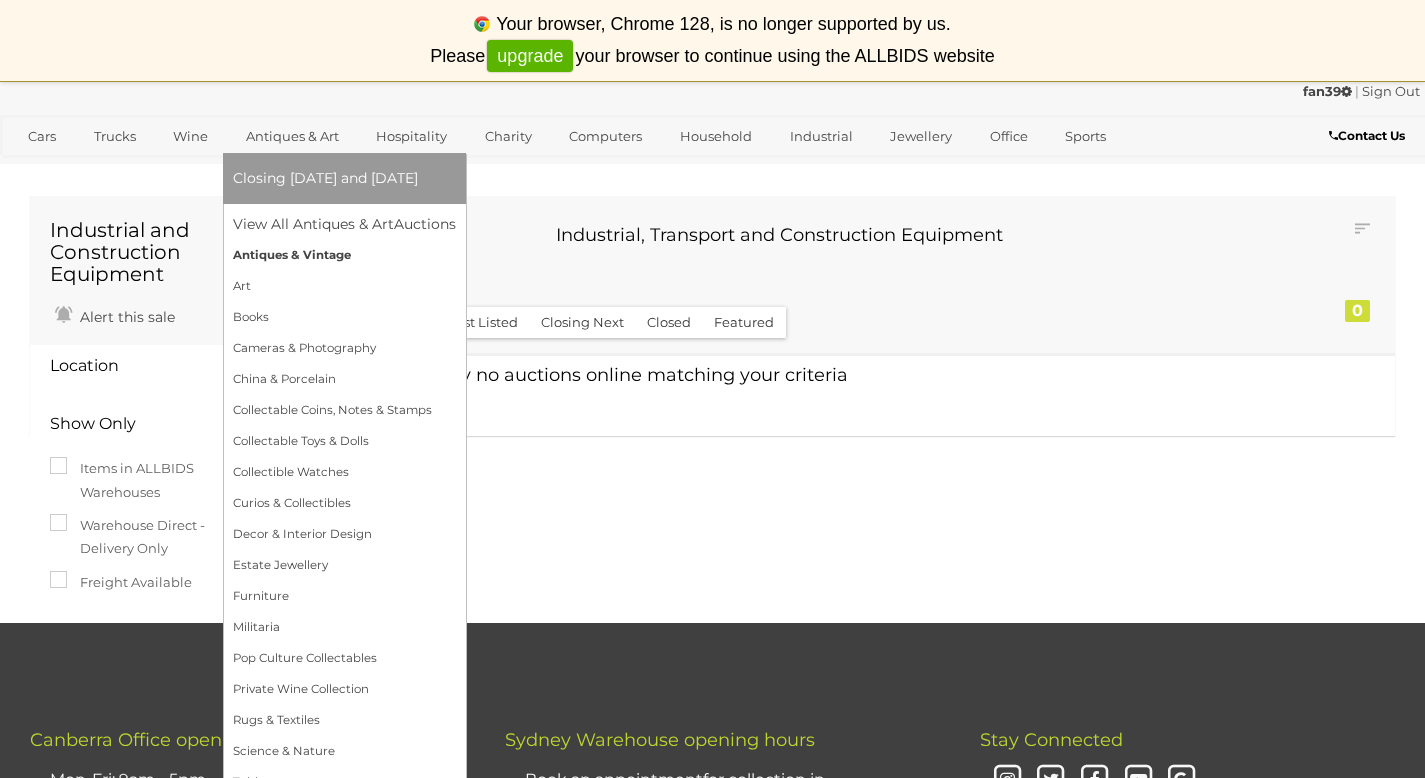 click on "Antiques & Vintage" at bounding box center [344, 255] 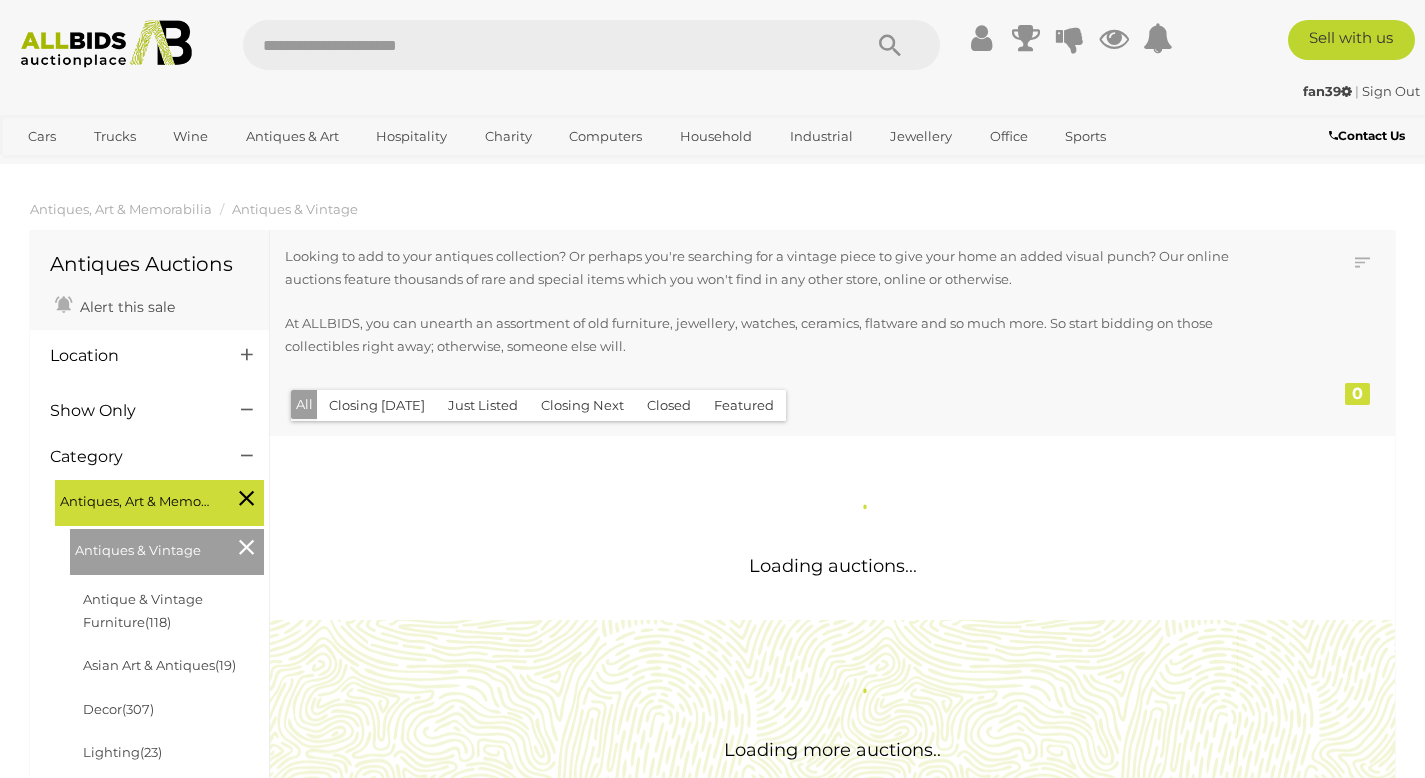 scroll, scrollTop: 0, scrollLeft: 0, axis: both 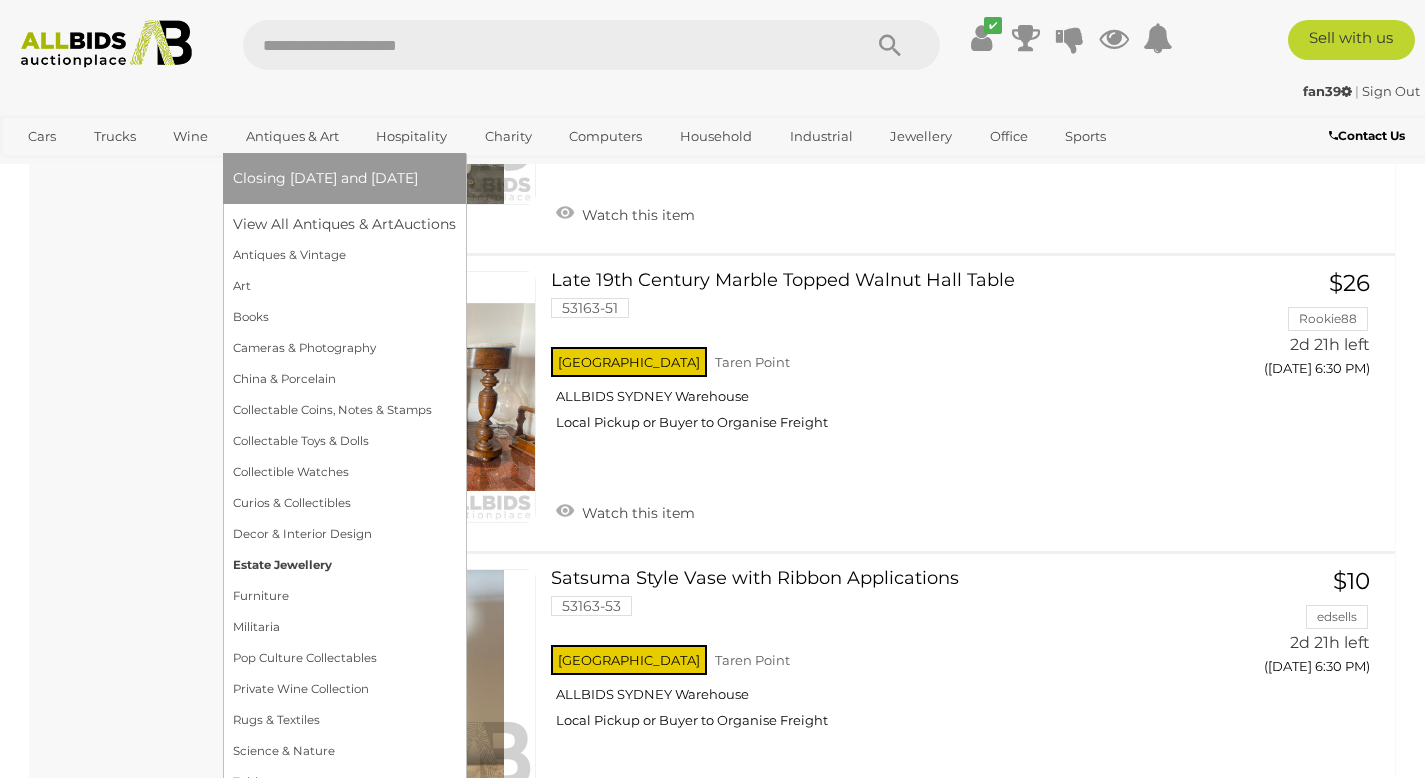 click on "Estate Jewellery" at bounding box center (344, 565) 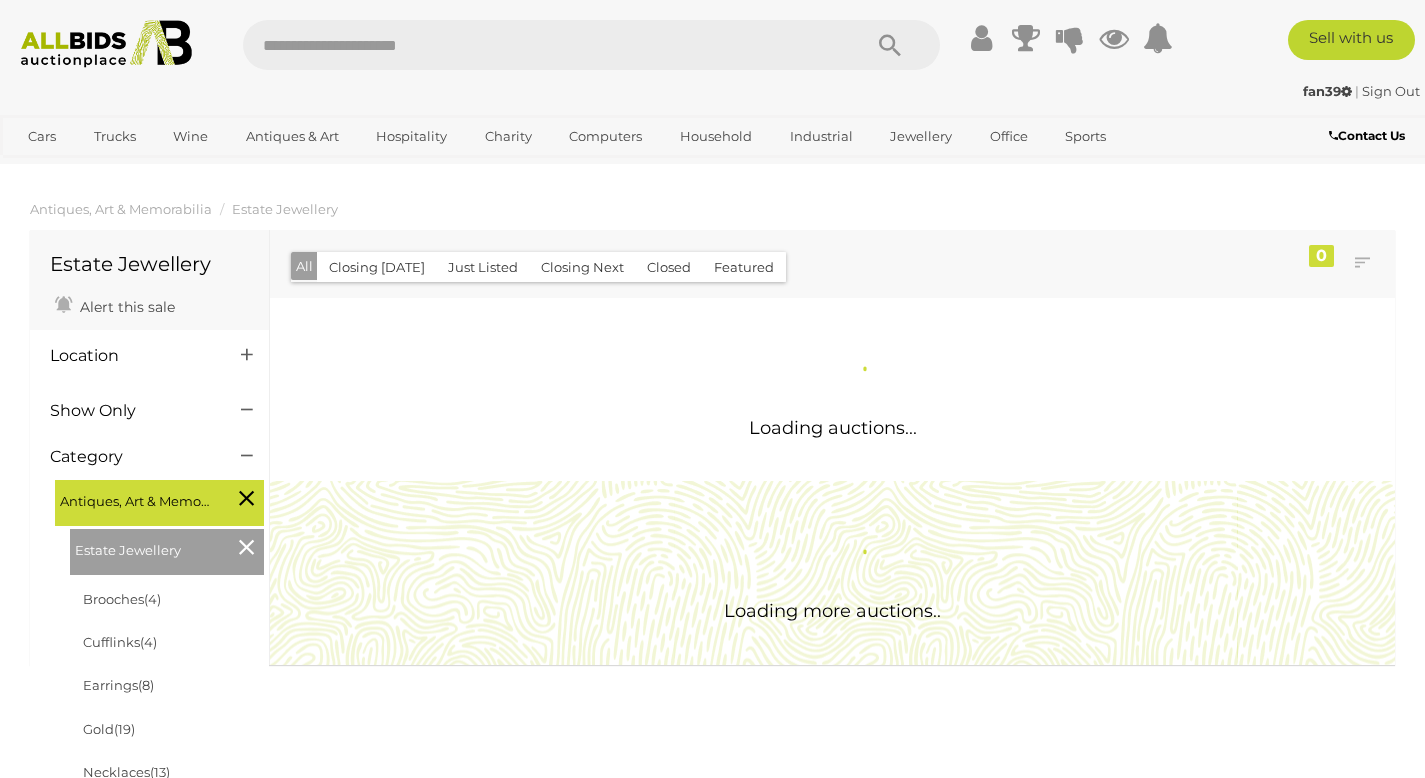 scroll, scrollTop: 0, scrollLeft: 0, axis: both 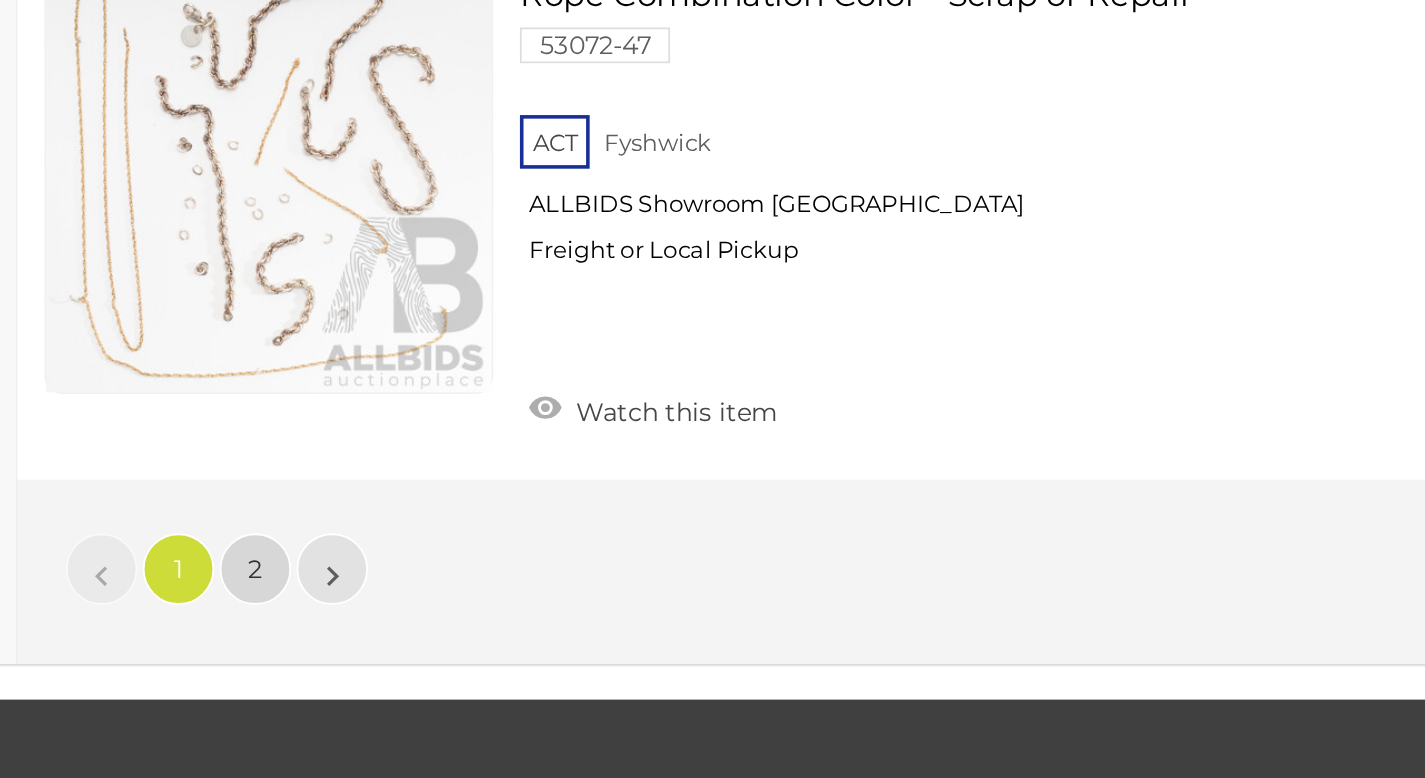 click on "2" at bounding box center (403, 661) 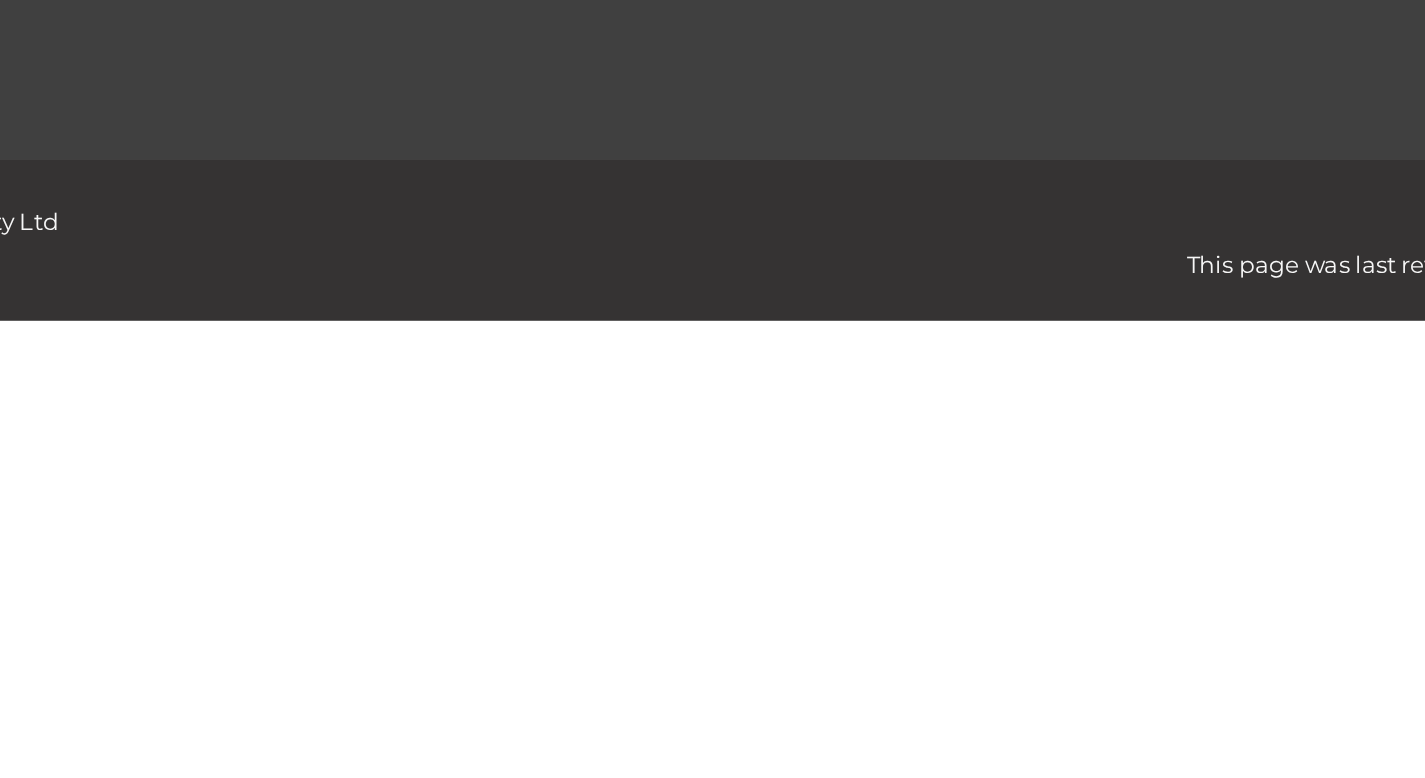 scroll, scrollTop: 130, scrollLeft: 0, axis: vertical 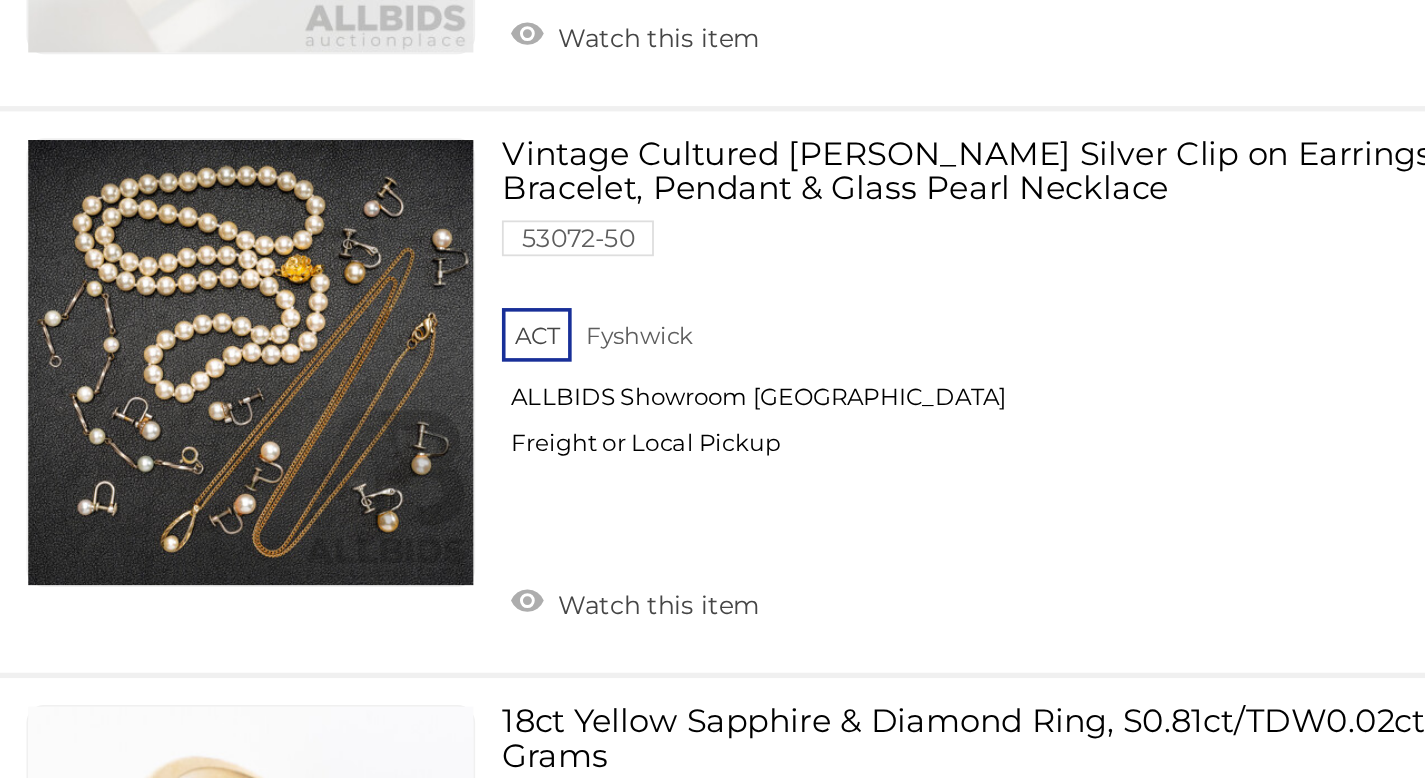 click at bounding box center [410, 545] 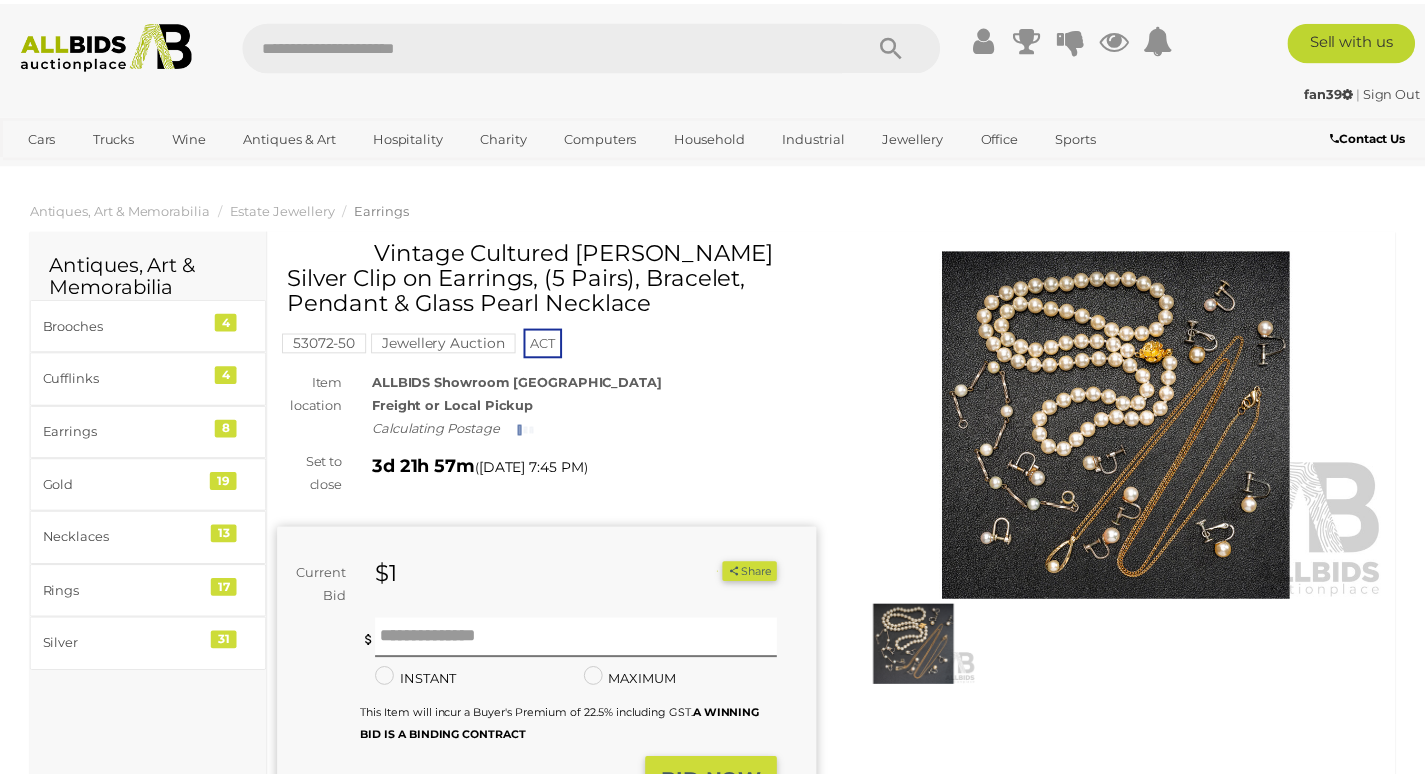 scroll, scrollTop: 0, scrollLeft: 0, axis: both 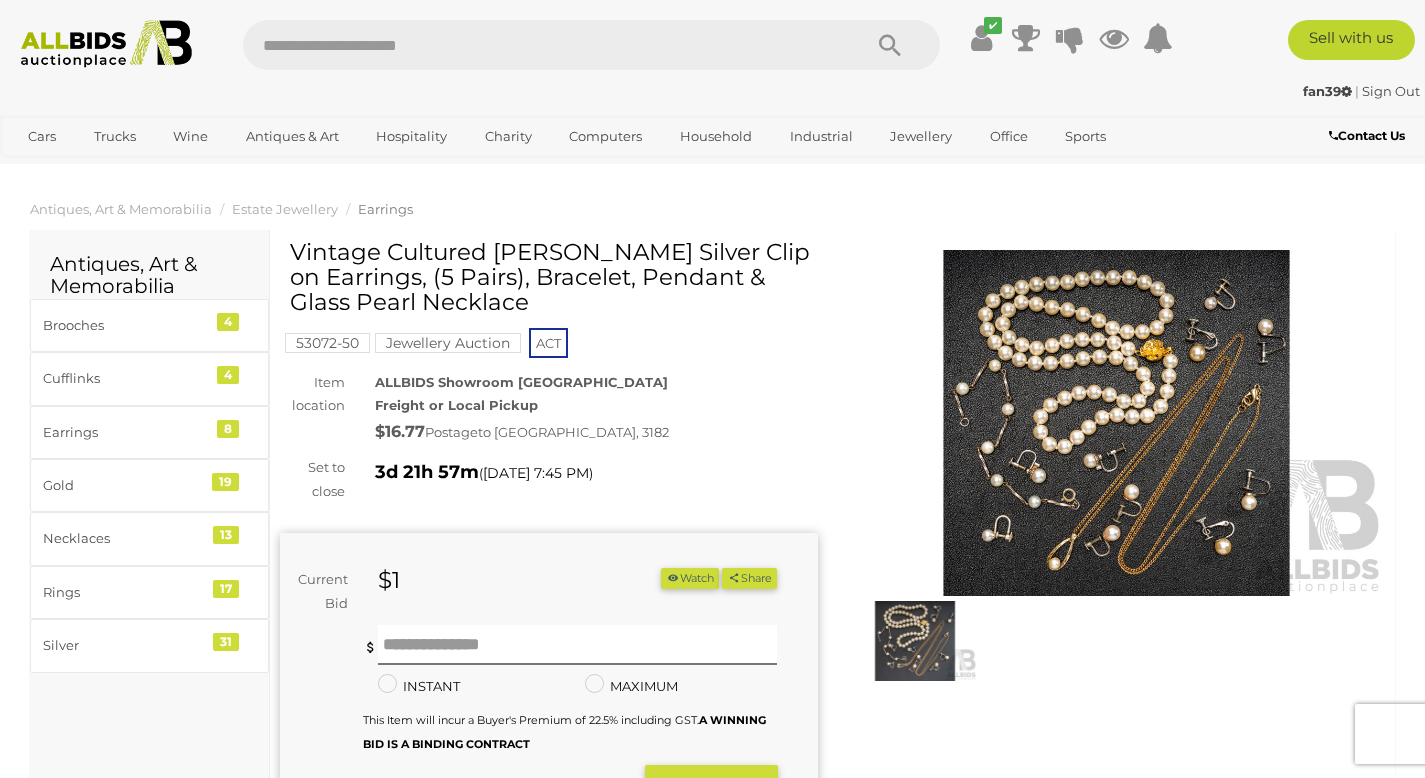 click at bounding box center (1117, 423) 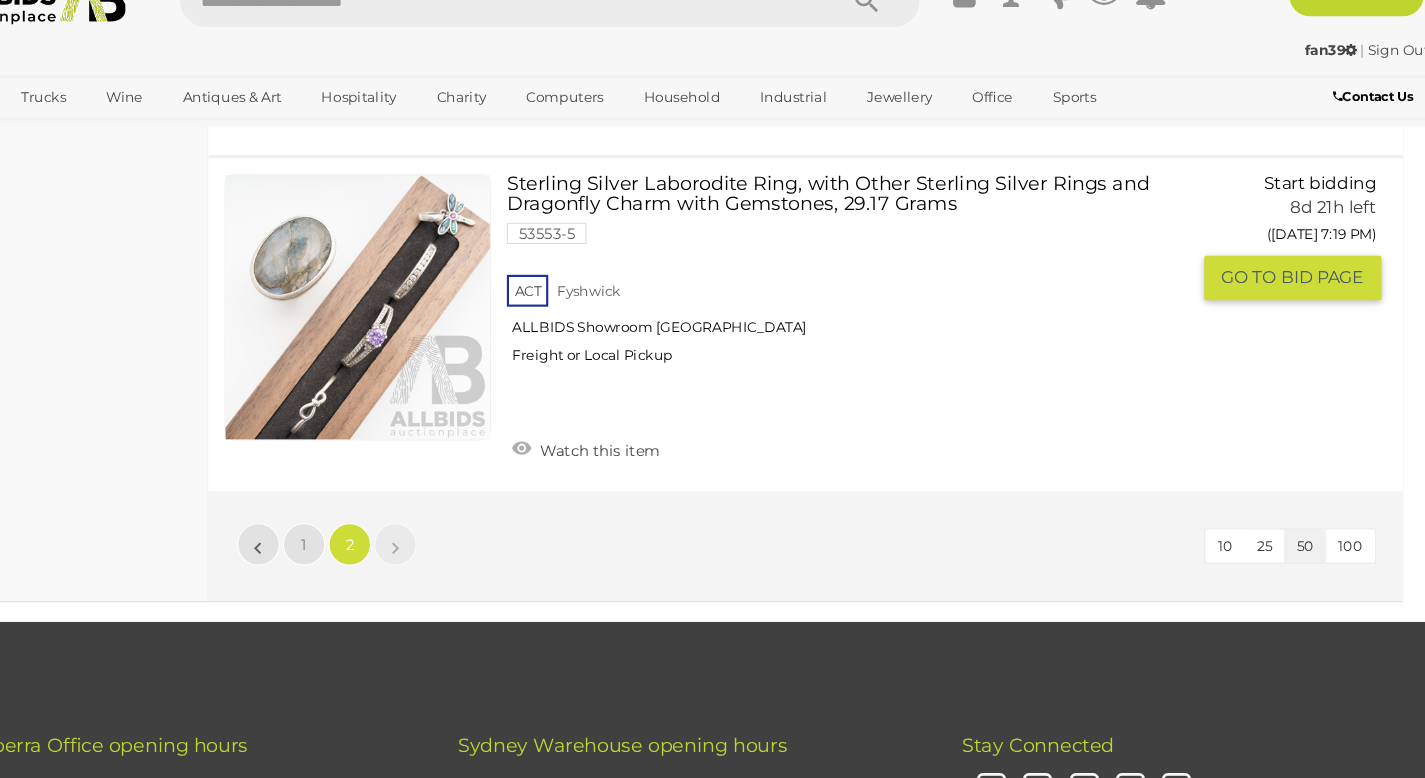 scroll, scrollTop: 5225, scrollLeft: 0, axis: vertical 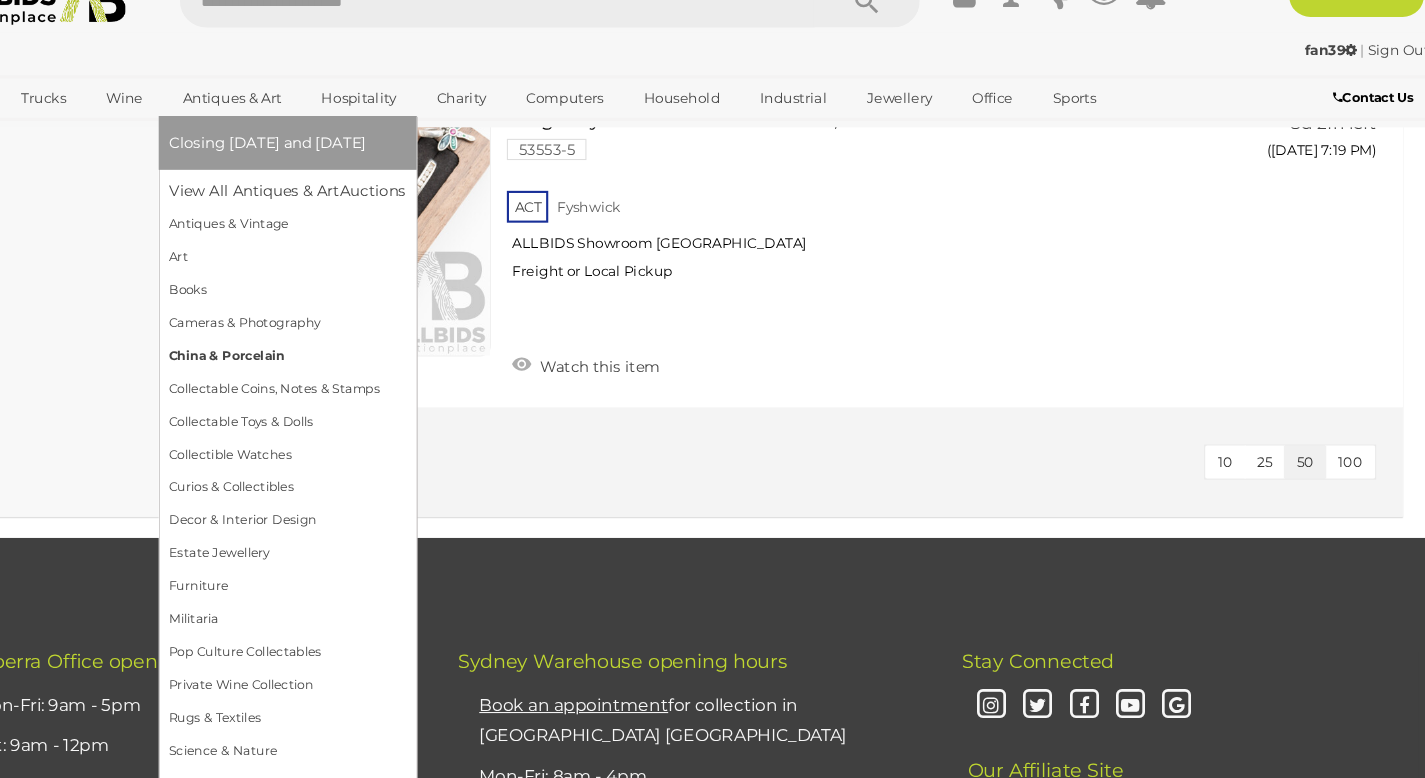 click on "China & Porcelain" at bounding box center (344, 379) 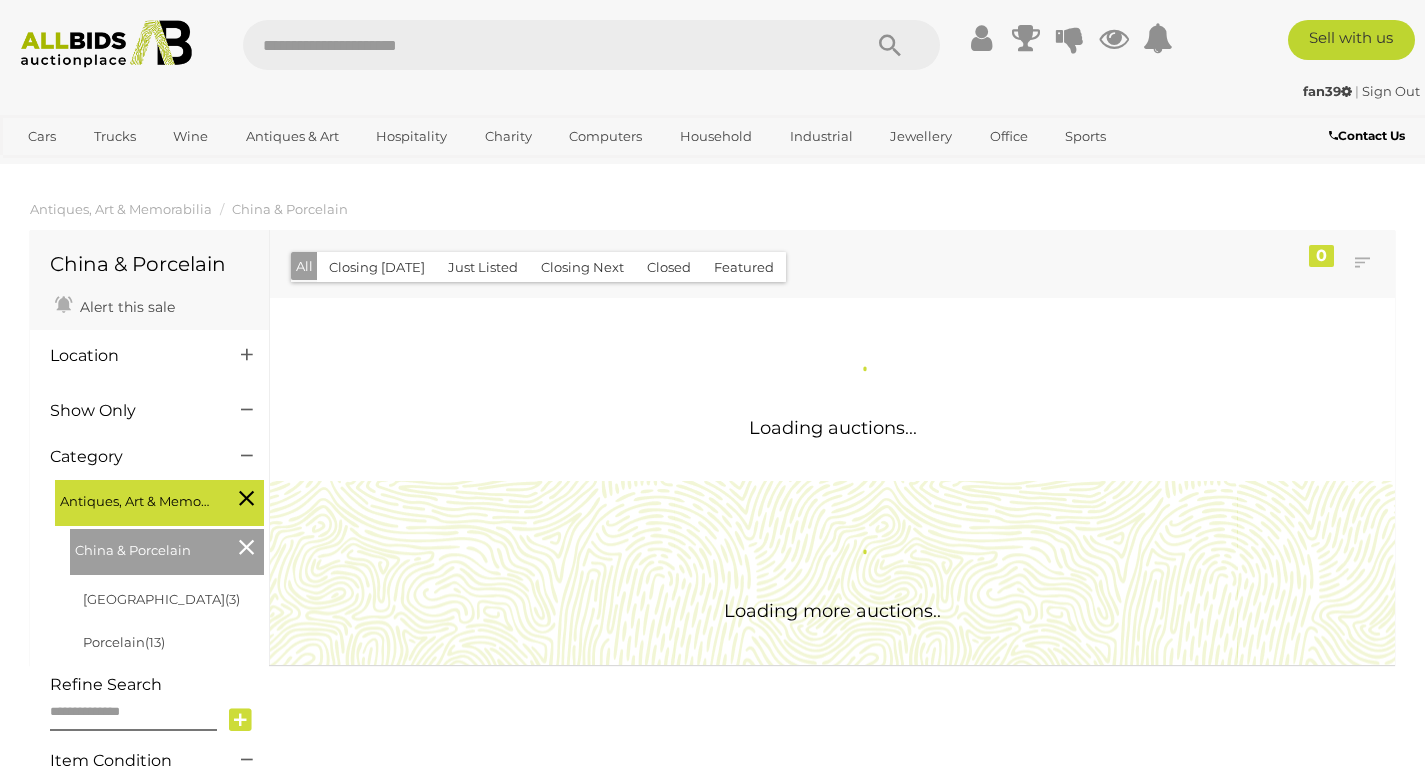 scroll, scrollTop: 0, scrollLeft: 0, axis: both 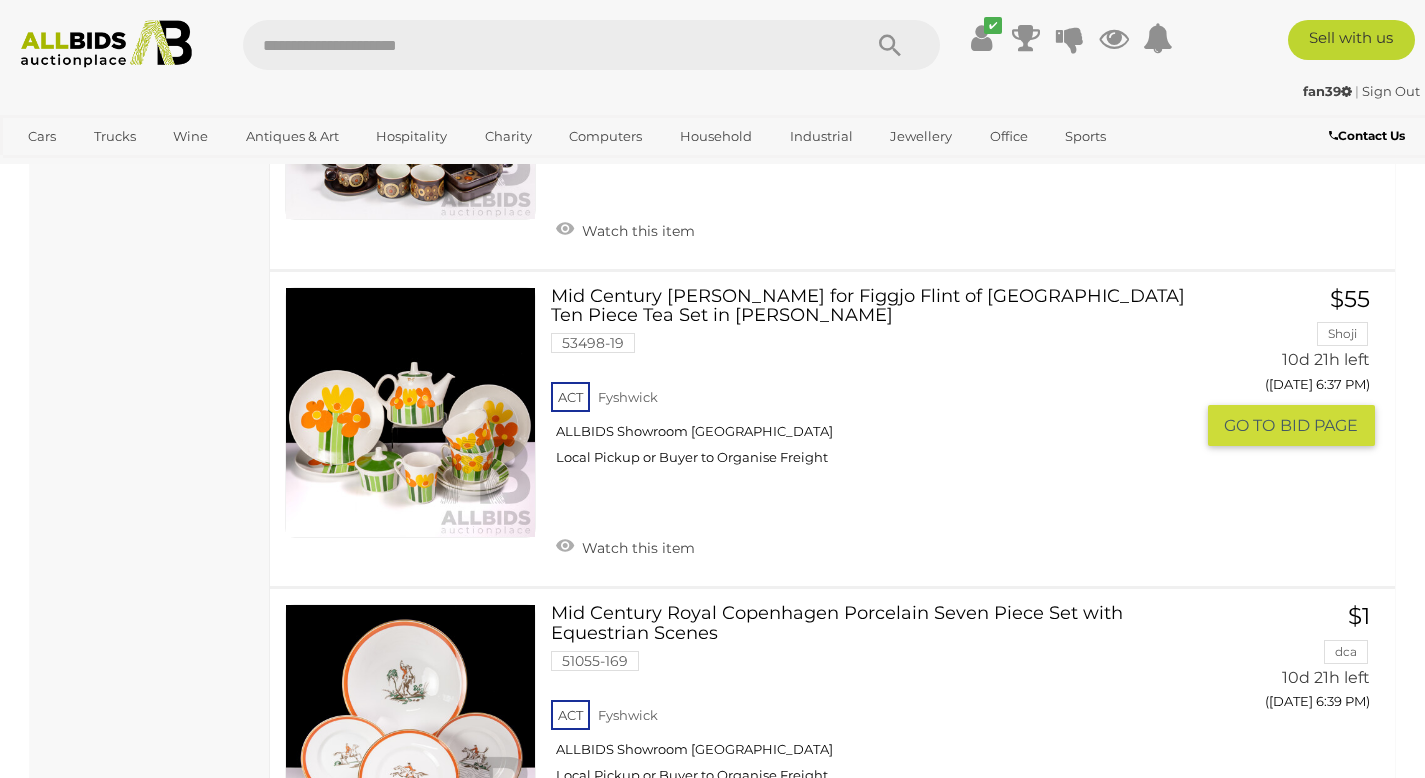 click at bounding box center [410, 412] 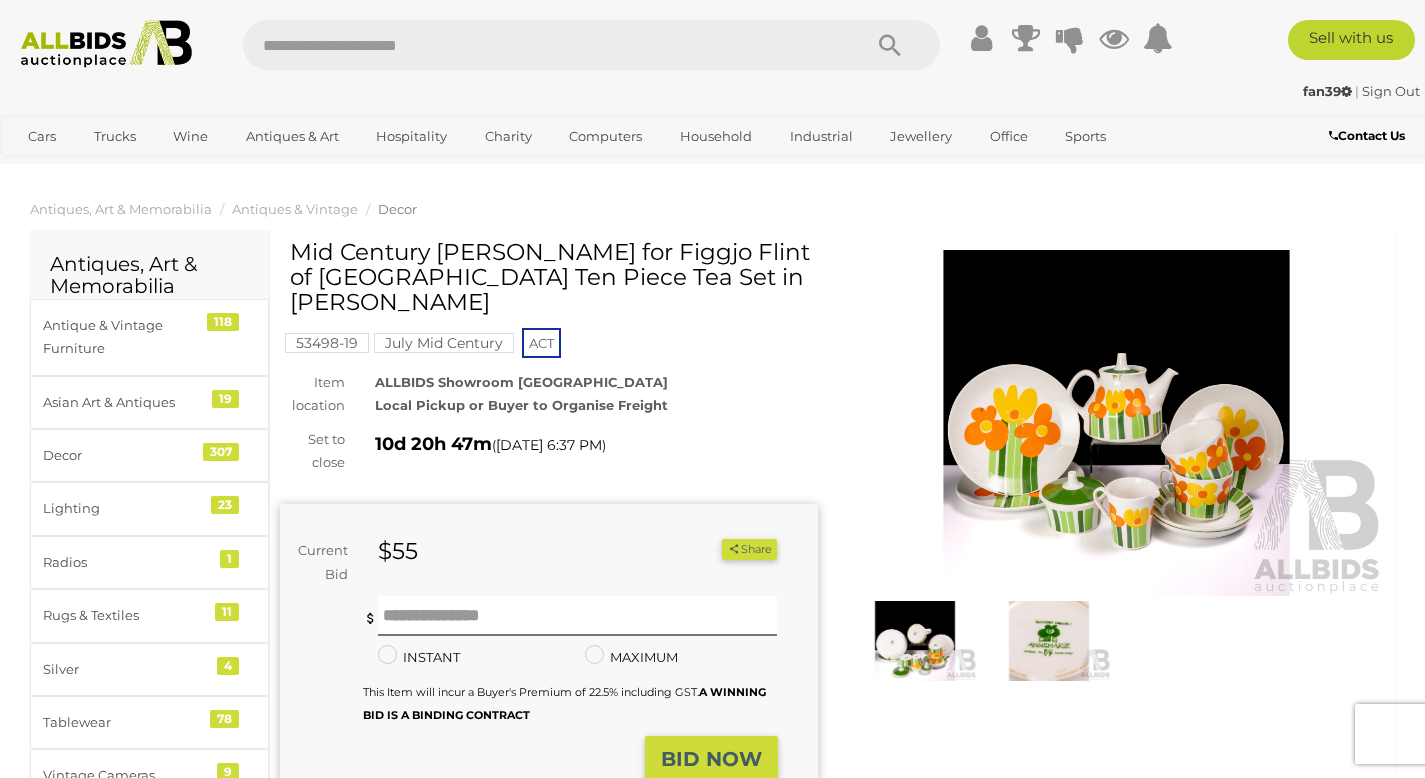 scroll, scrollTop: 0, scrollLeft: 0, axis: both 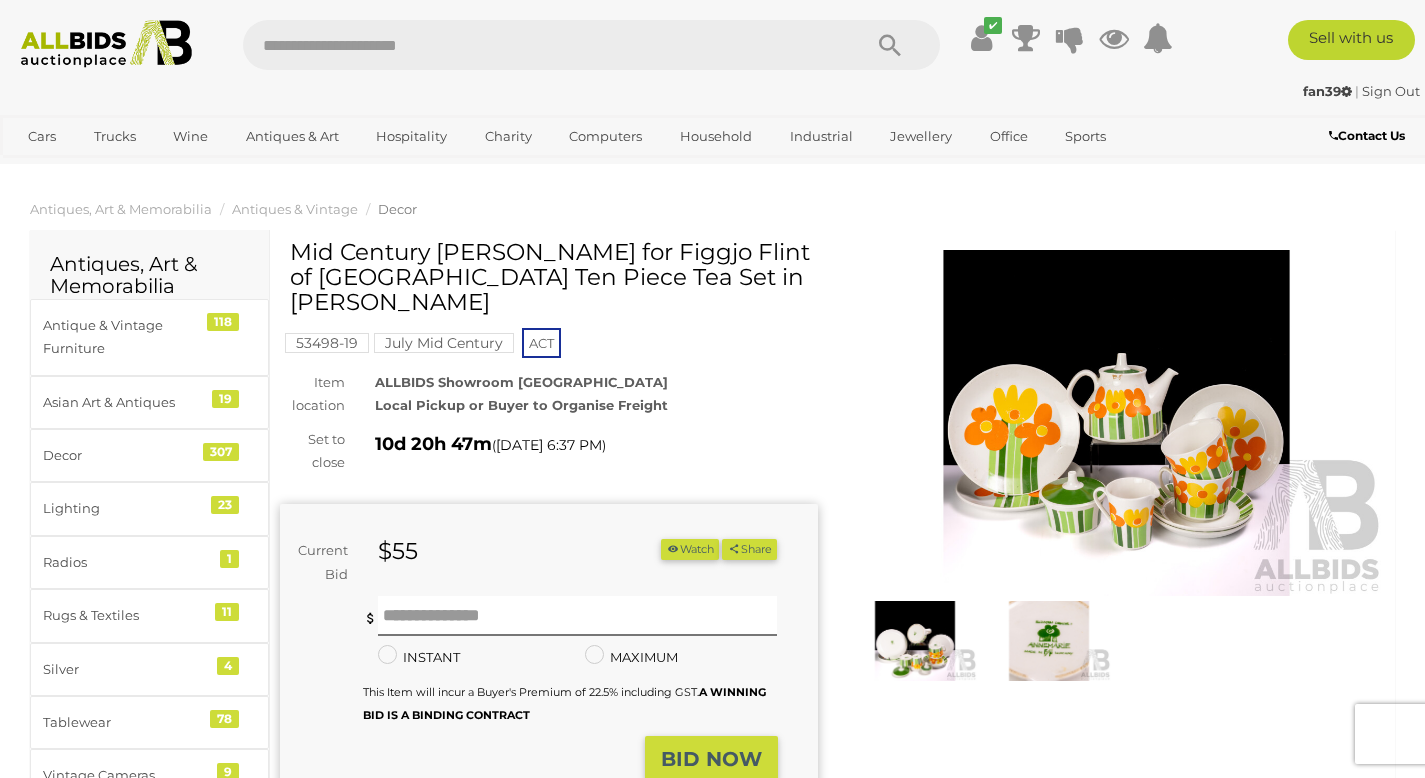 click at bounding box center [1117, 423] 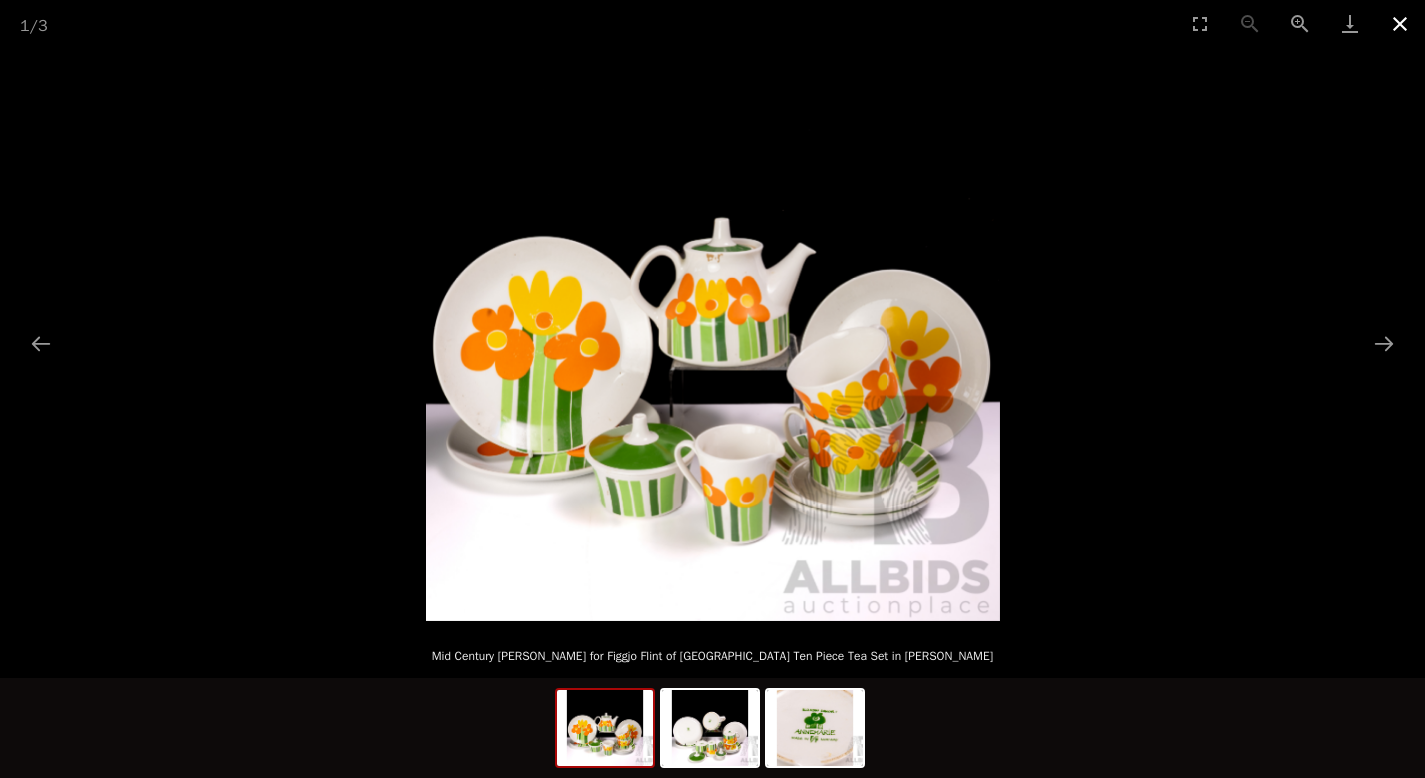 click at bounding box center (1400, 23) 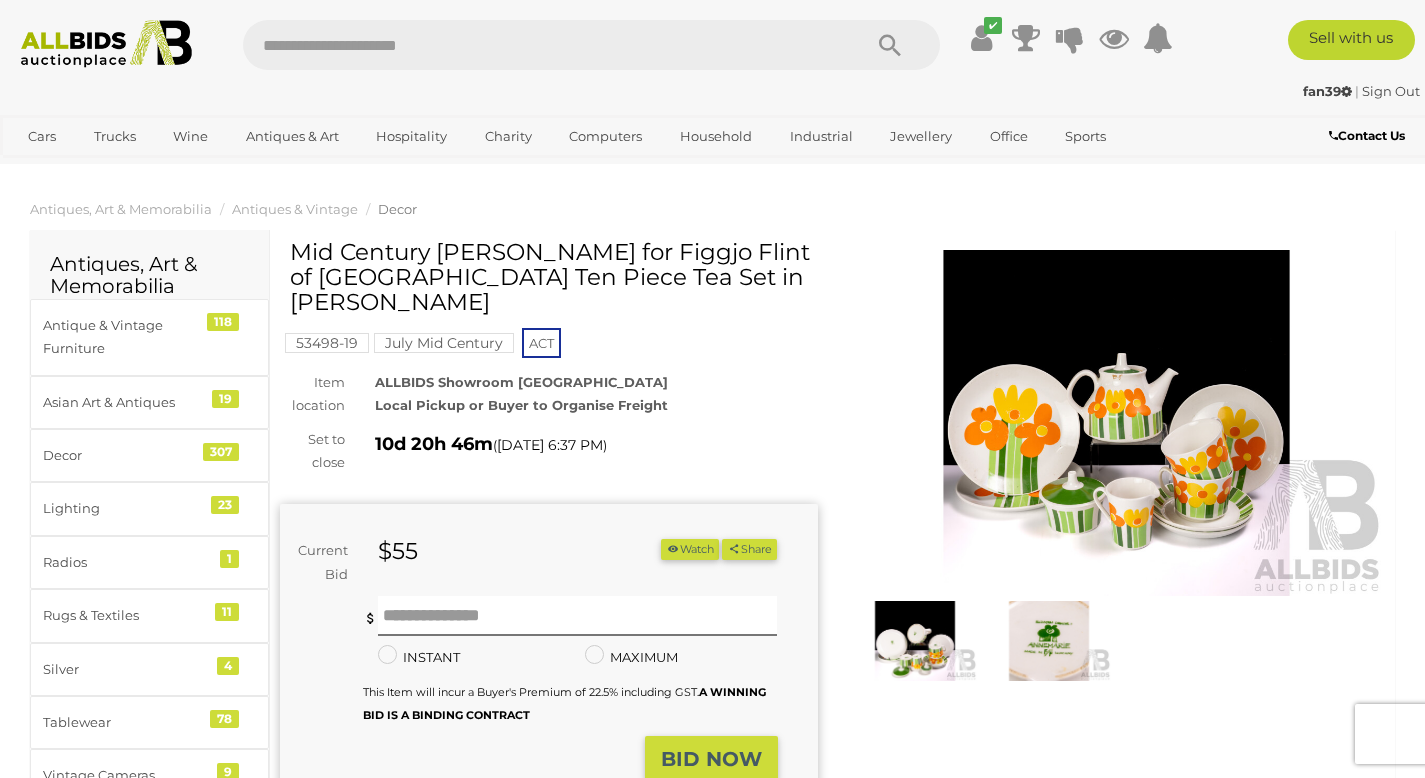 click at bounding box center (1117, 423) 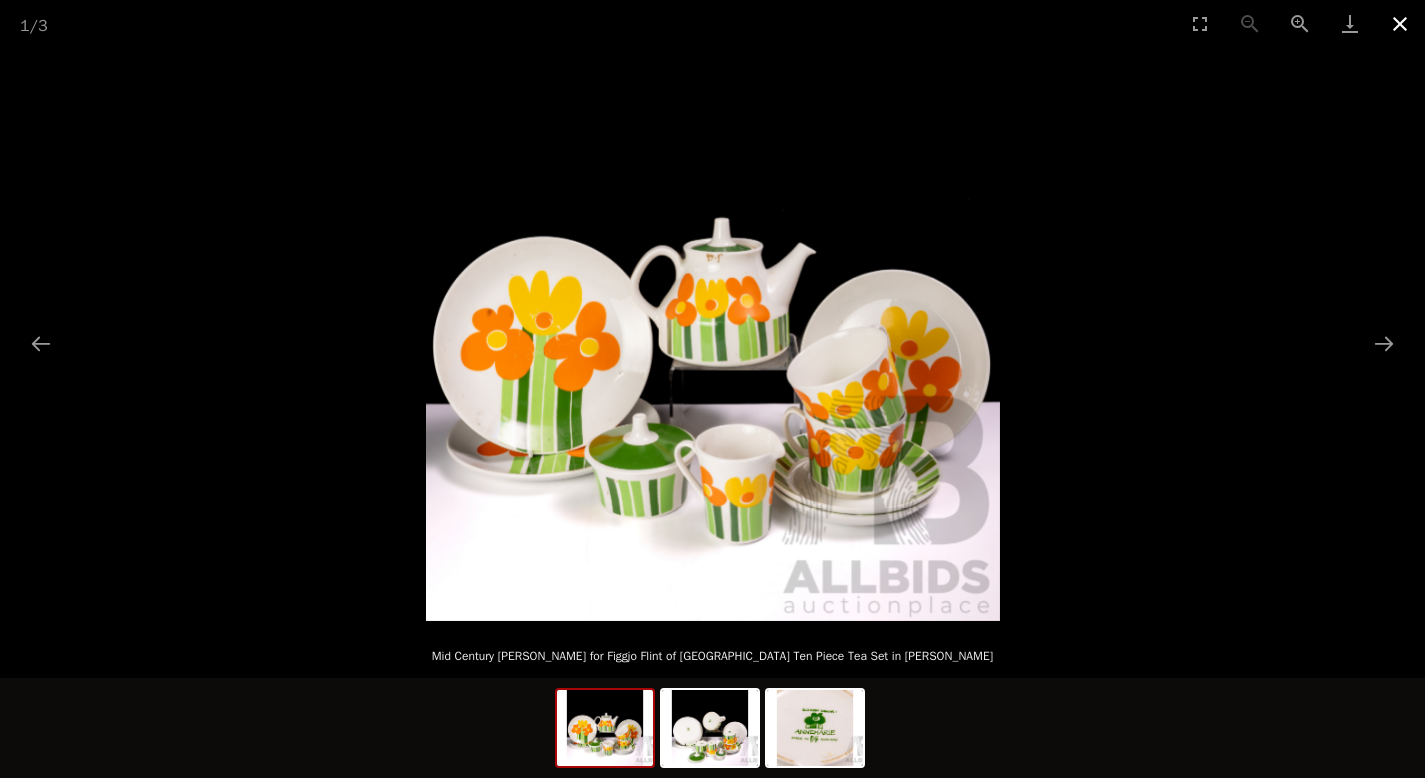 click at bounding box center (1400, 23) 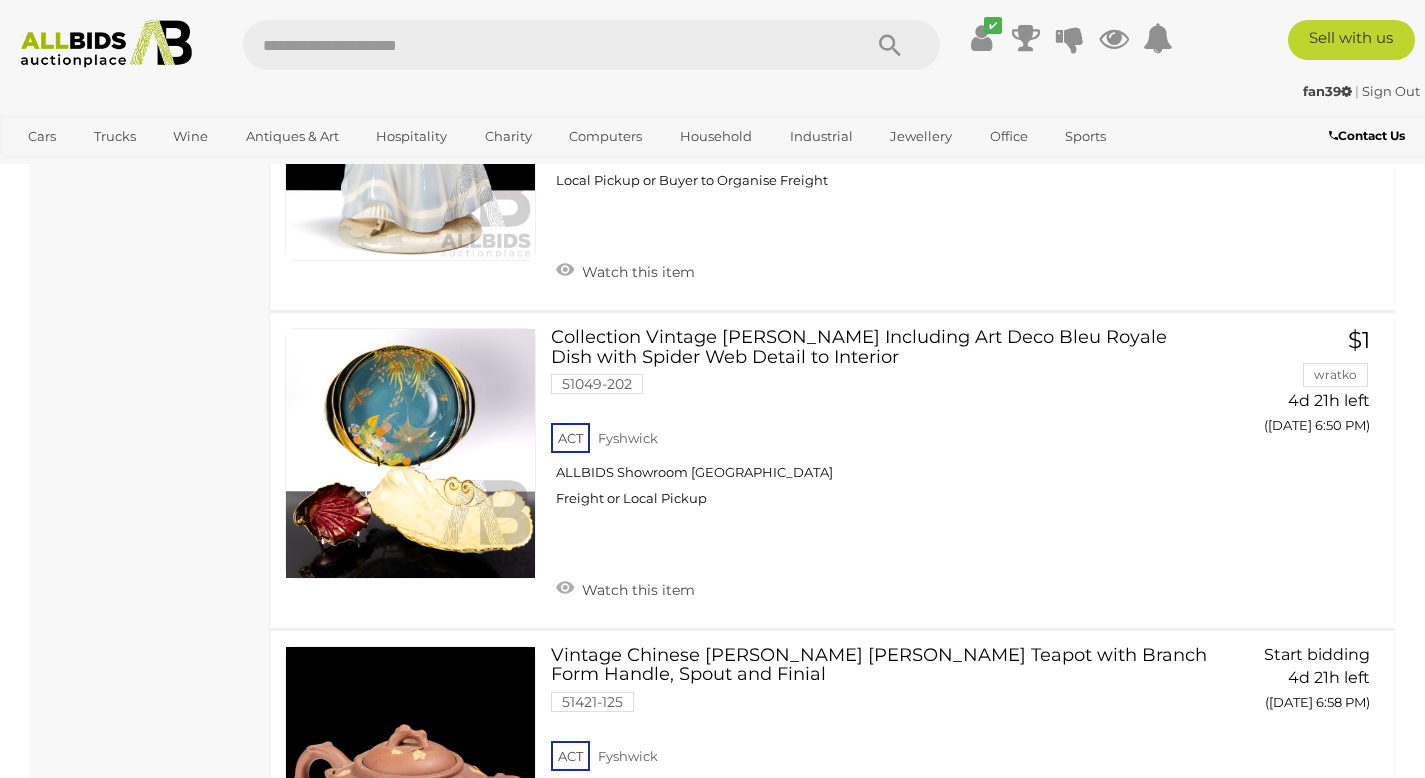 scroll, scrollTop: 6466, scrollLeft: 0, axis: vertical 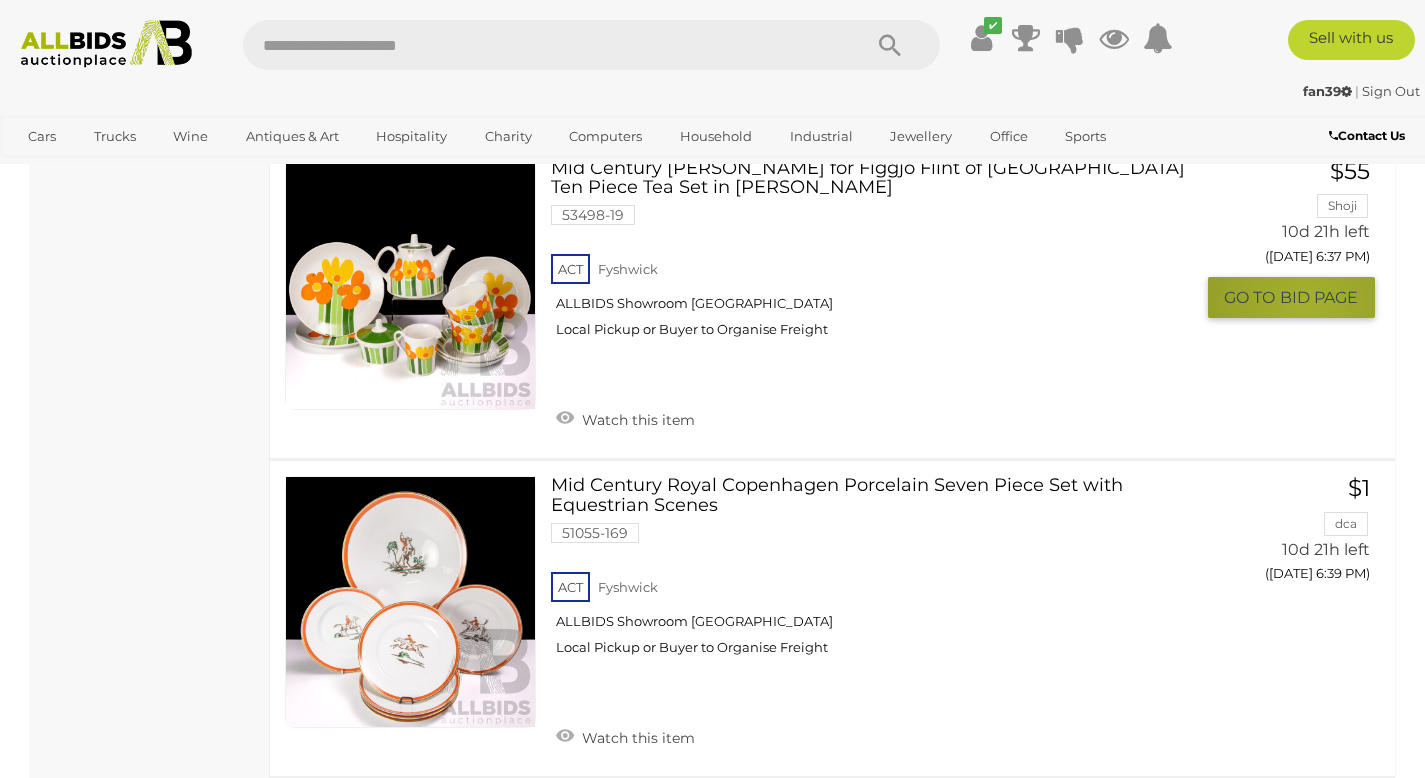 click on "BID PAGE" at bounding box center (1319, 297) 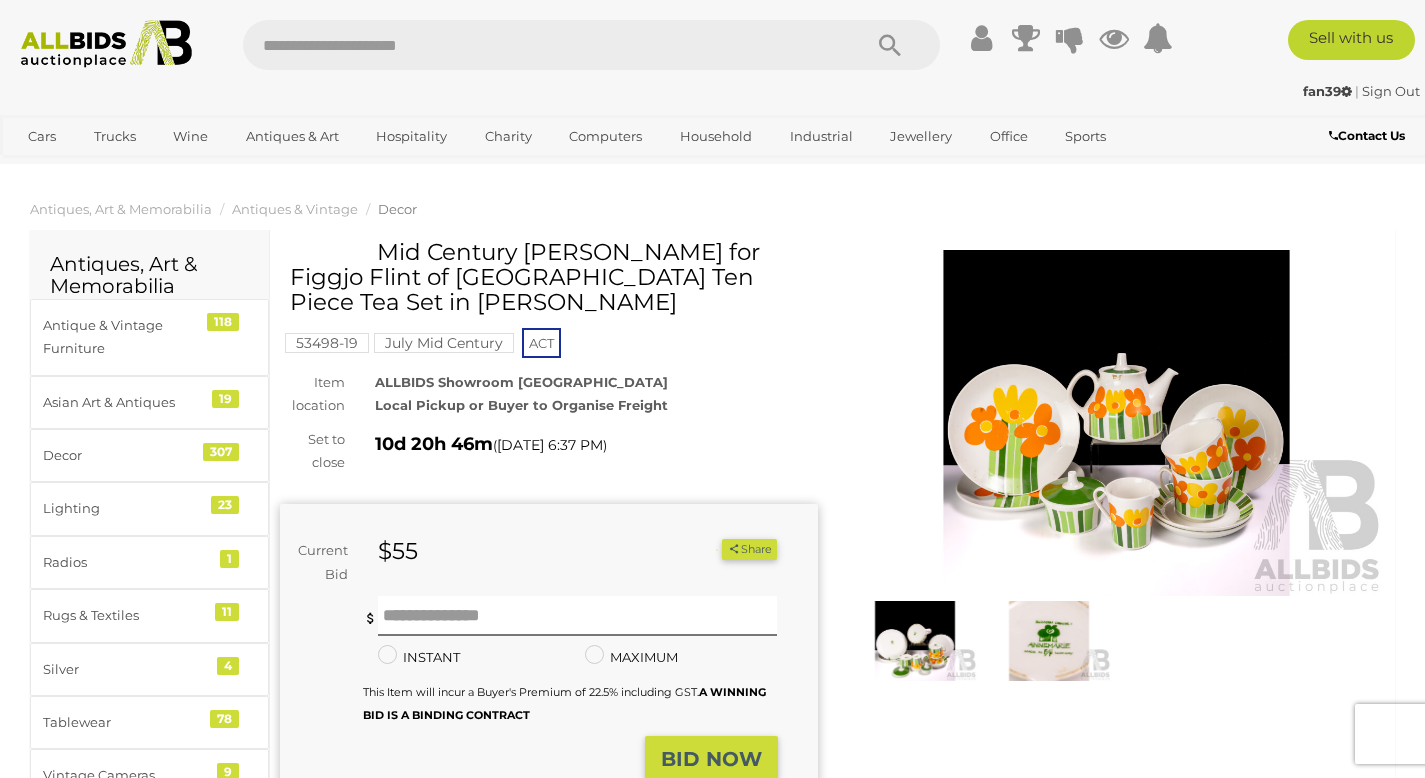 scroll, scrollTop: 0, scrollLeft: 0, axis: both 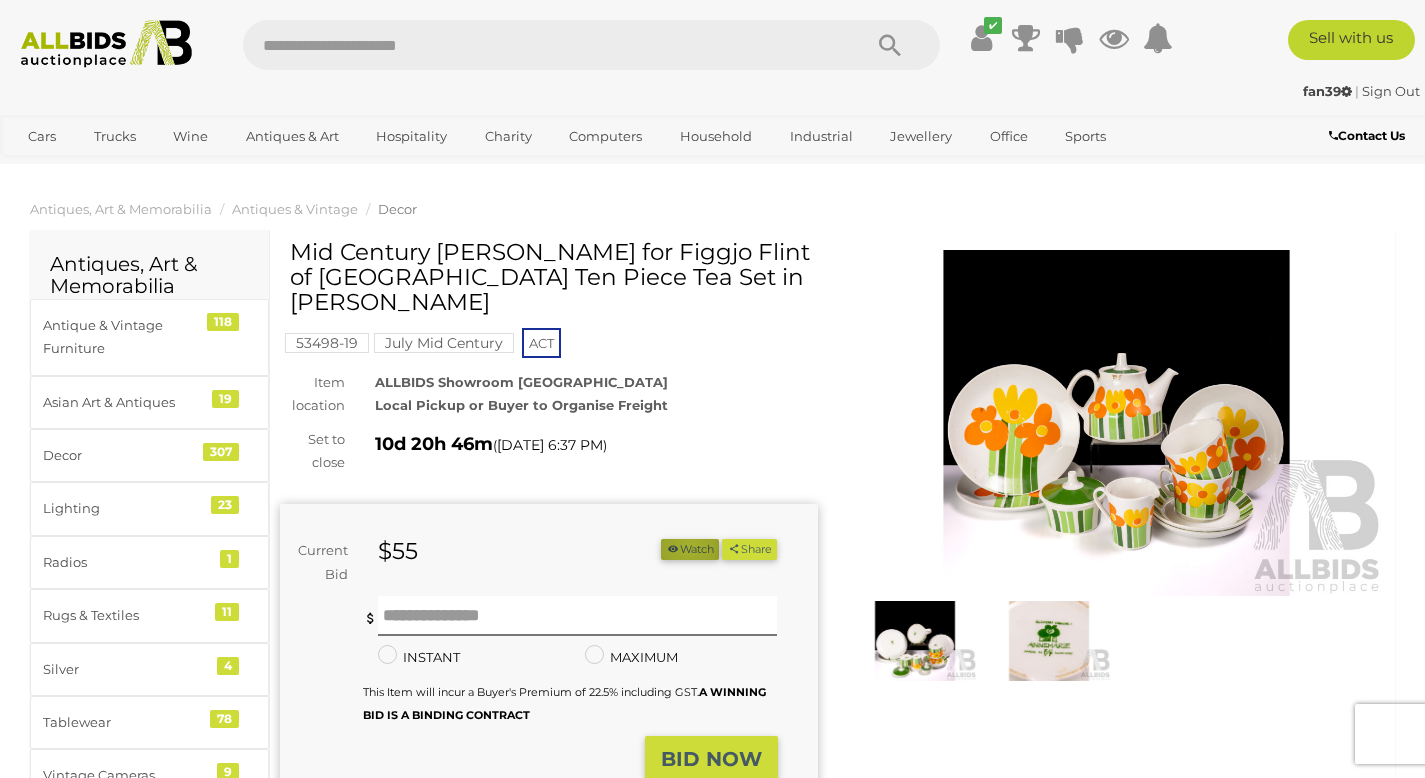 click on "Watch" at bounding box center [690, 549] 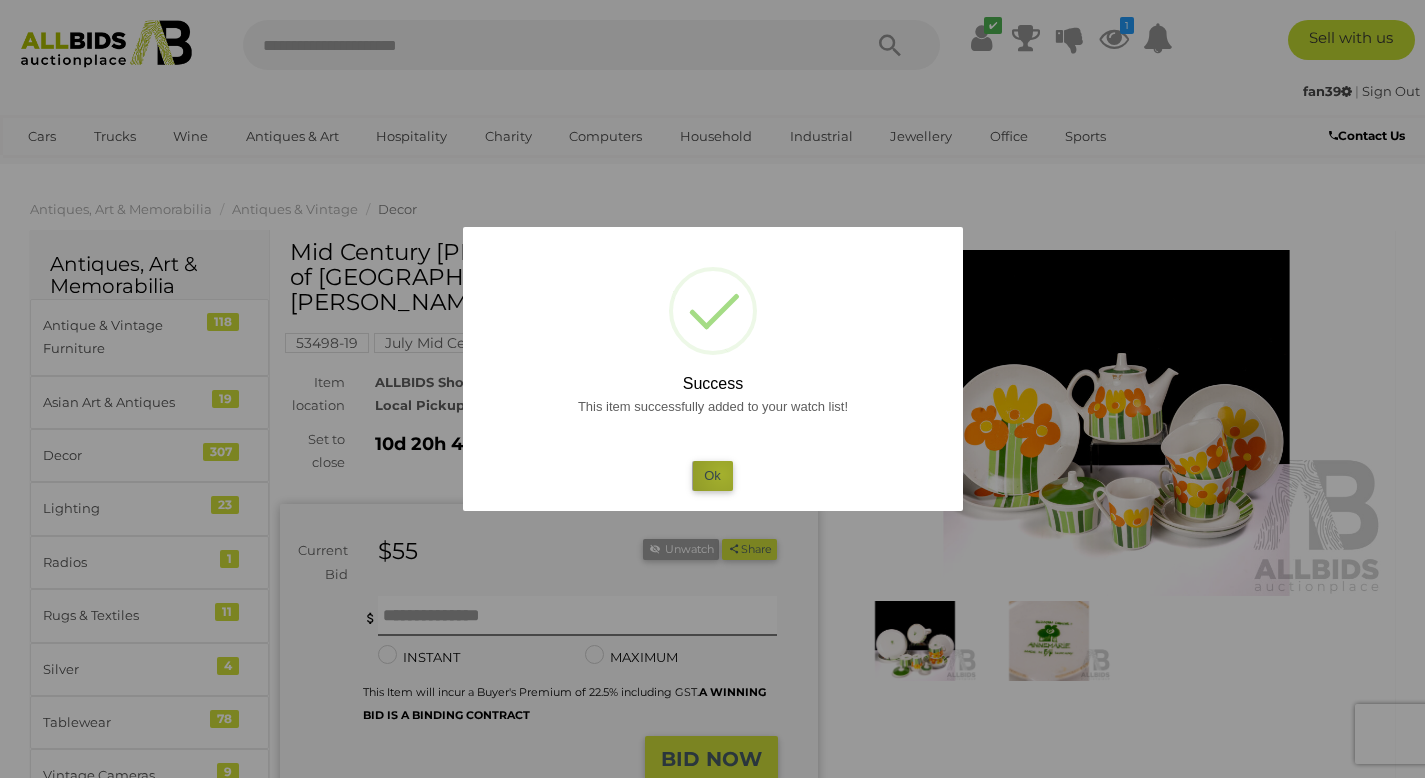 click on "Ok" at bounding box center (712, 475) 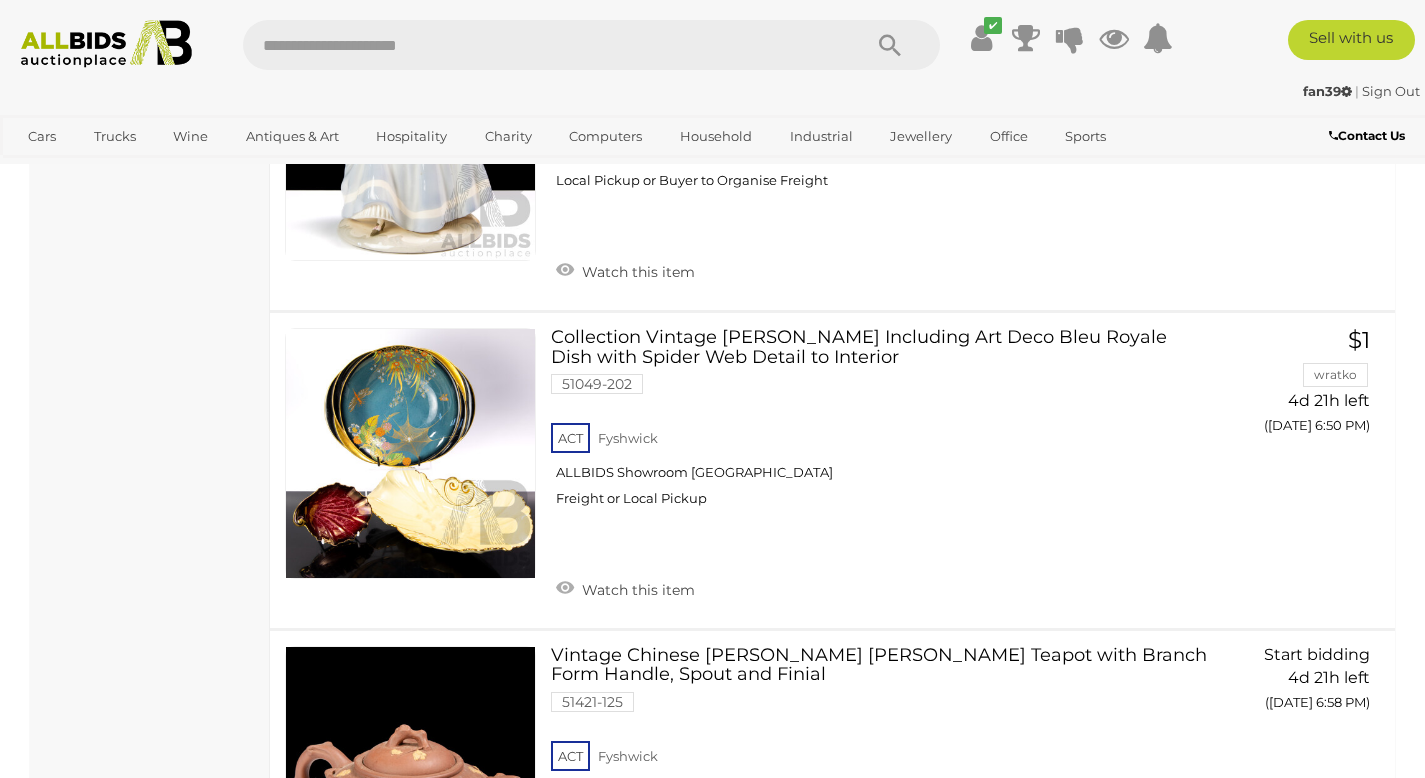 scroll, scrollTop: 6466, scrollLeft: 0, axis: vertical 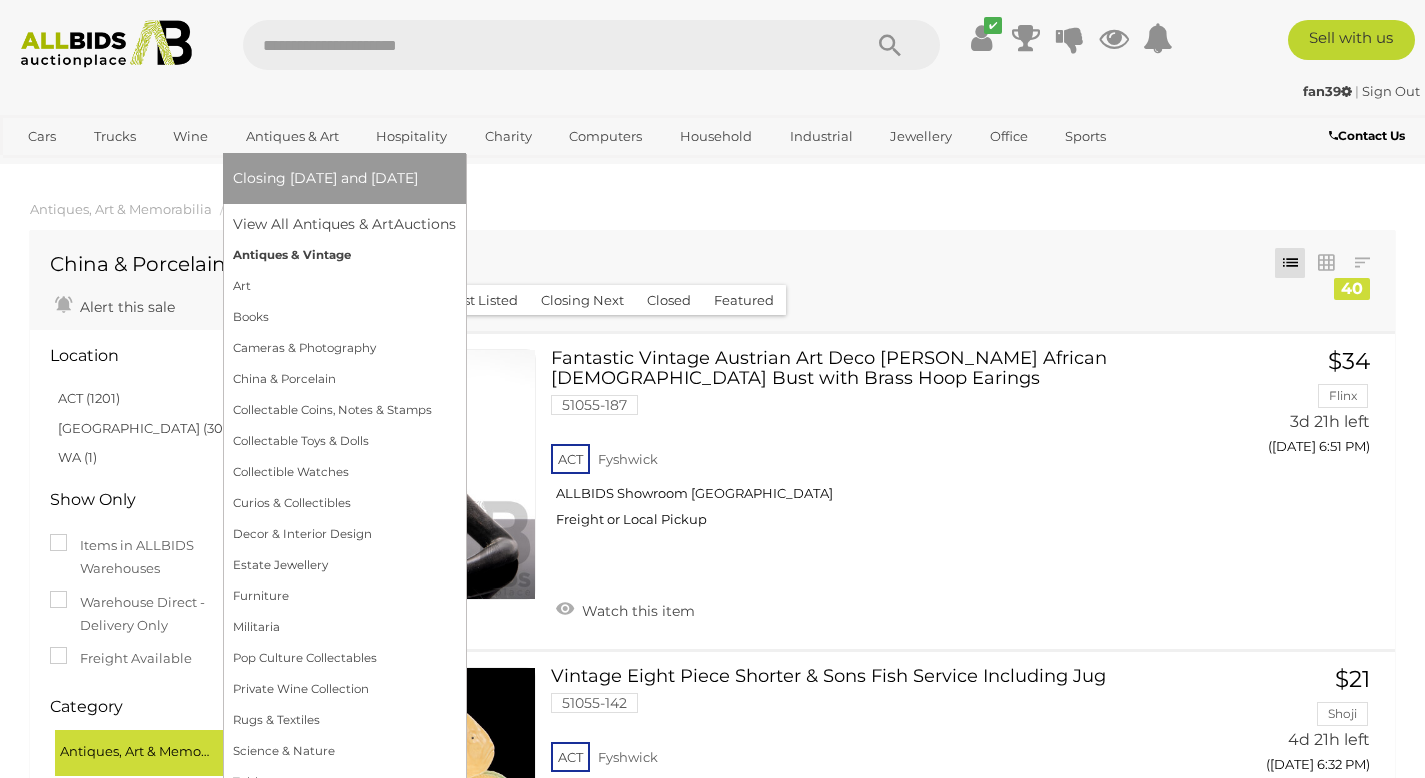 click on "Antiques & Vintage" at bounding box center [344, 255] 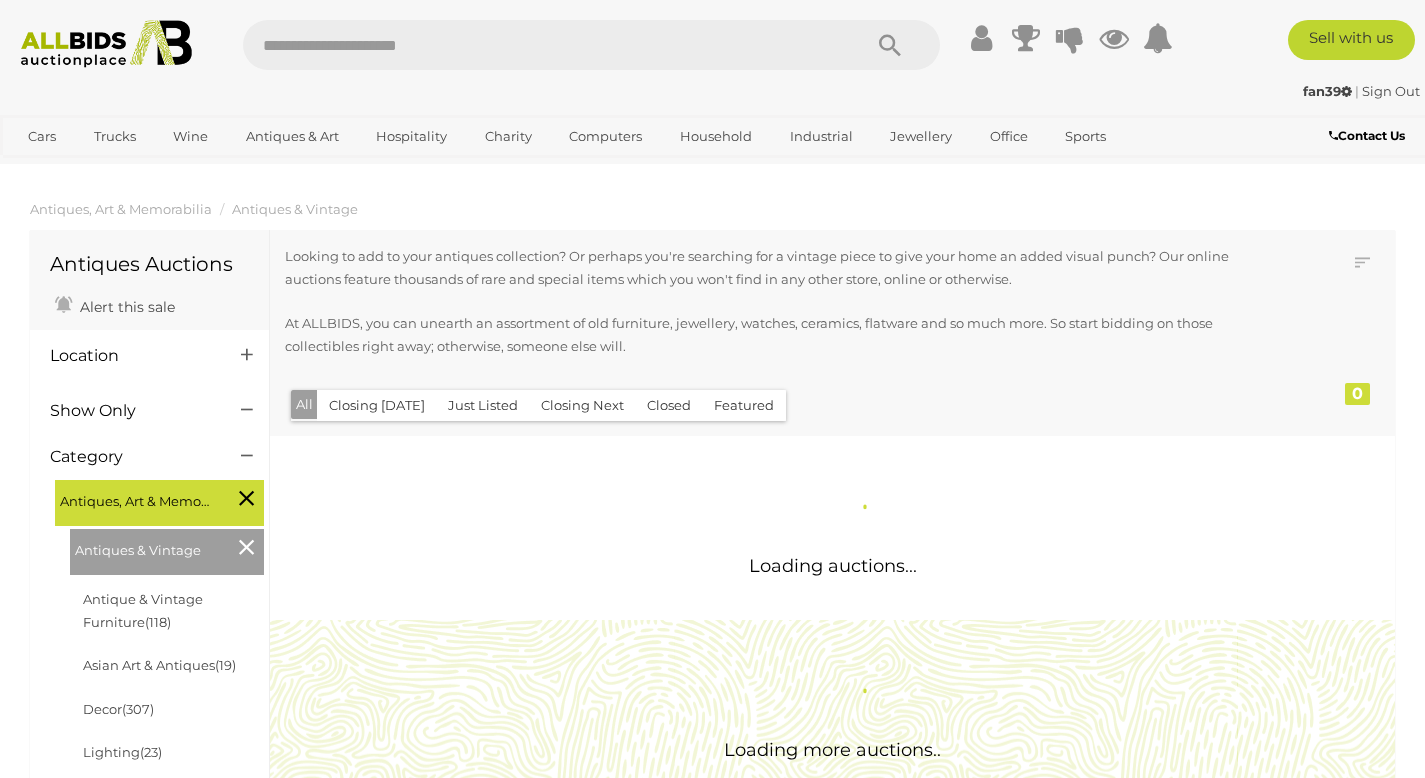 scroll, scrollTop: 0, scrollLeft: 0, axis: both 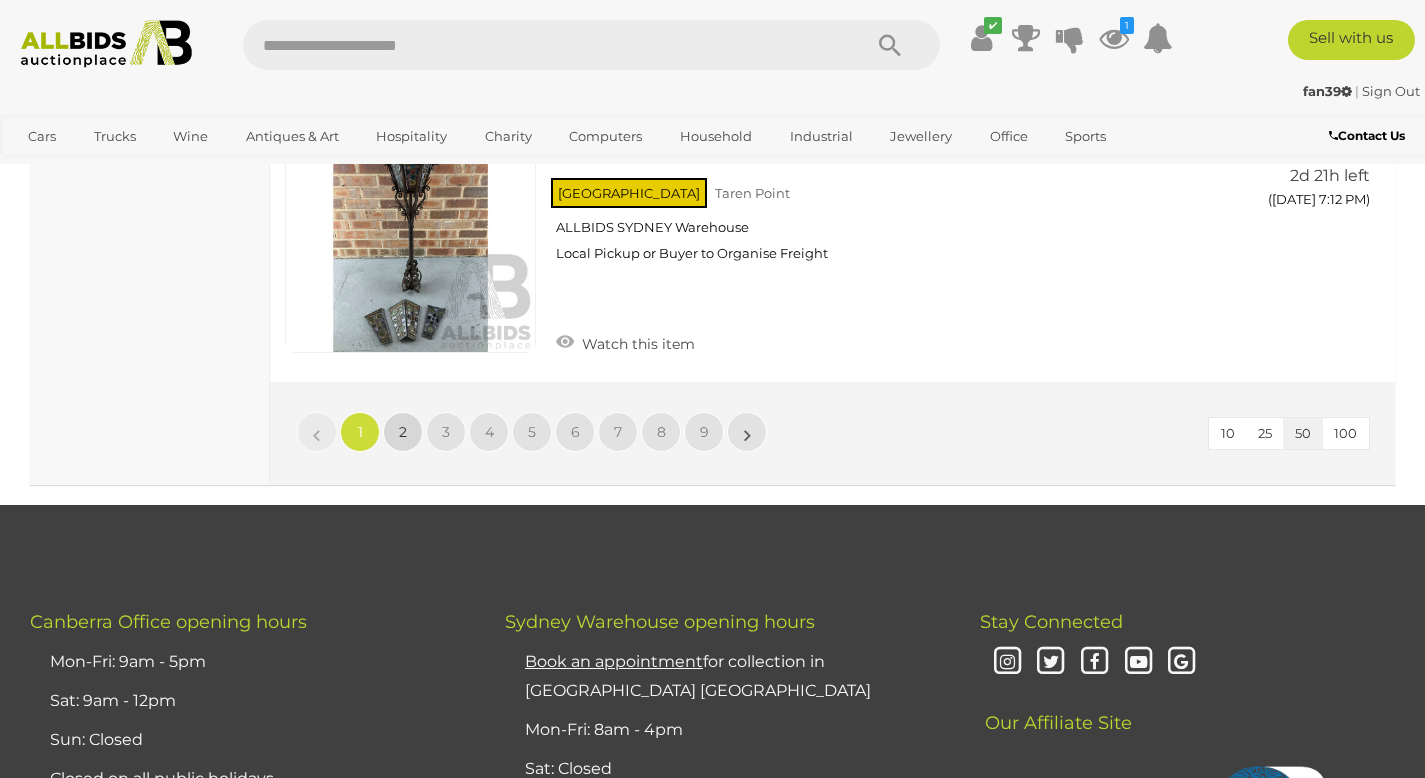click on "2" at bounding box center [403, 432] 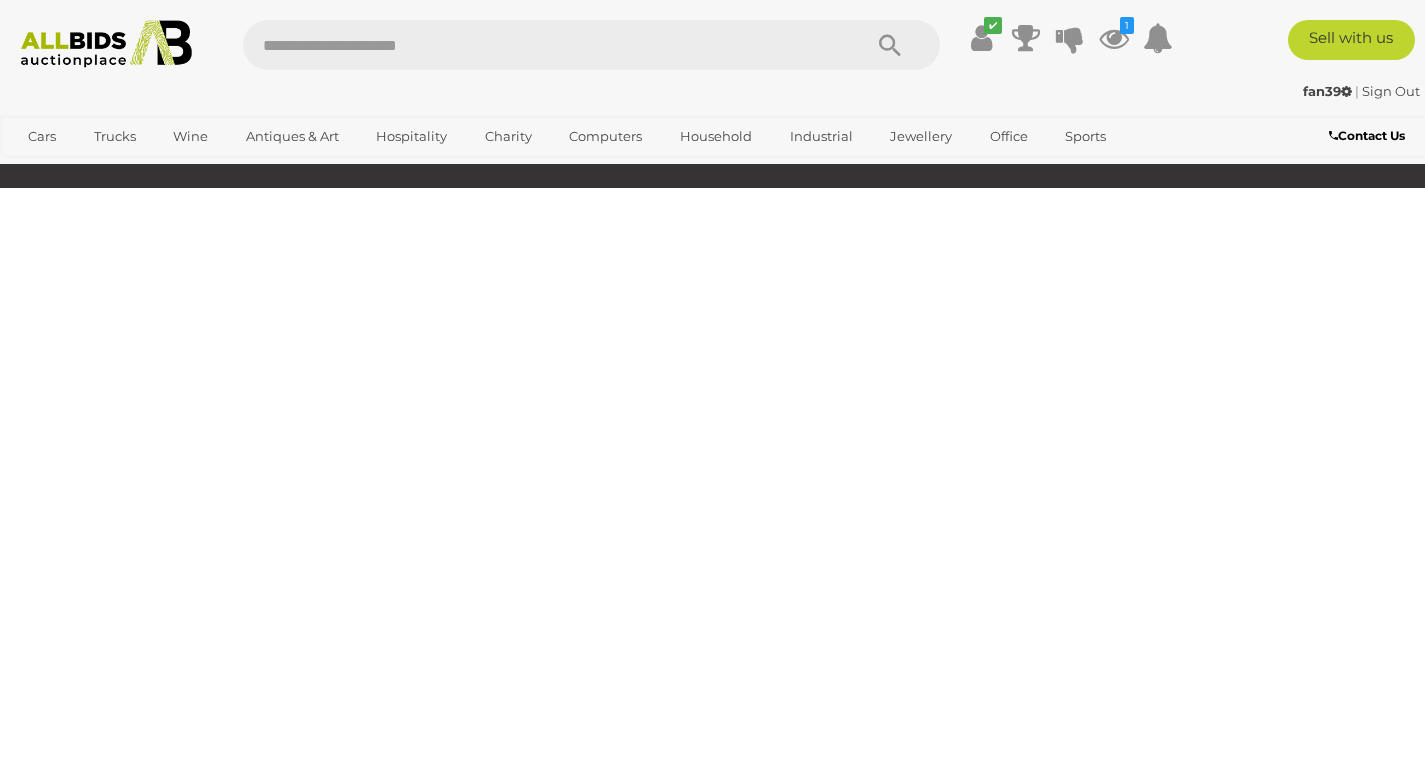 scroll, scrollTop: 269, scrollLeft: 0, axis: vertical 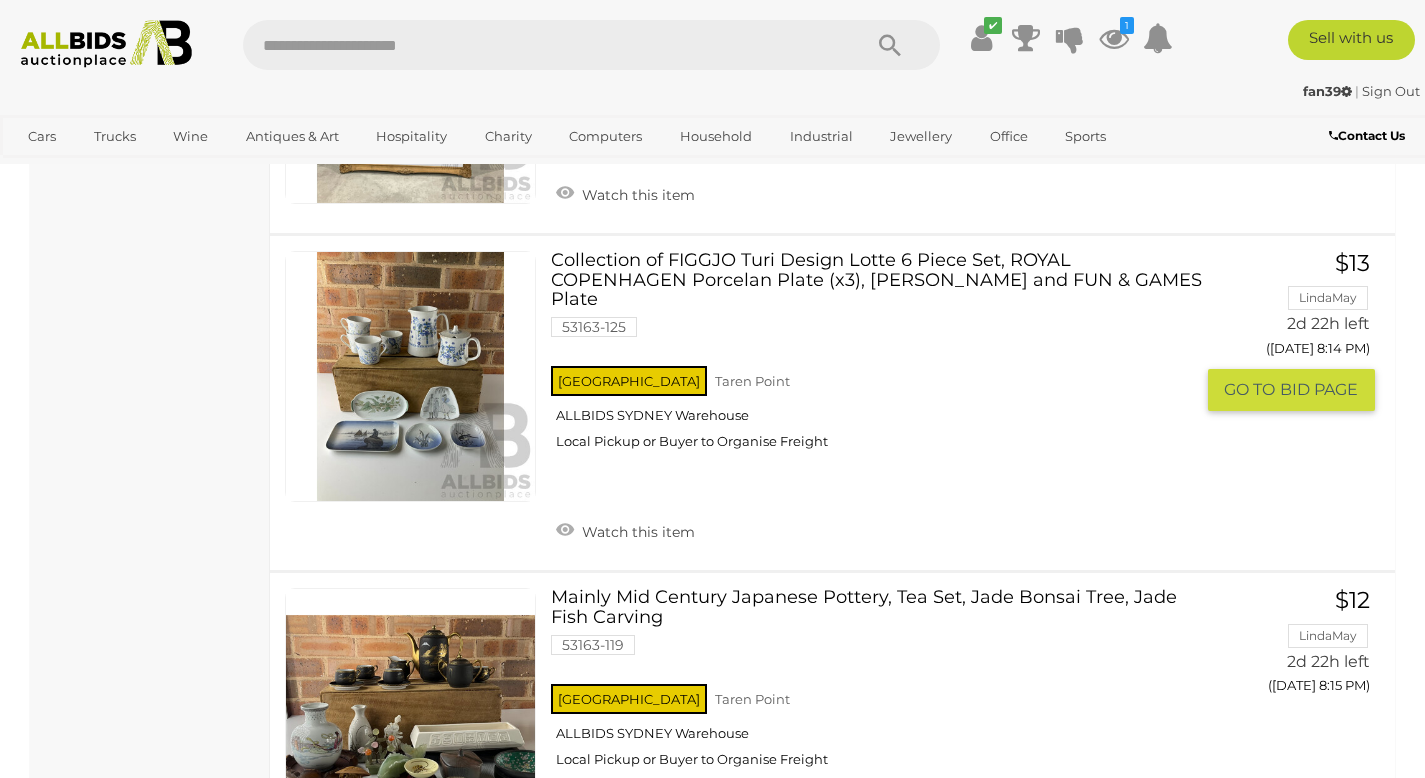 click at bounding box center [410, 376] 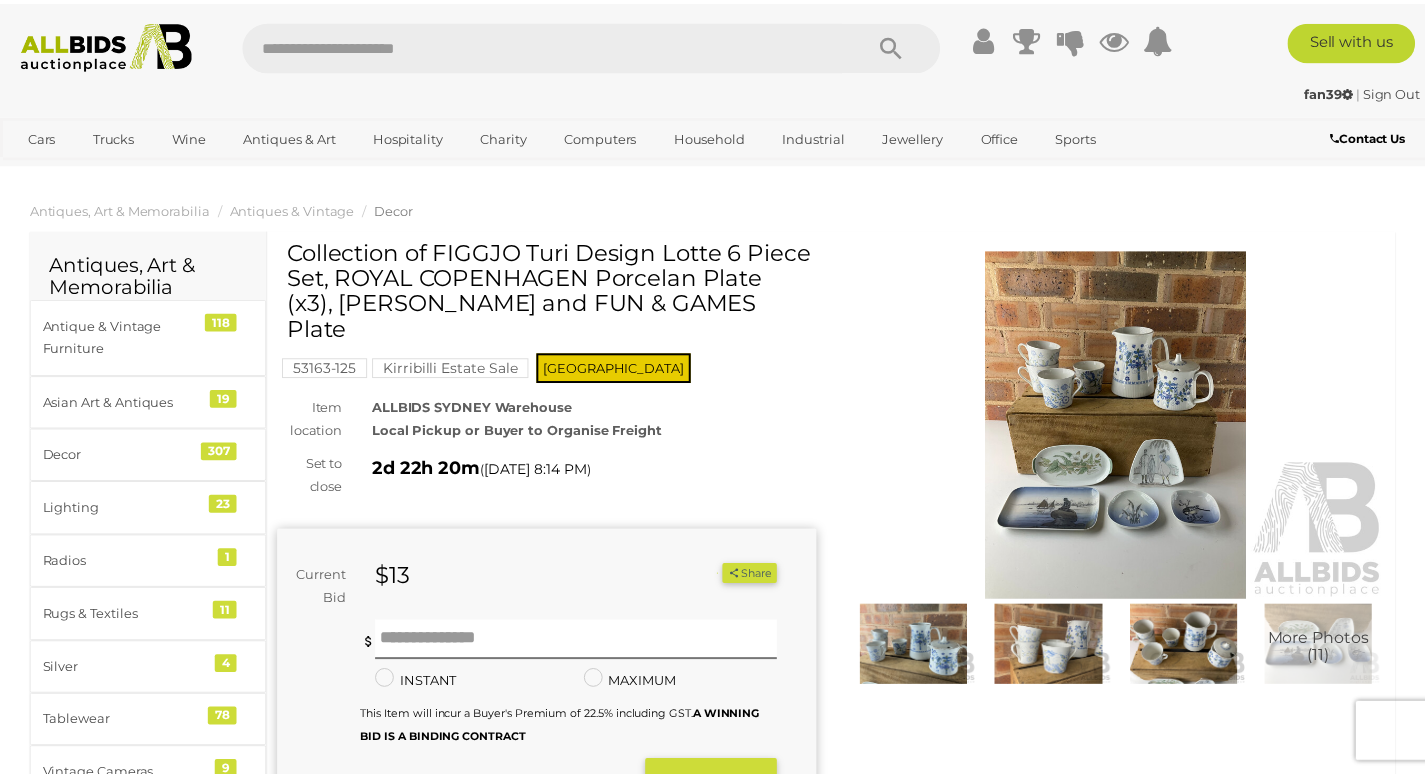 scroll, scrollTop: 0, scrollLeft: 0, axis: both 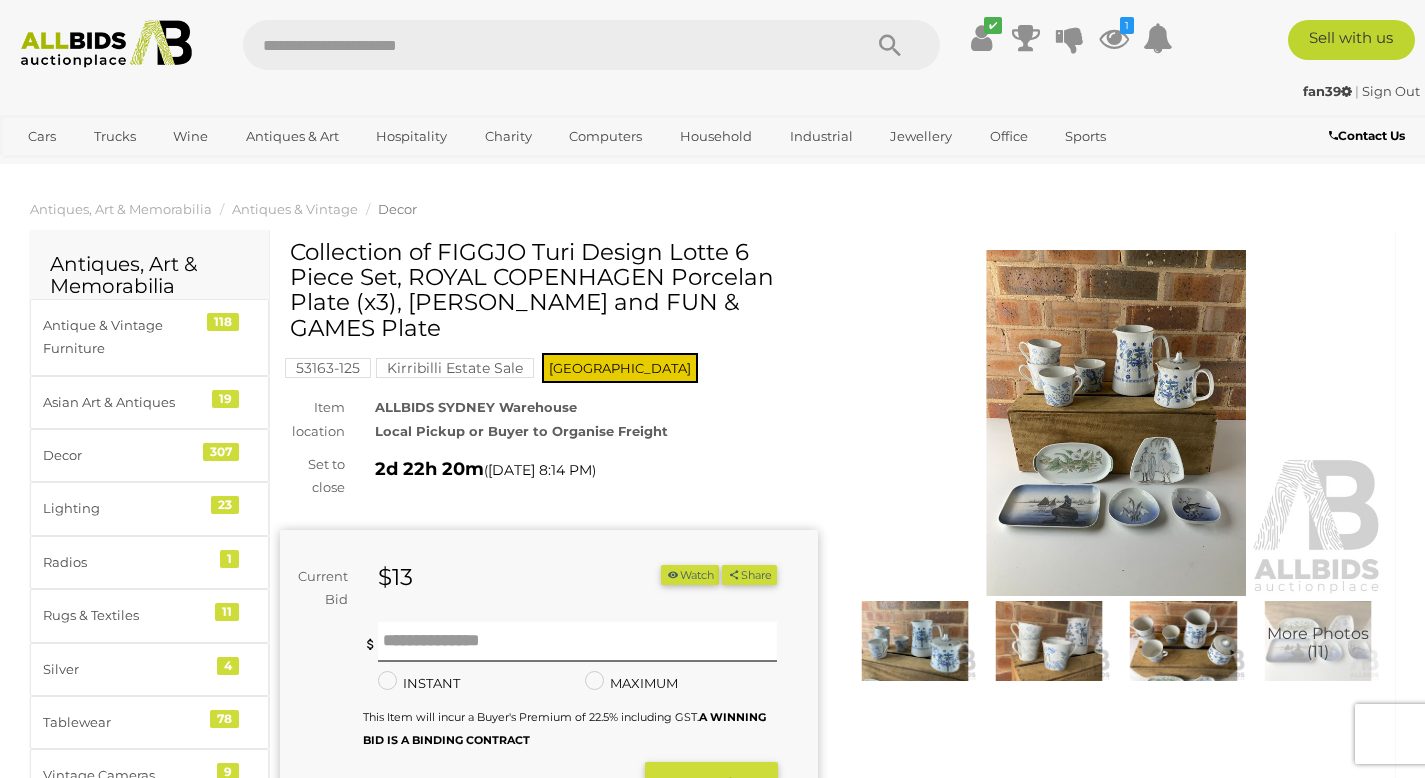 click at bounding box center [1117, 423] 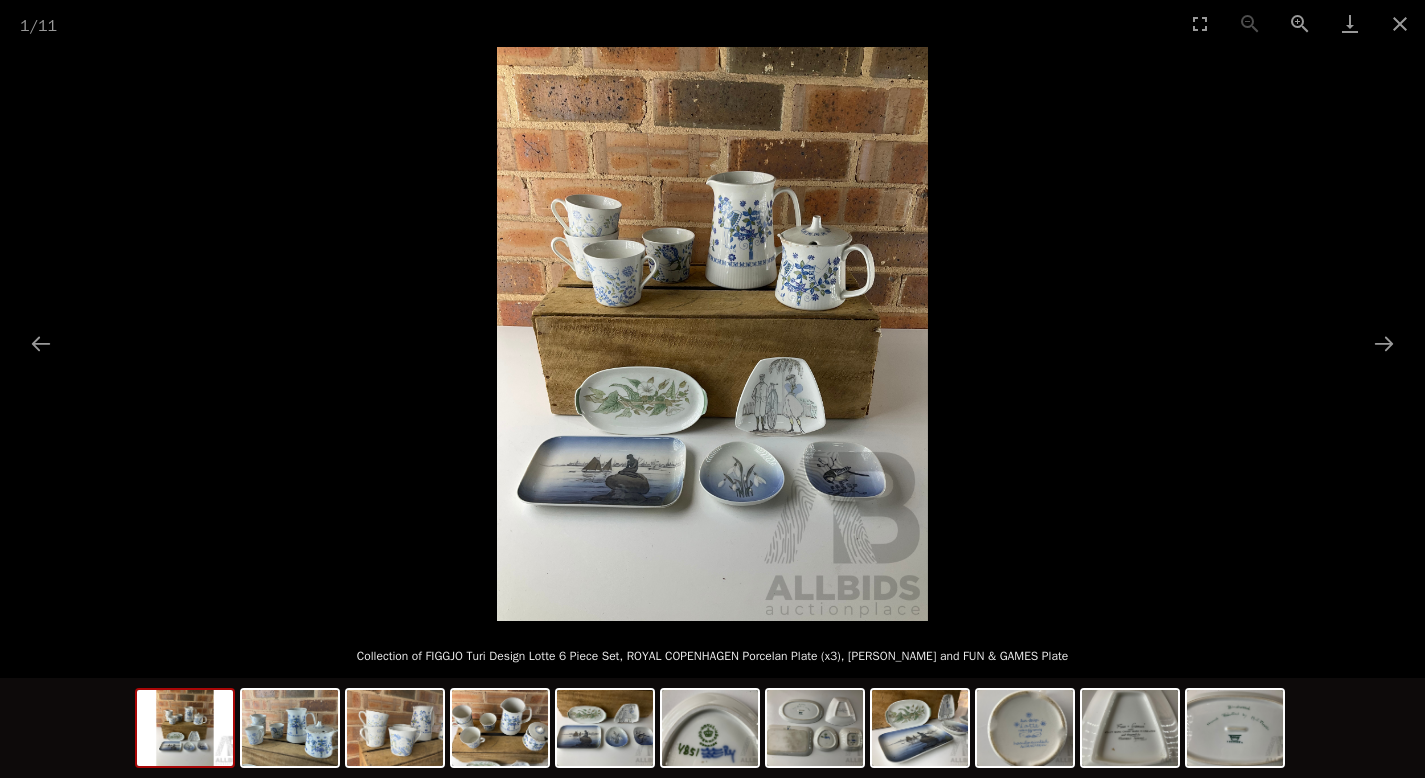 scroll, scrollTop: 0, scrollLeft: 0, axis: both 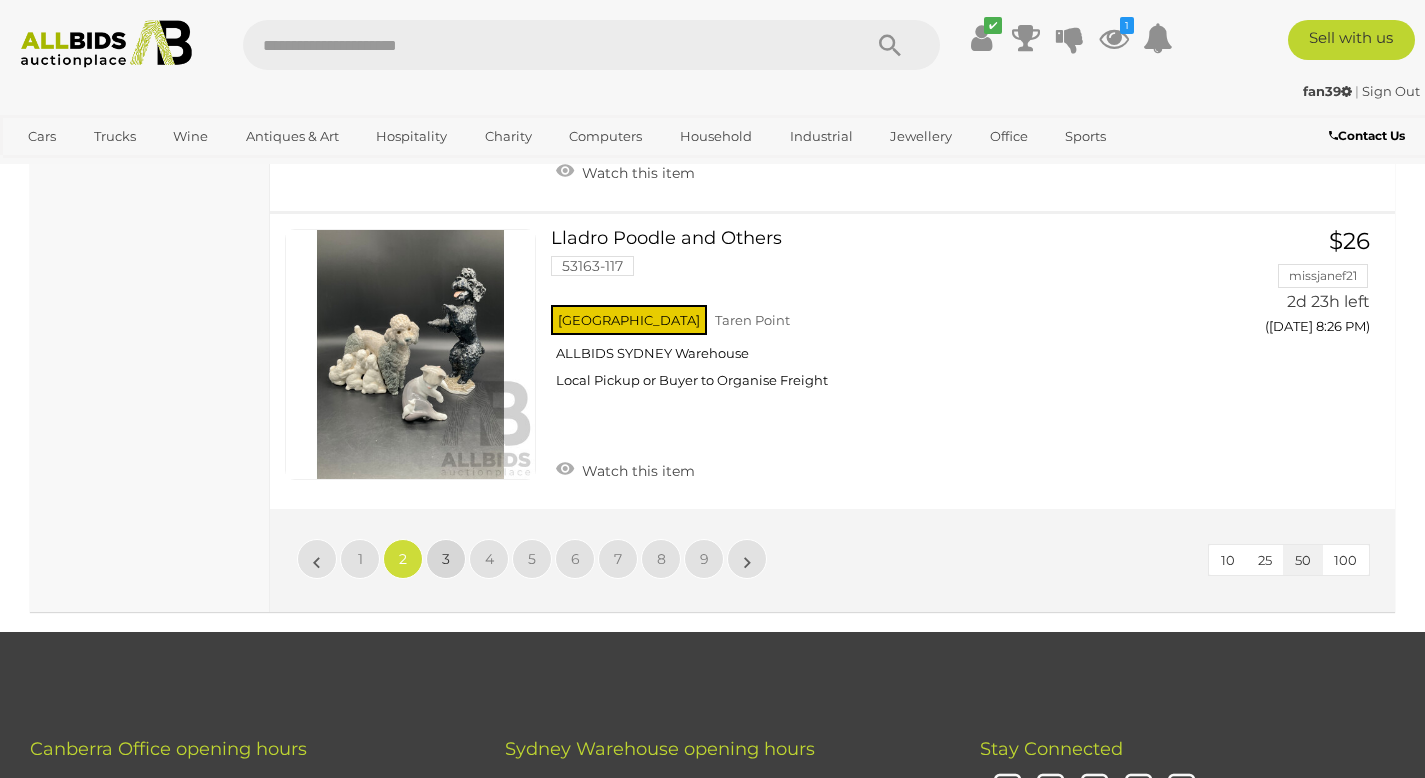 click on "3" at bounding box center (446, 559) 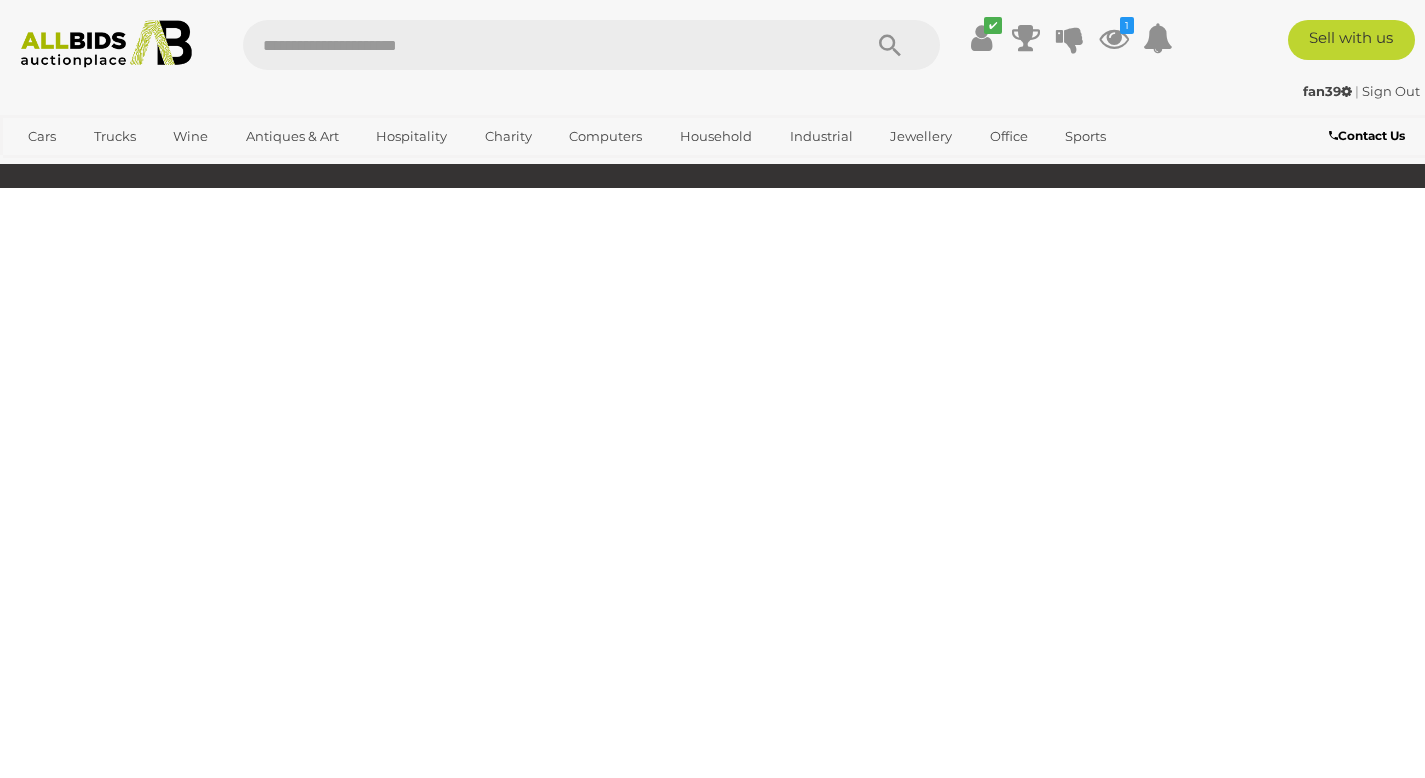 scroll, scrollTop: 269, scrollLeft: 0, axis: vertical 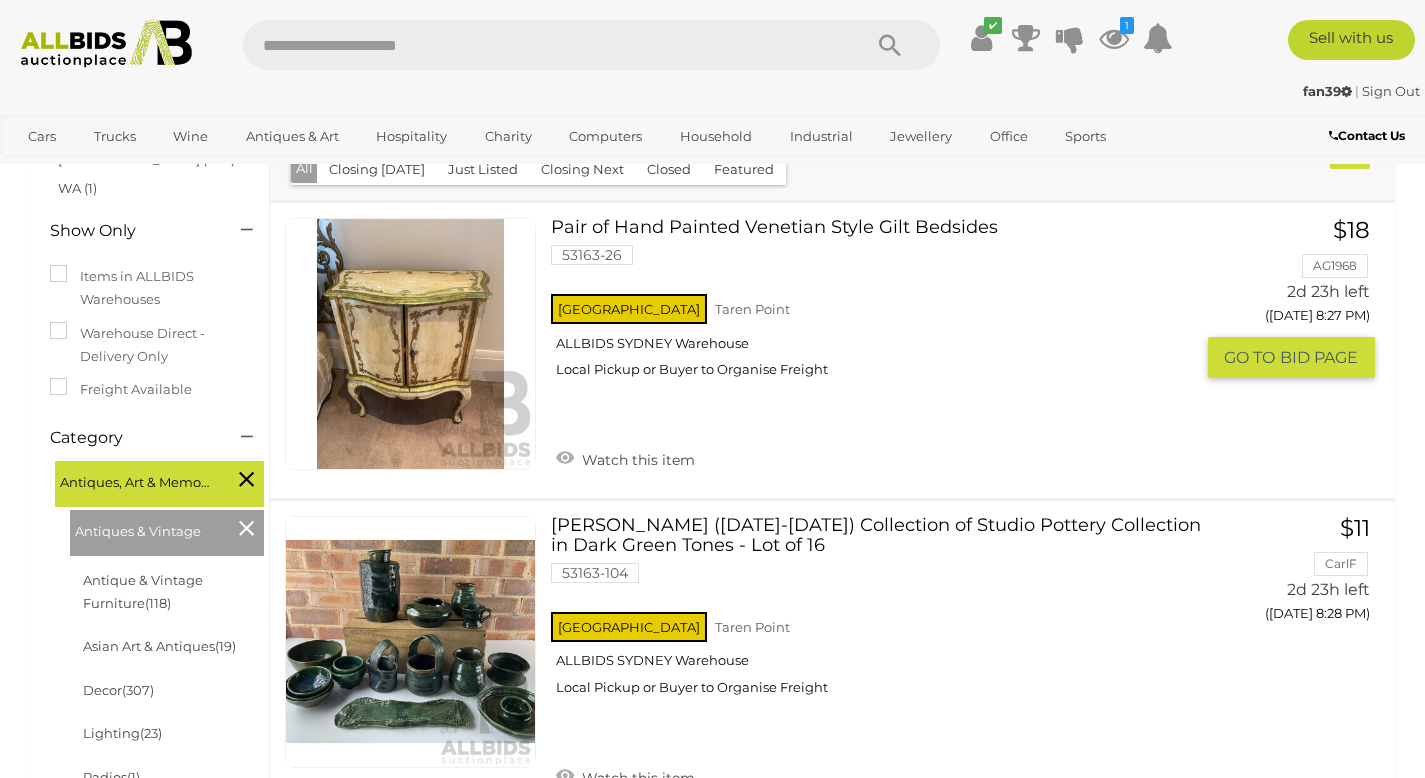 click at bounding box center (410, 343) 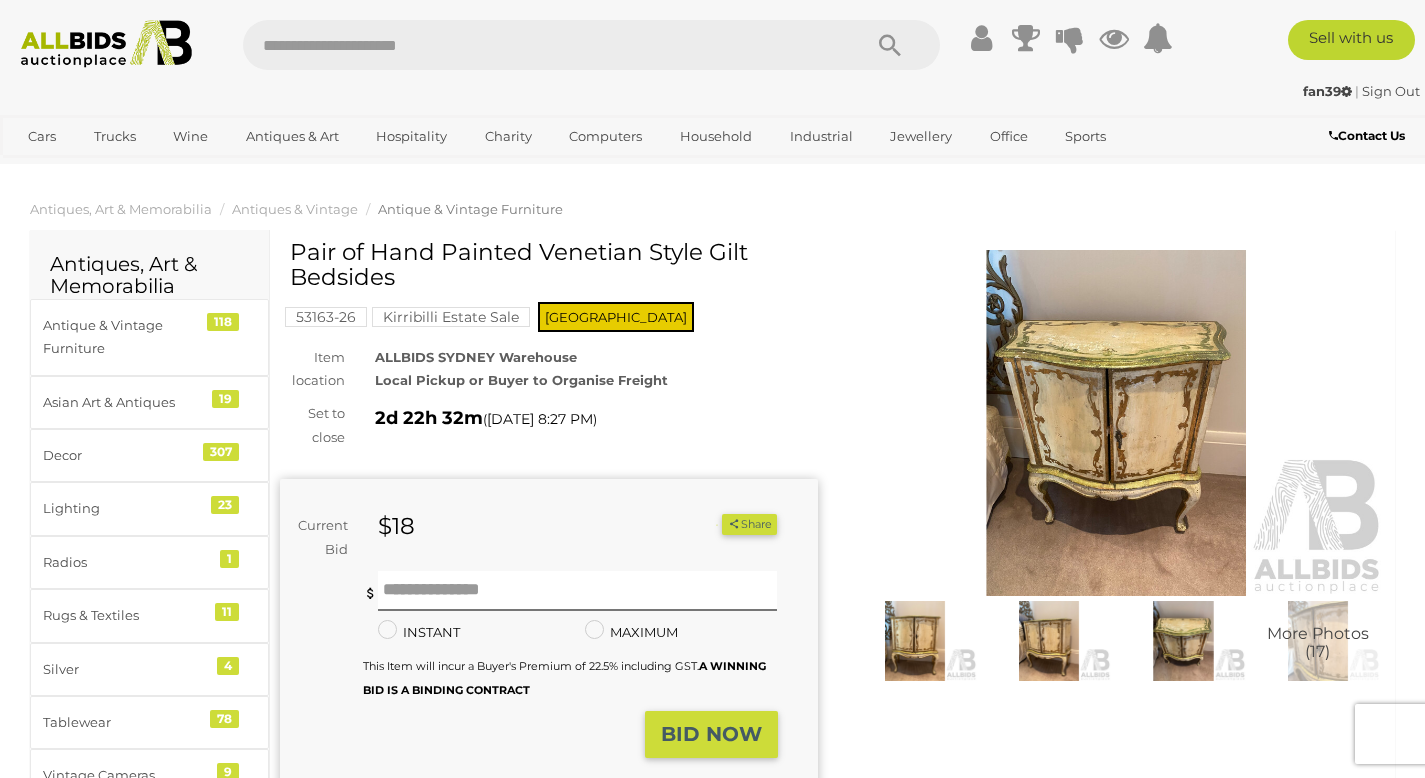 scroll, scrollTop: 0, scrollLeft: 0, axis: both 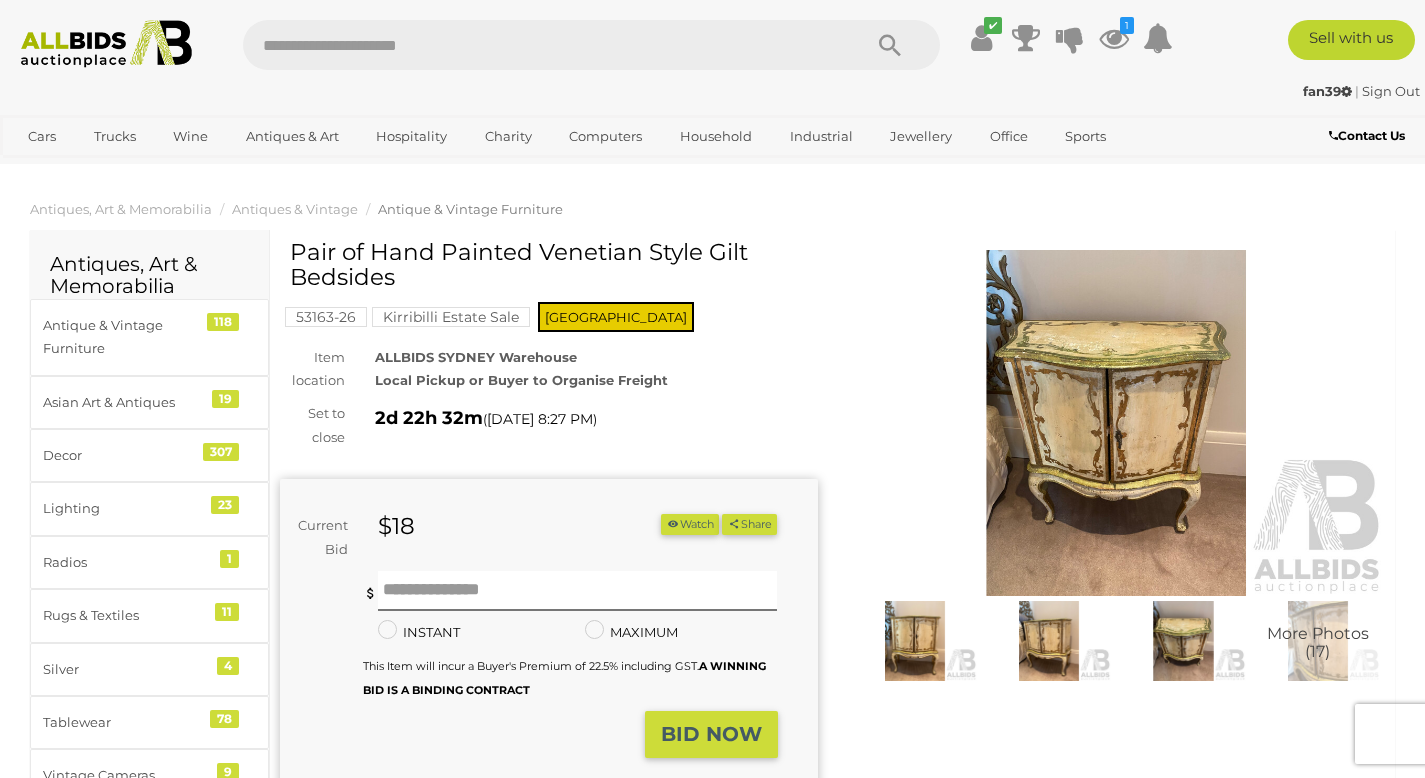 click at bounding box center [1117, 423] 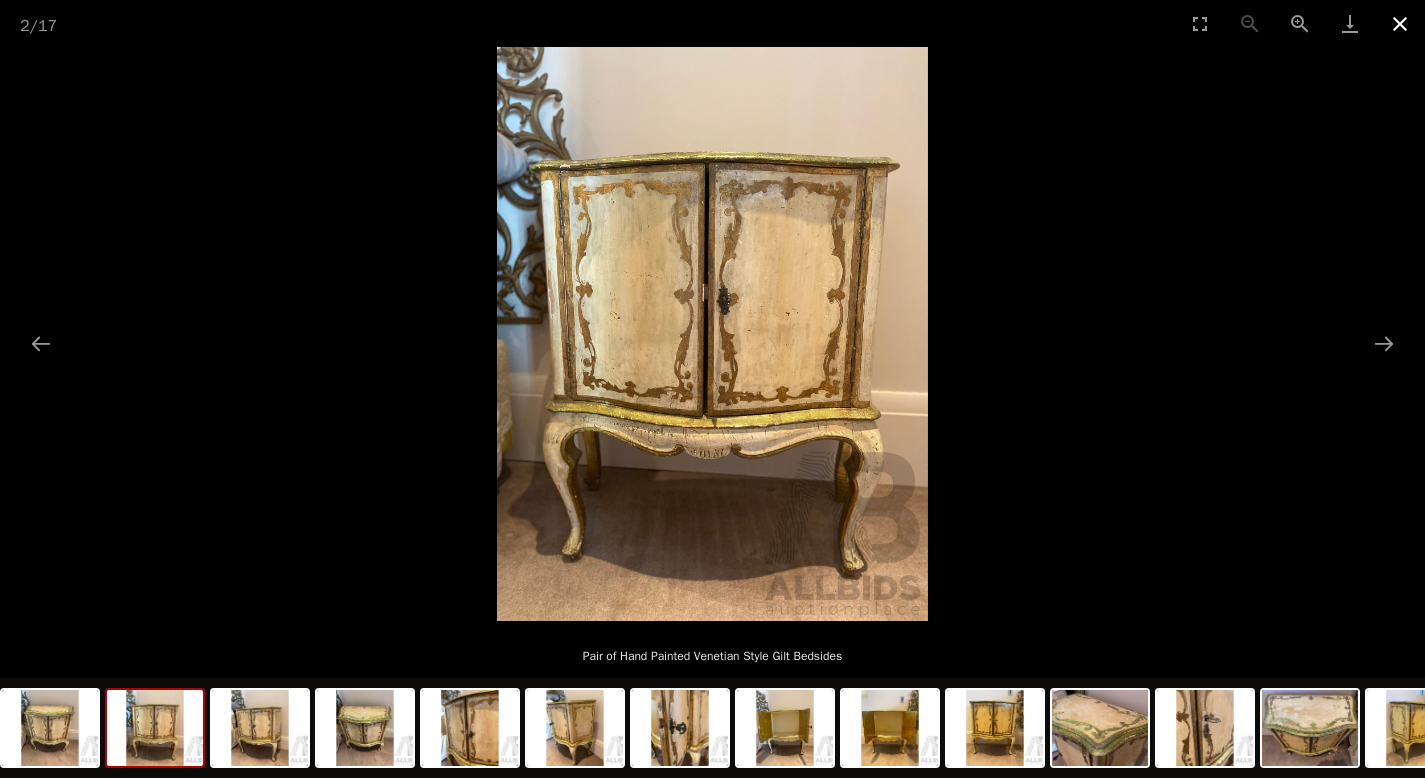 click at bounding box center [1400, 23] 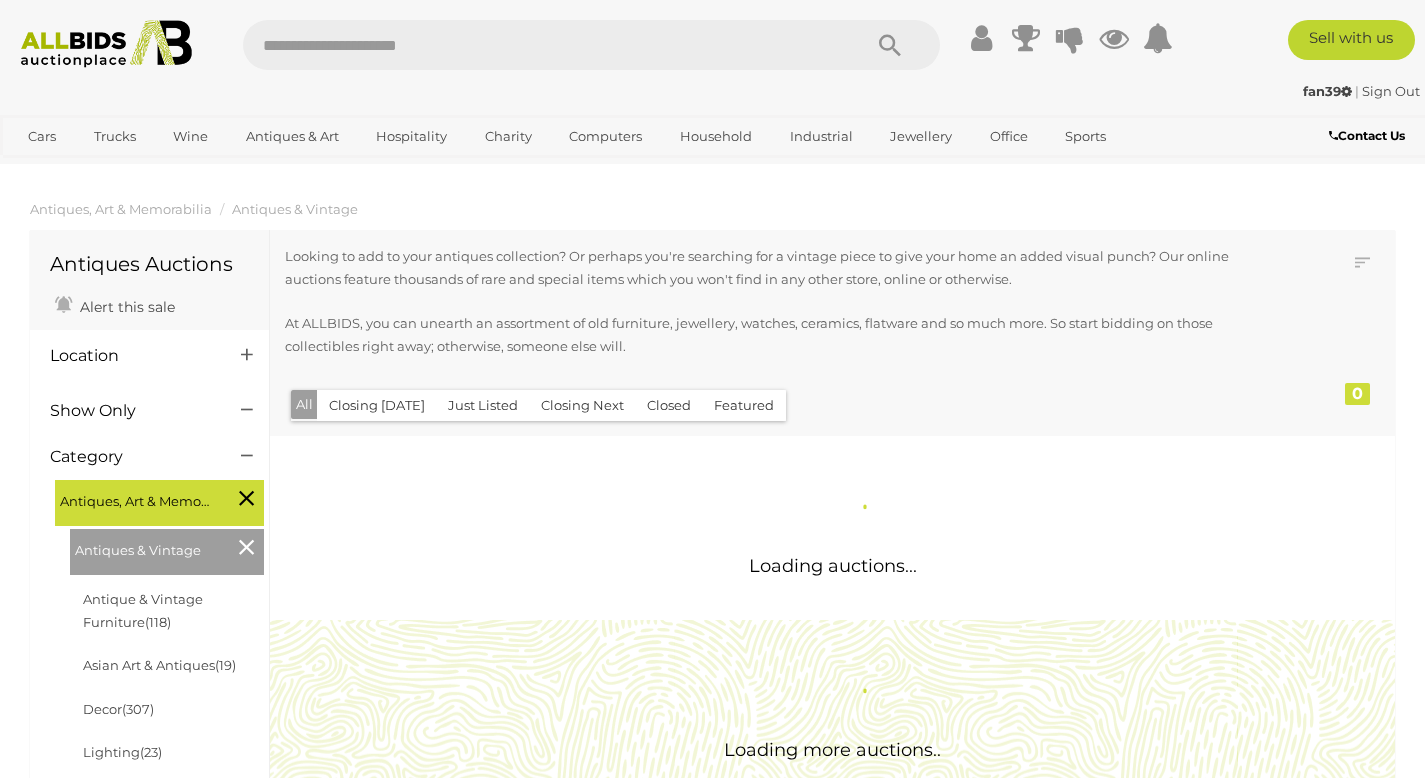 scroll, scrollTop: 271, scrollLeft: 0, axis: vertical 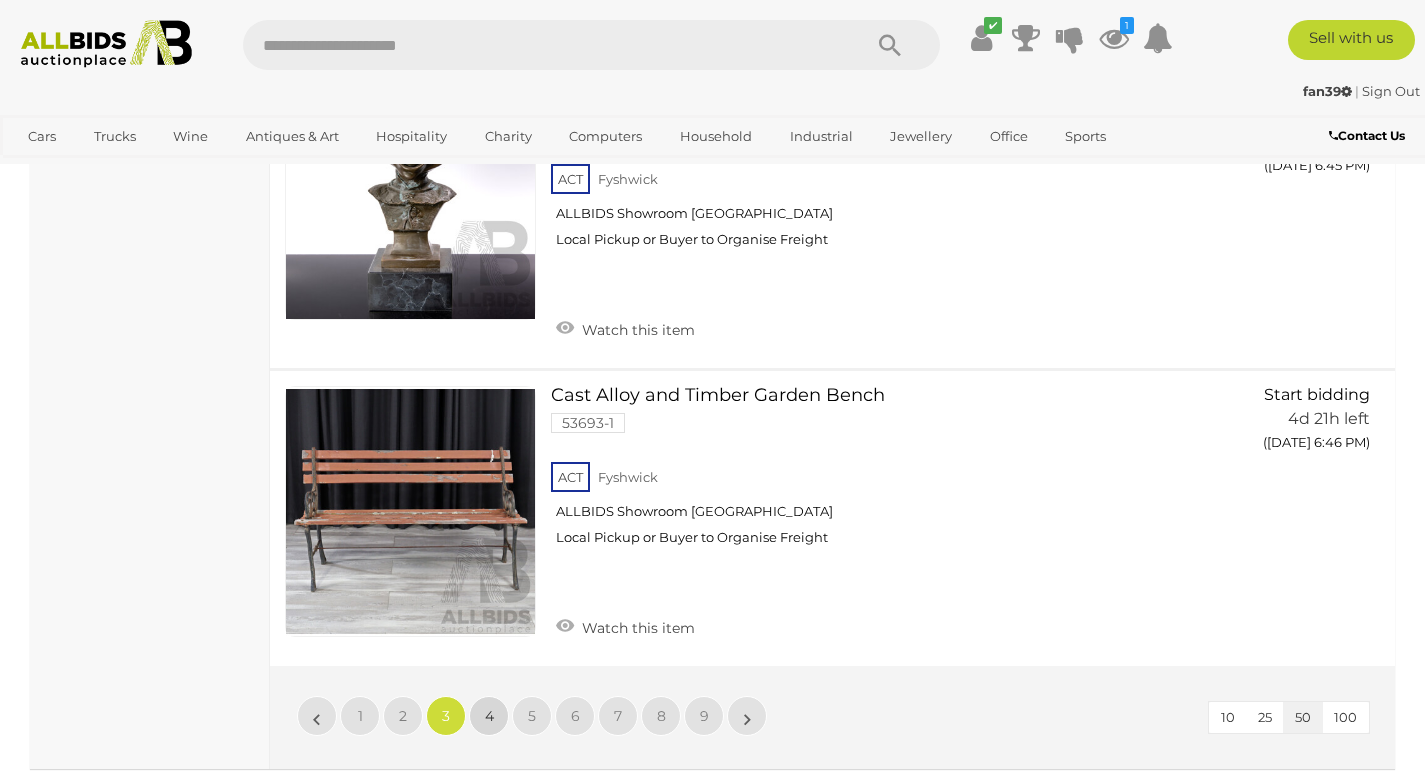 click on "4" at bounding box center [489, 716] 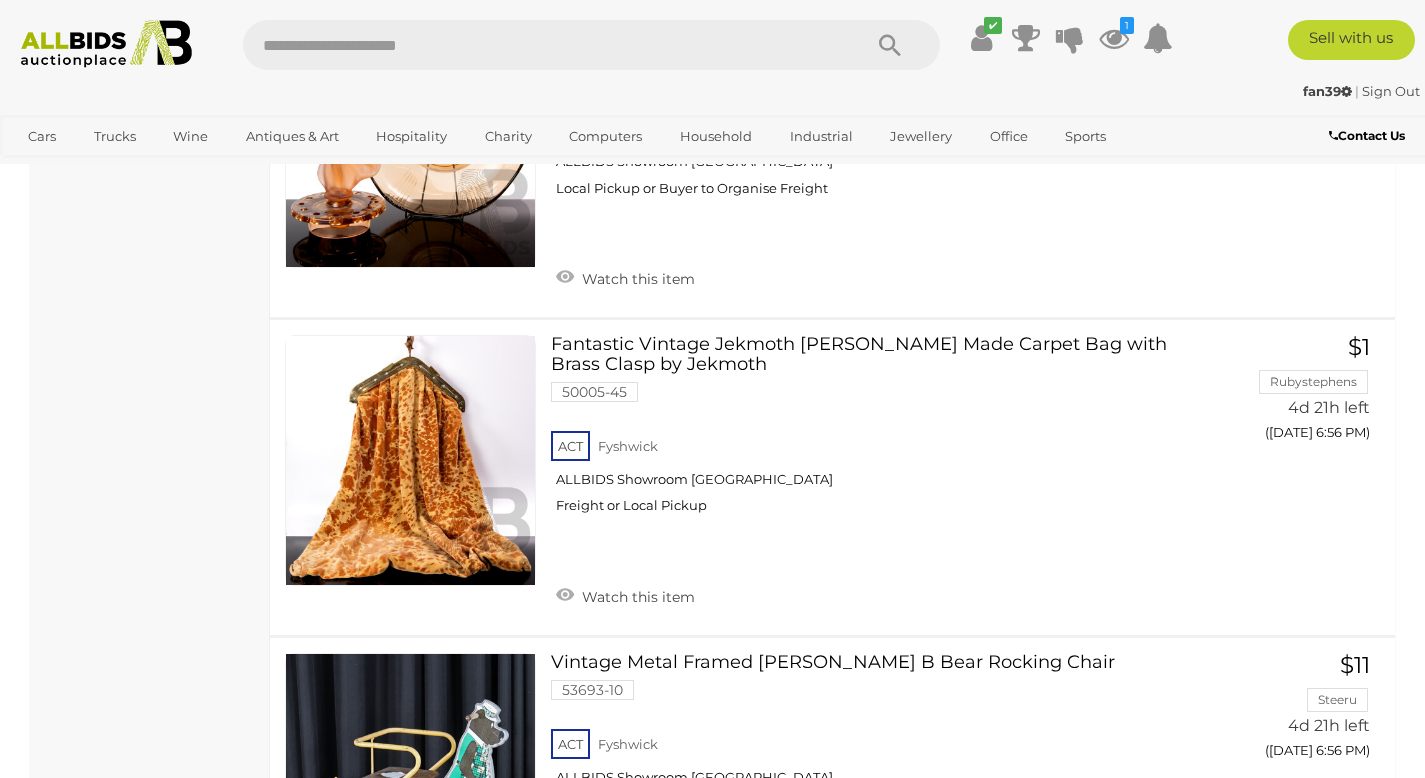 scroll, scrollTop: 5111, scrollLeft: 0, axis: vertical 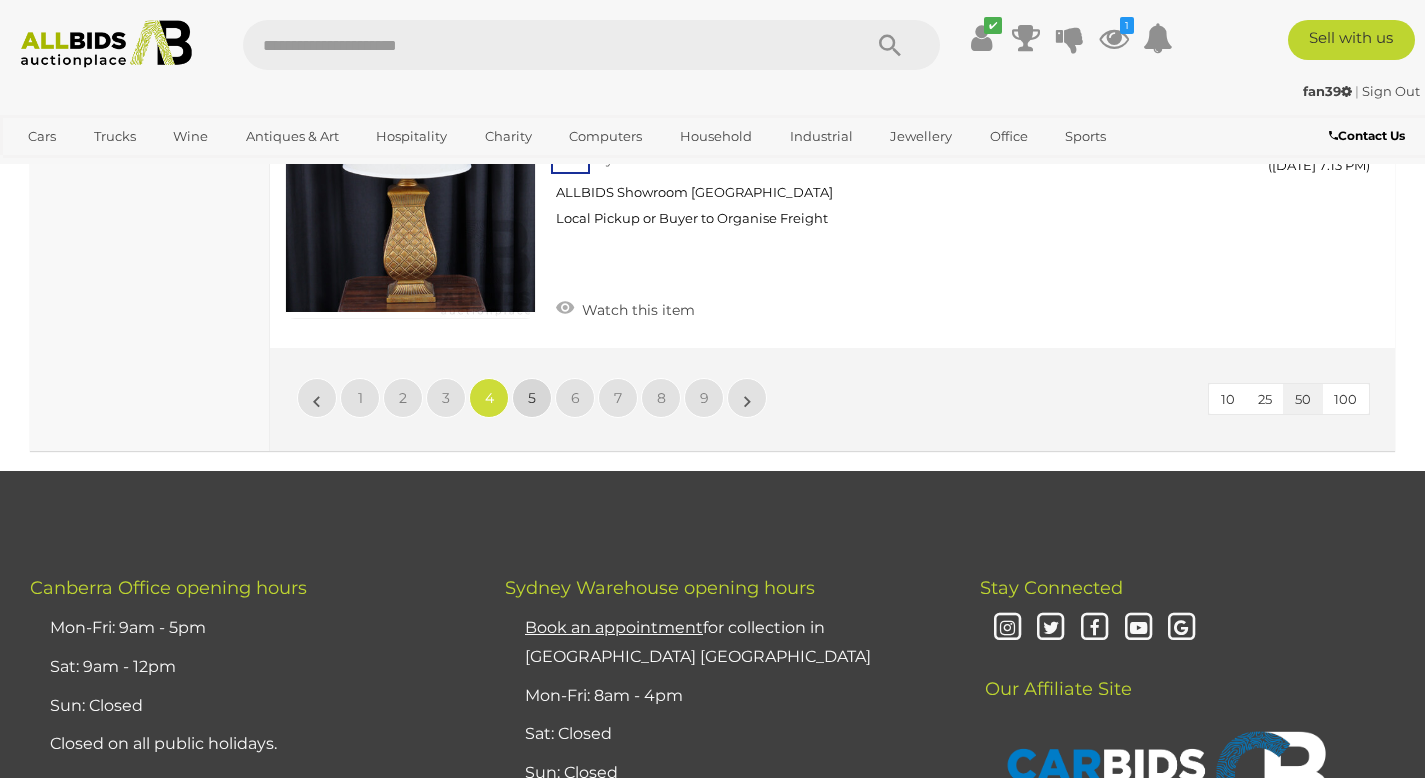 click on "5" at bounding box center [532, 398] 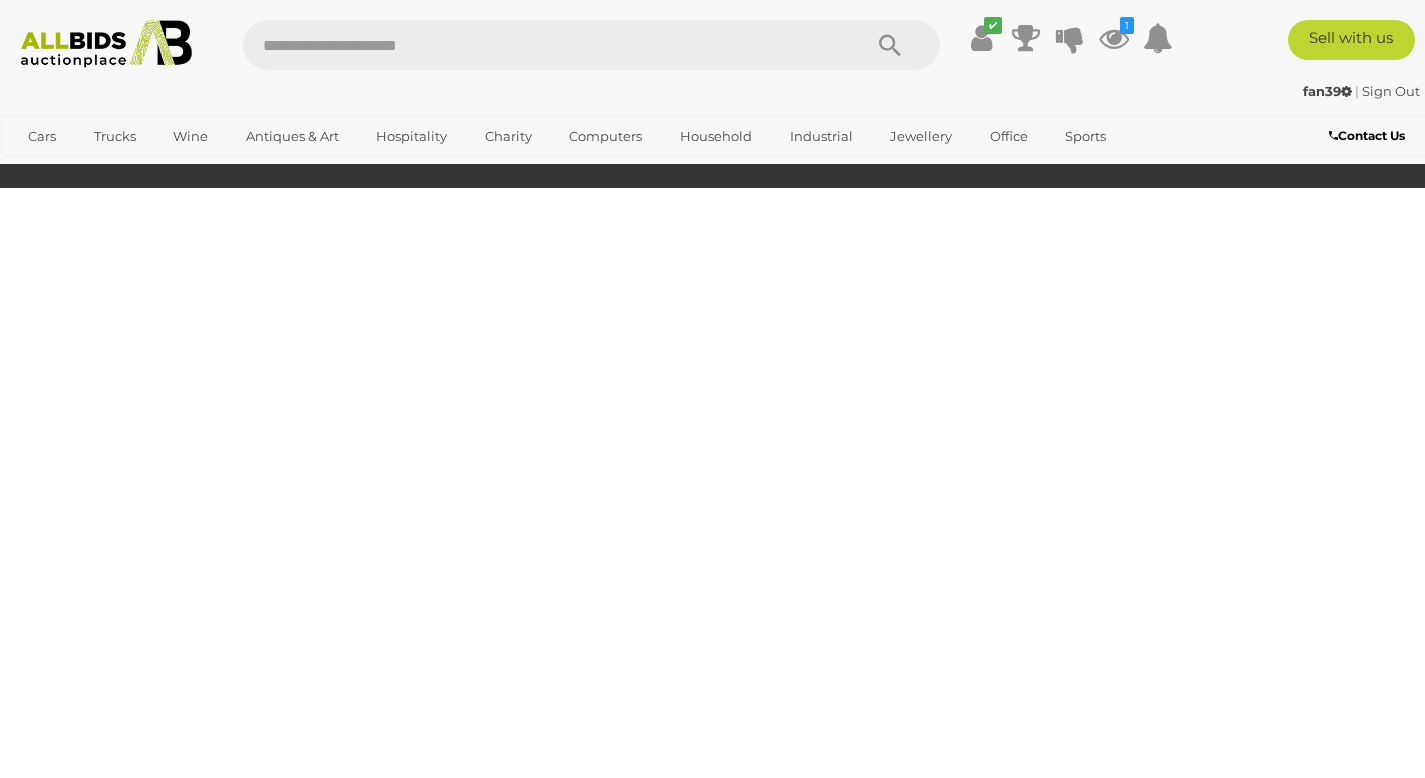 scroll, scrollTop: 269, scrollLeft: 0, axis: vertical 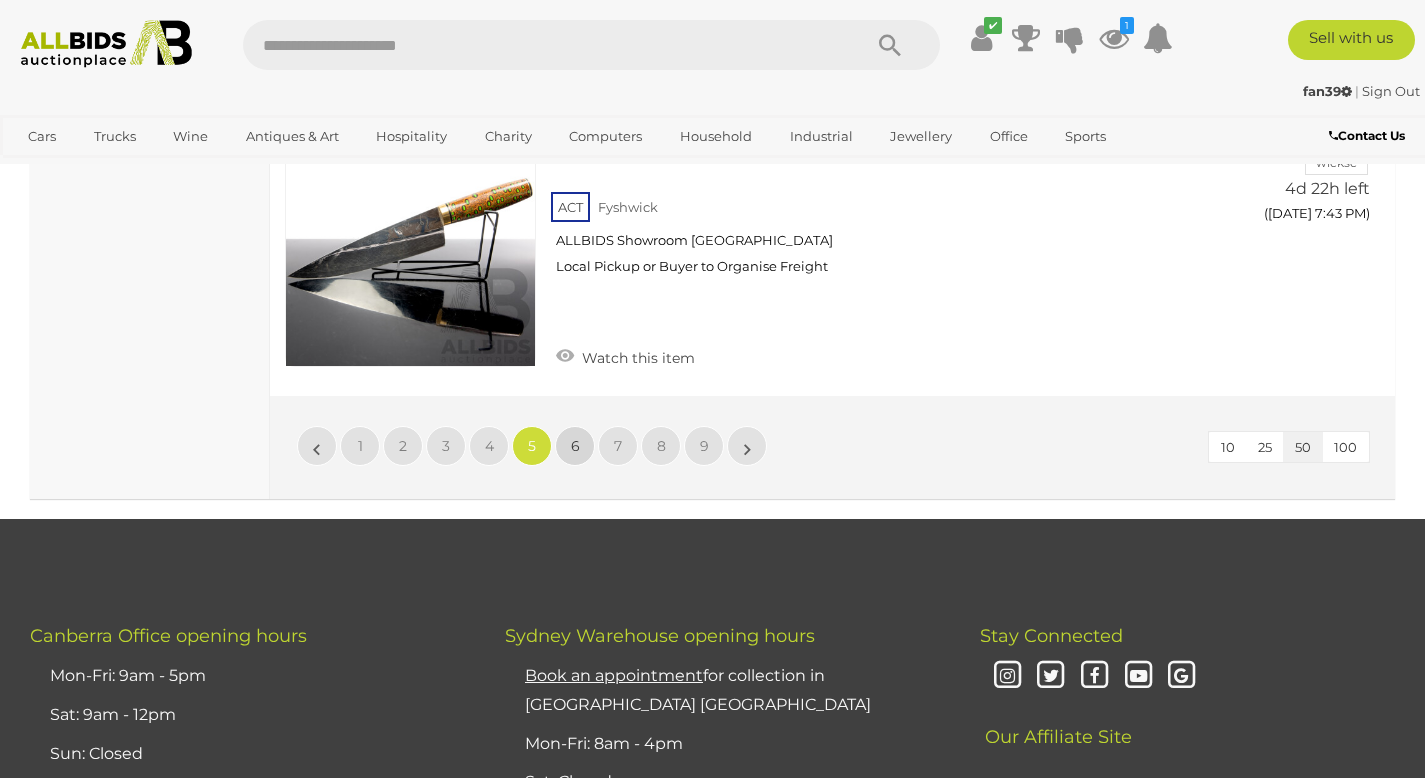 click on "6" at bounding box center (575, 446) 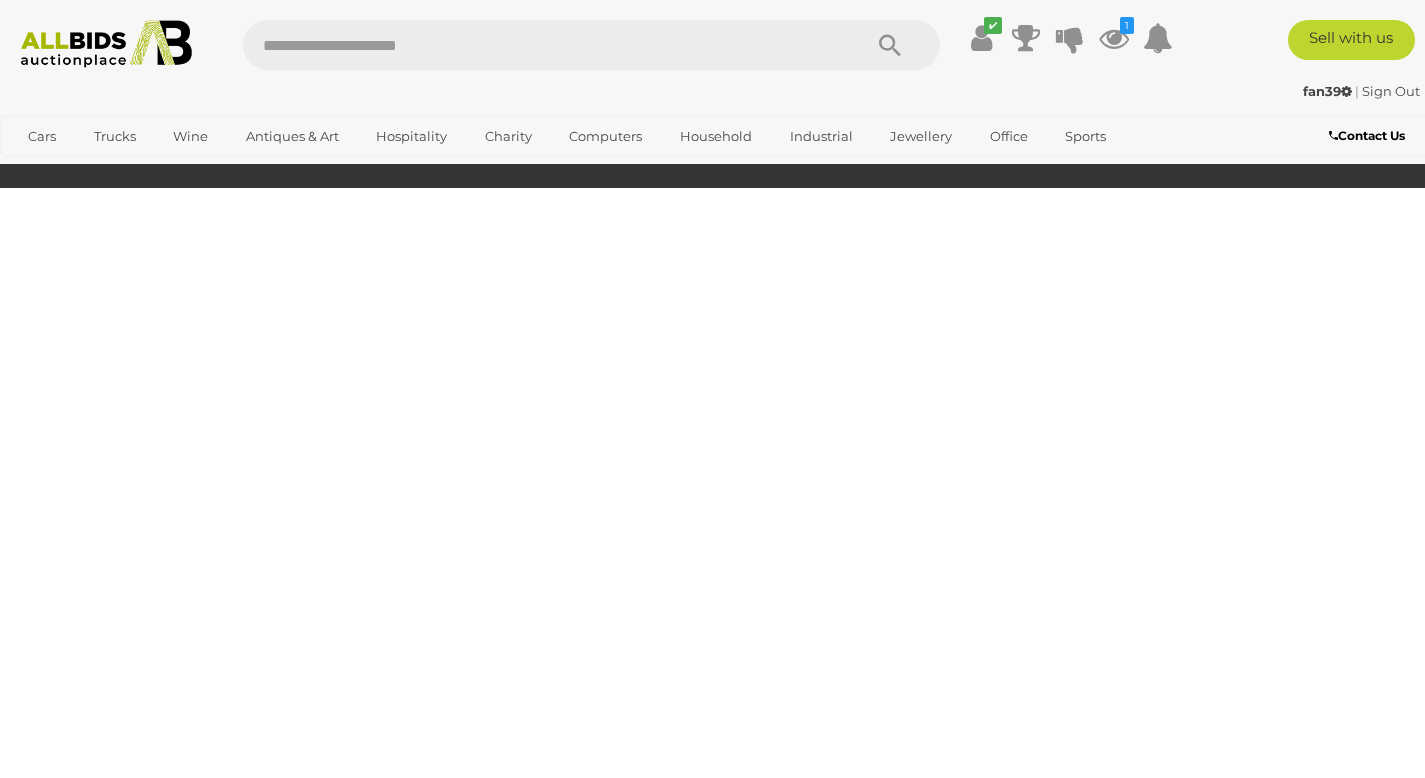 scroll, scrollTop: 269, scrollLeft: 0, axis: vertical 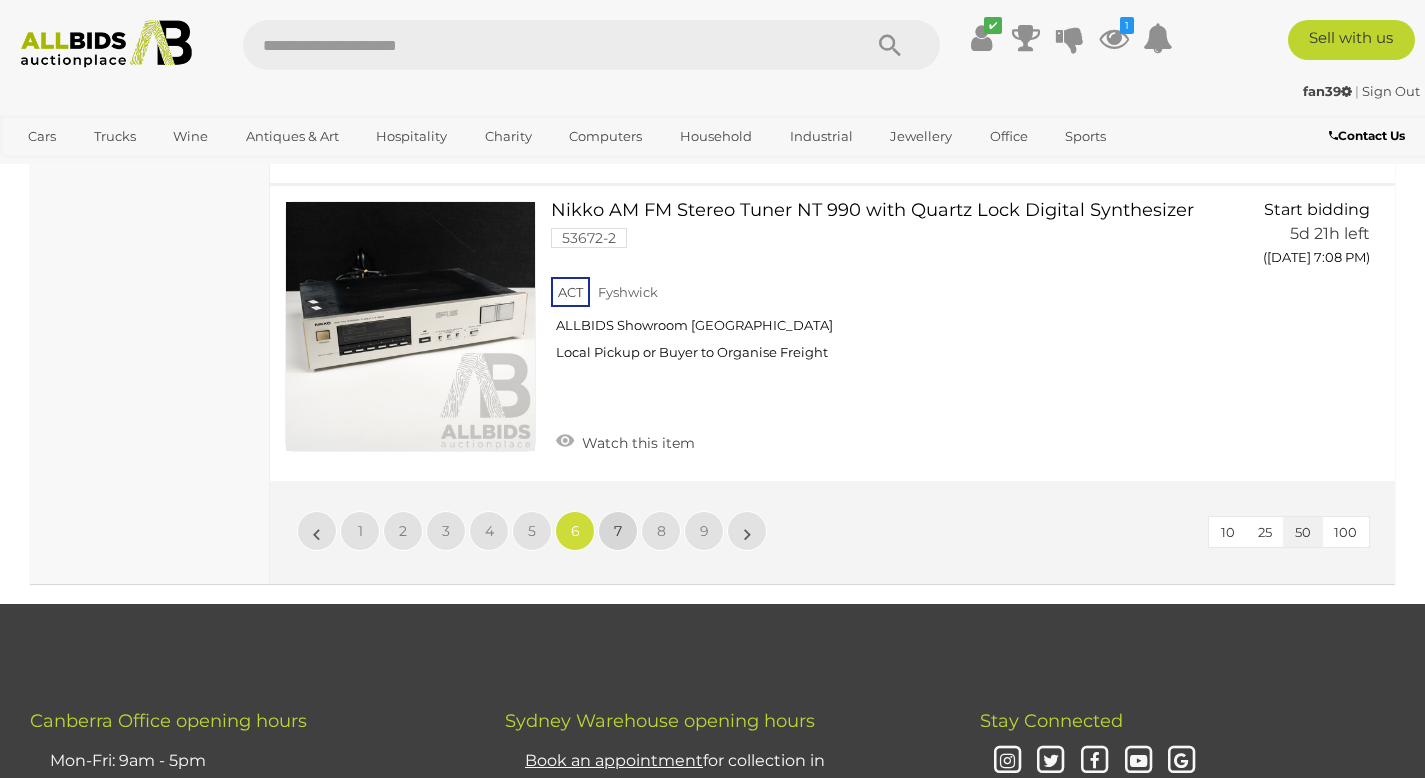 click on "7" at bounding box center [618, 531] 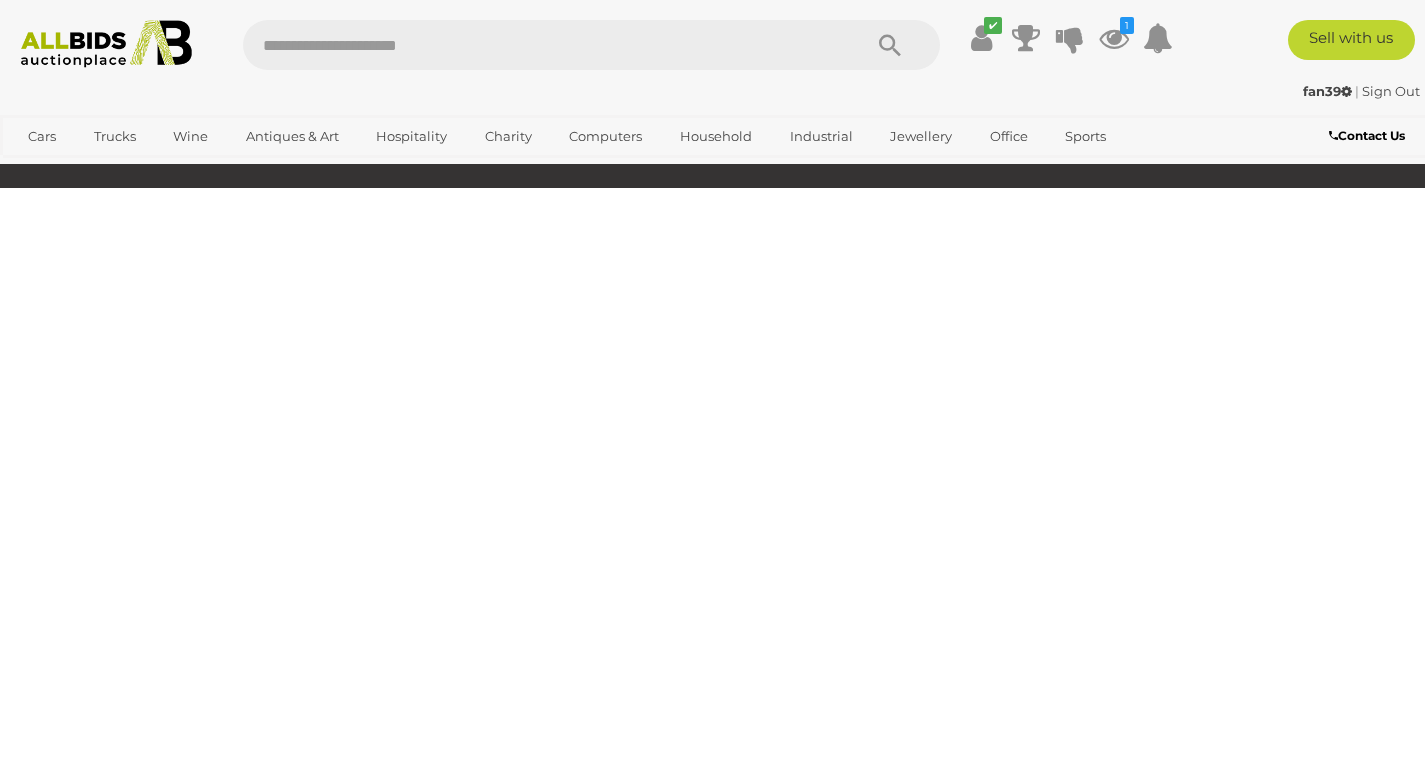 scroll, scrollTop: 269, scrollLeft: 0, axis: vertical 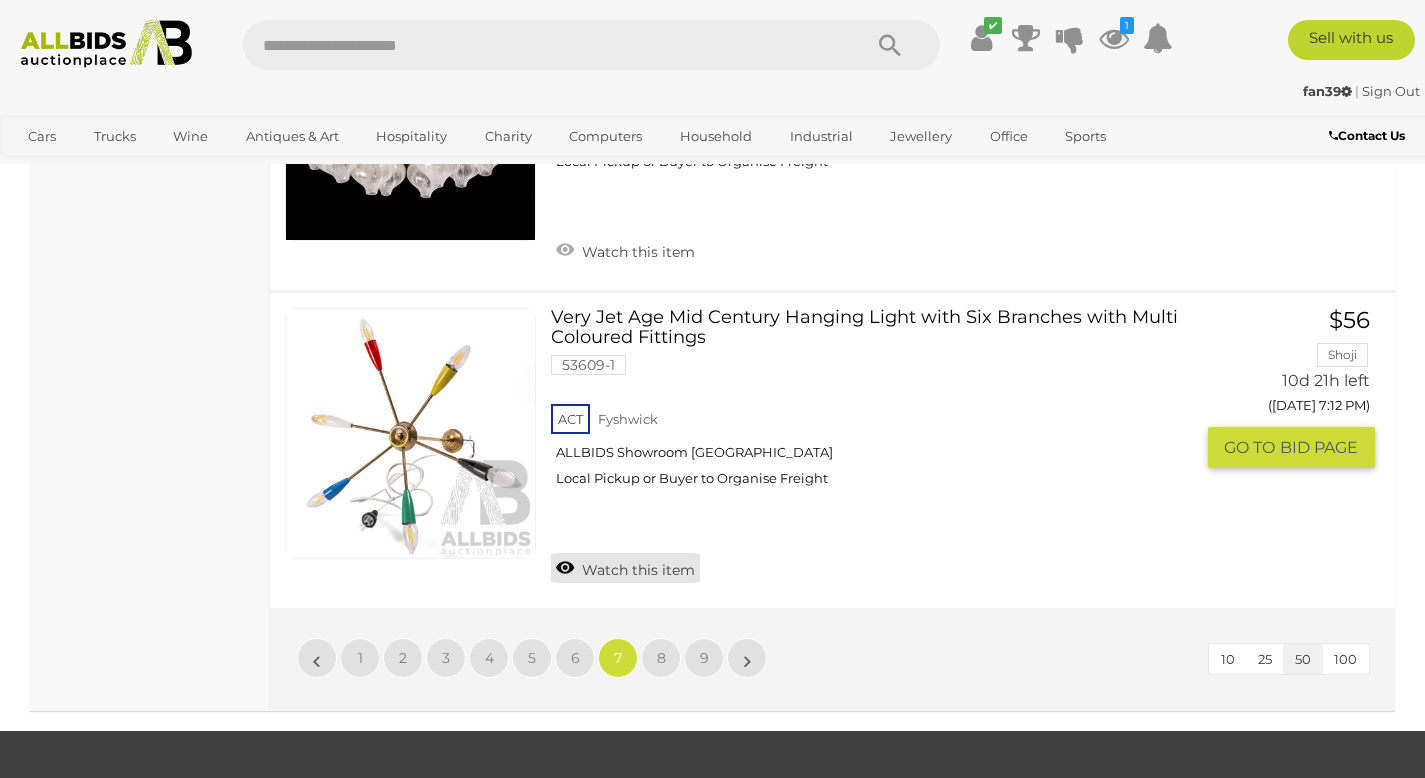 click on "Watch this item" at bounding box center (625, 568) 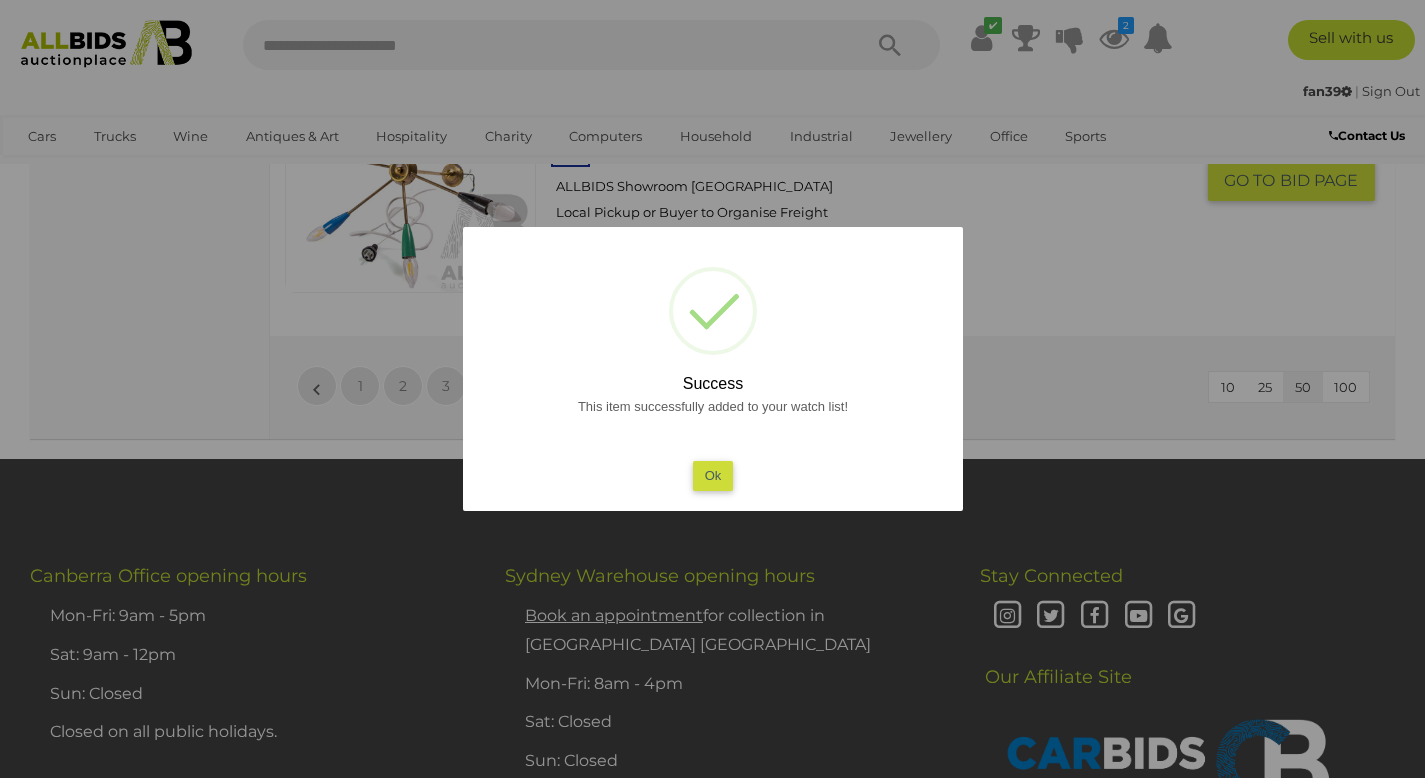 click on "Ok" at bounding box center (712, 475) 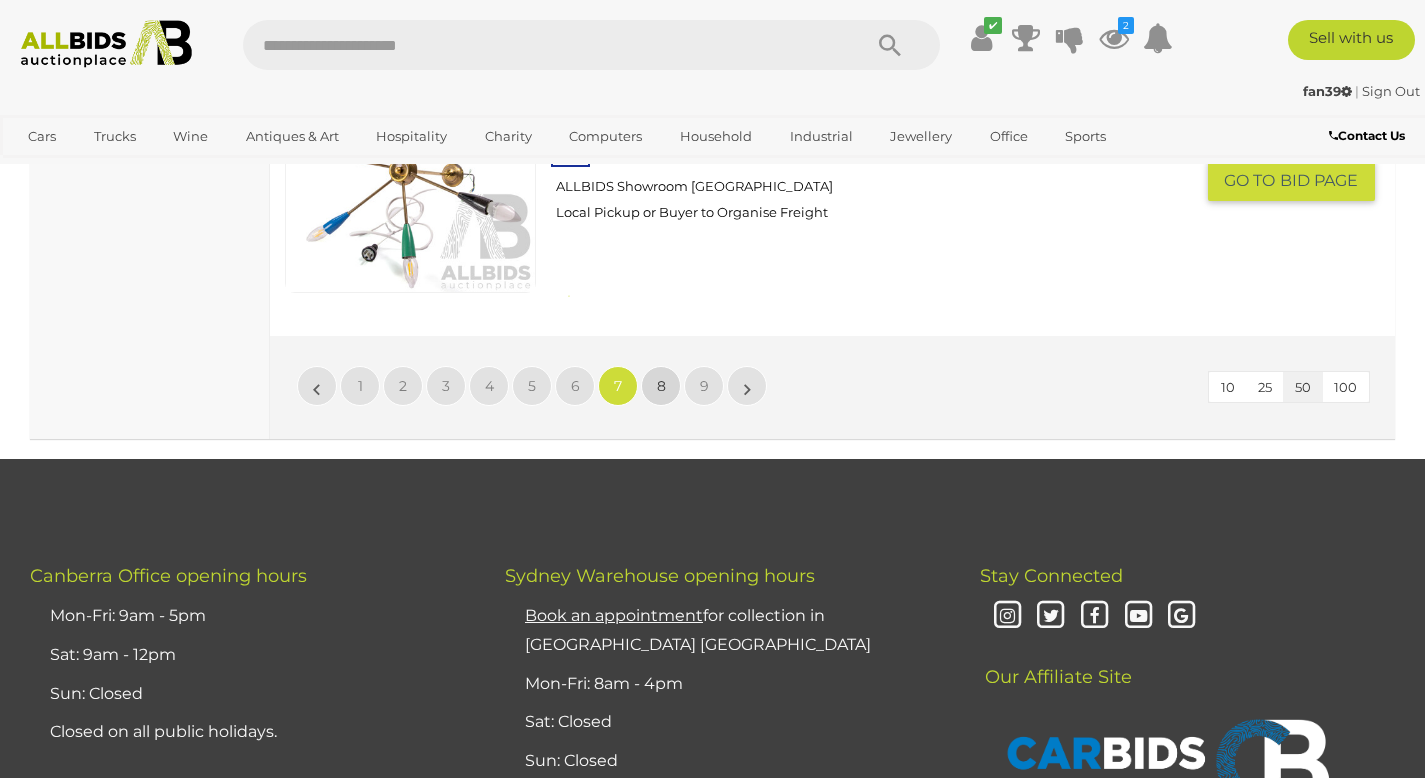click on "8" at bounding box center [661, 386] 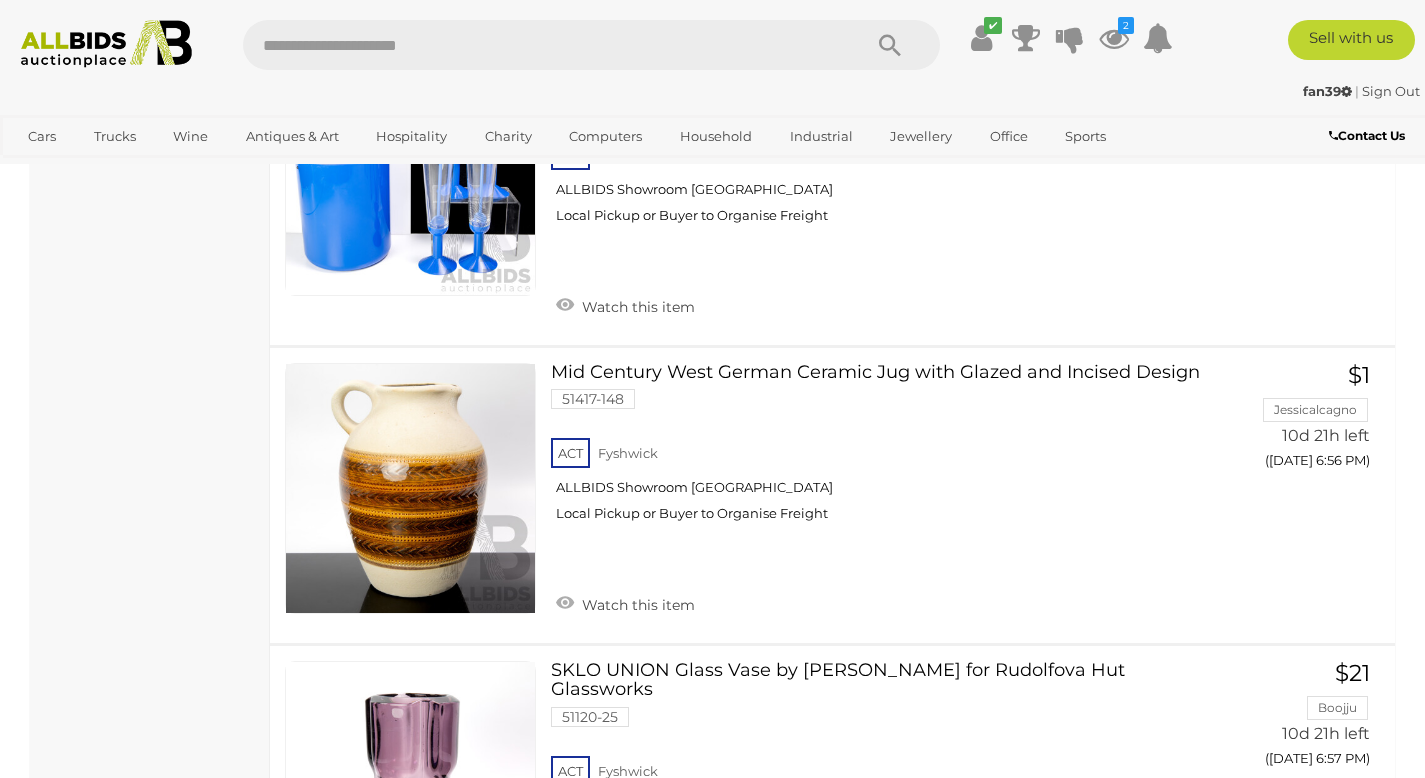 scroll, scrollTop: 5253, scrollLeft: 0, axis: vertical 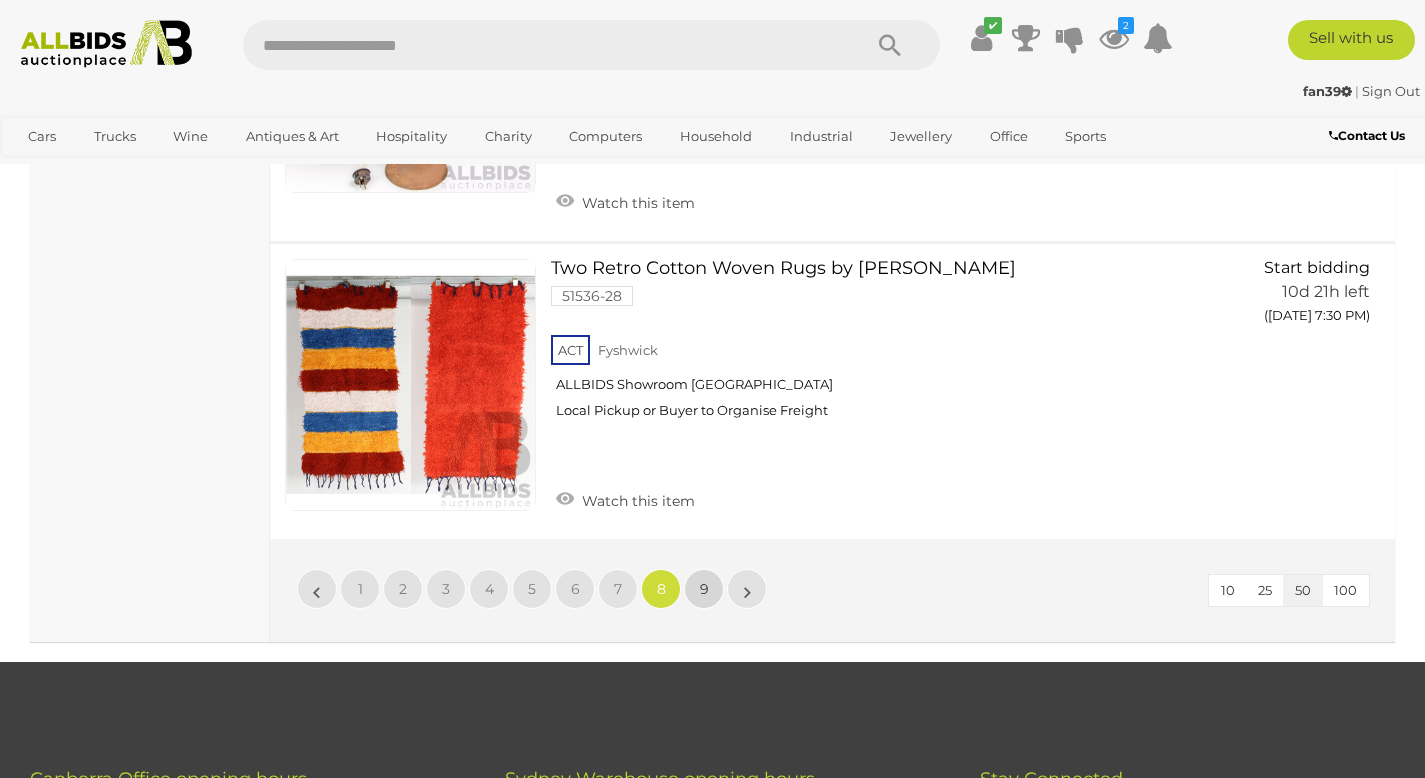click on "9" at bounding box center [704, 589] 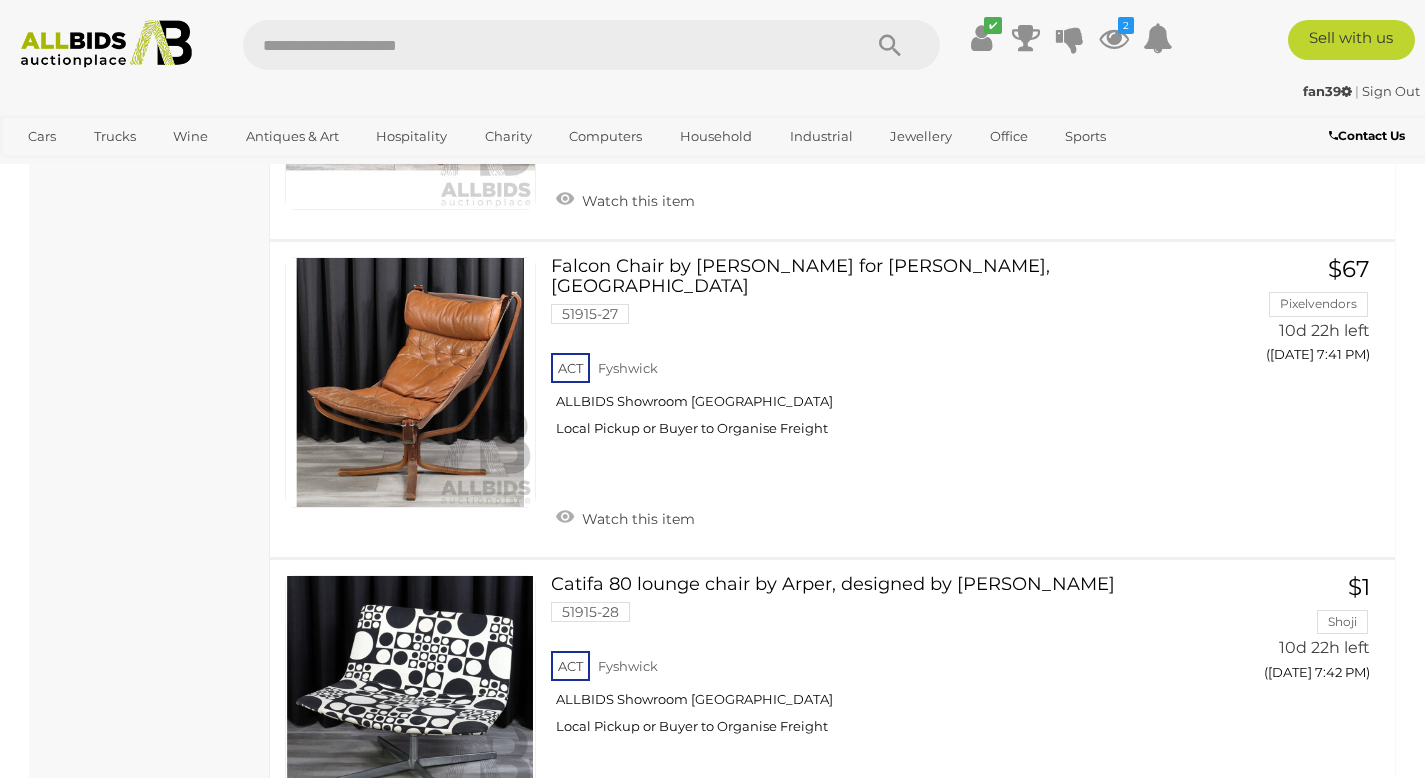scroll, scrollTop: 1700, scrollLeft: 0, axis: vertical 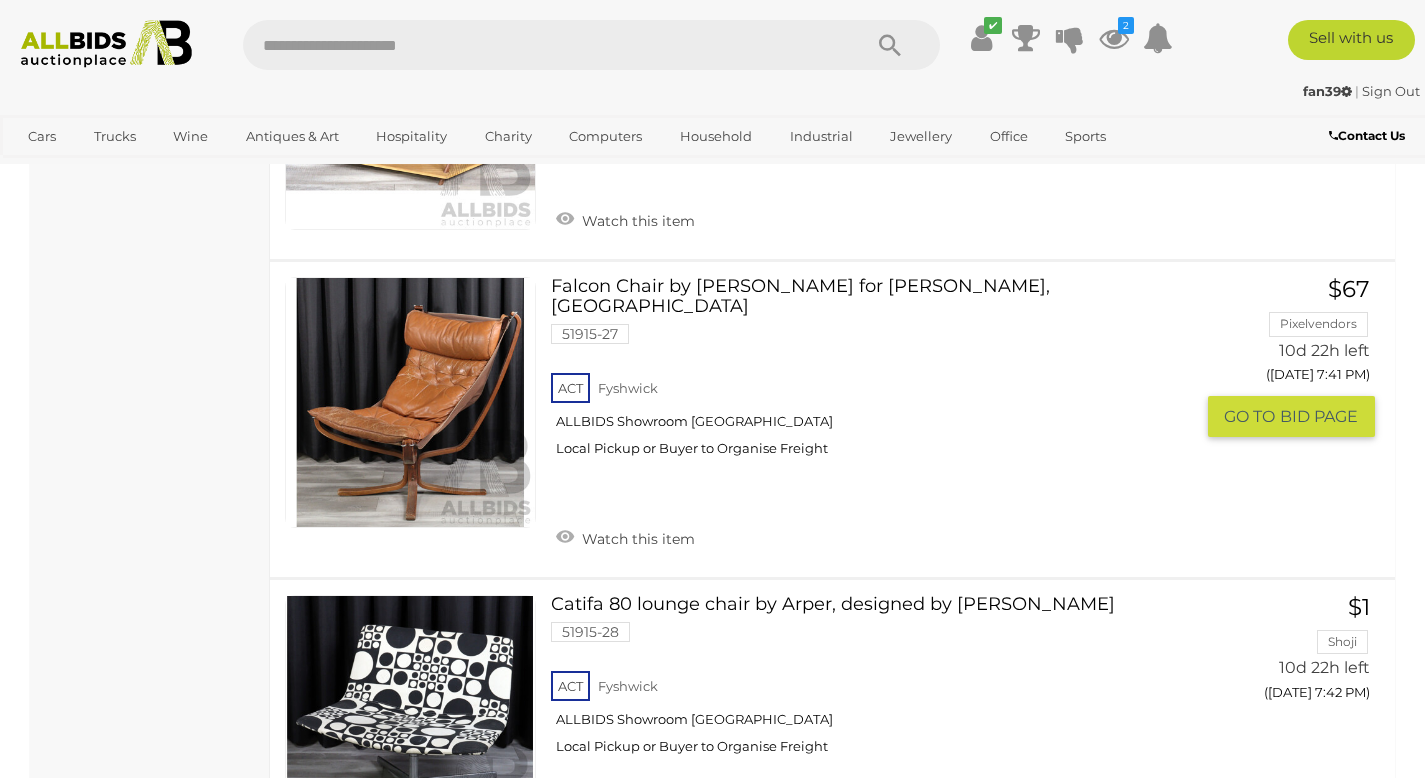 click at bounding box center (410, 402) 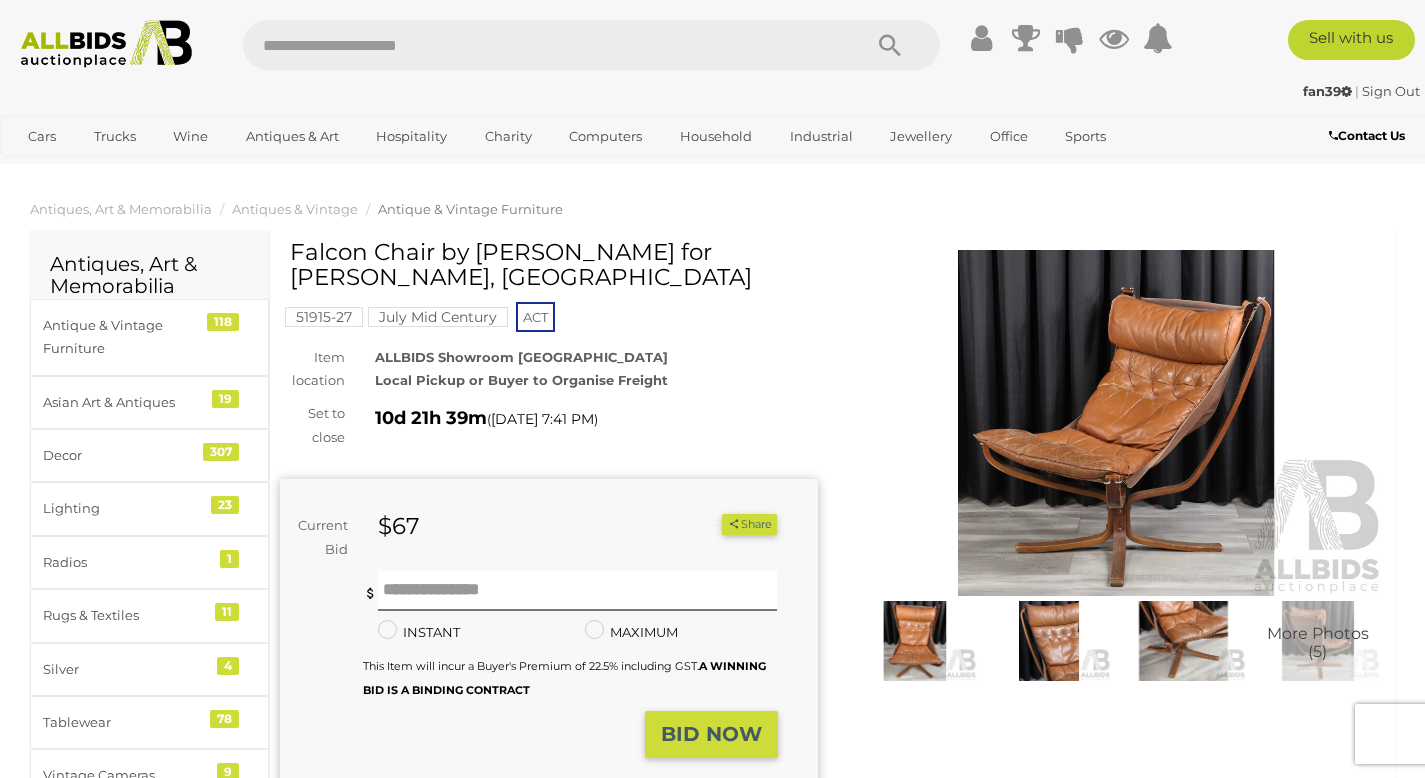 scroll, scrollTop: 0, scrollLeft: 0, axis: both 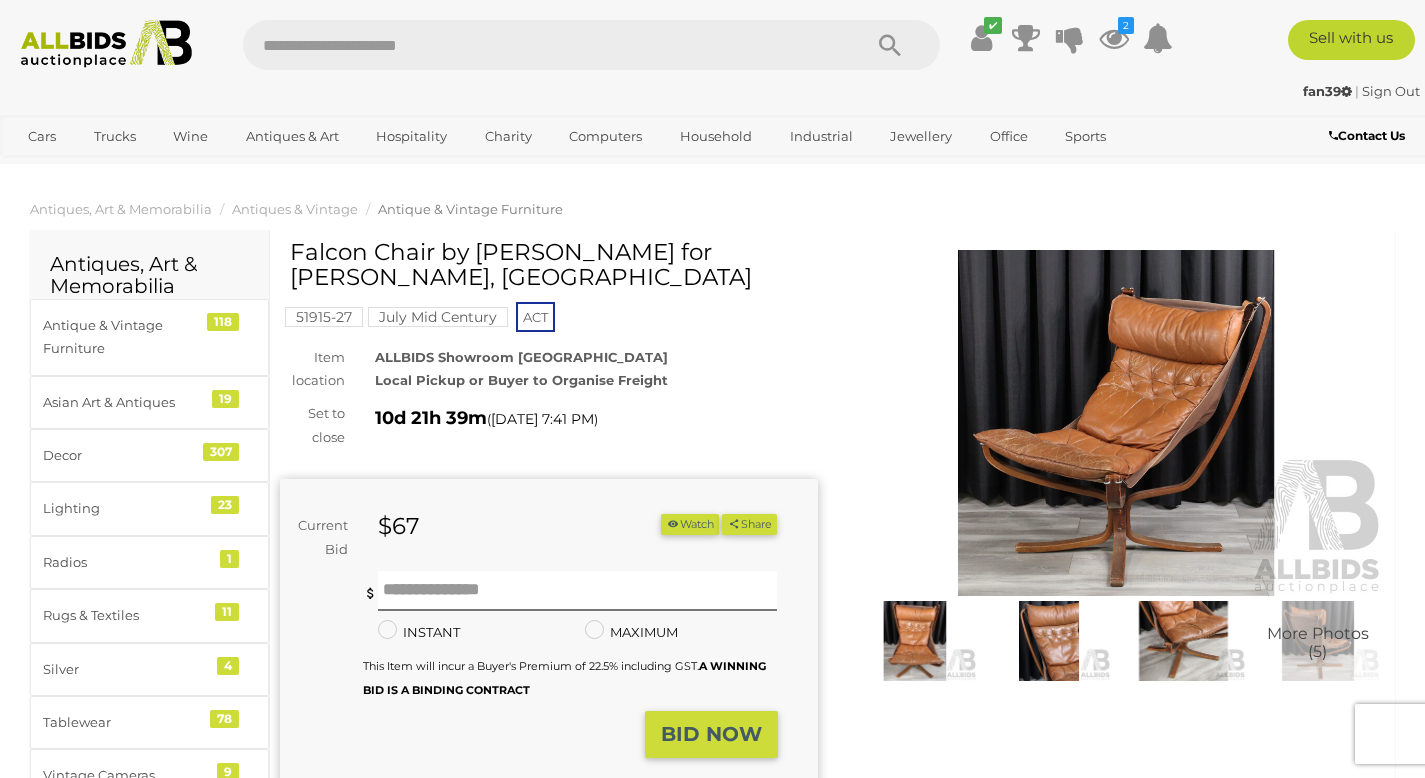 click at bounding box center (1117, 423) 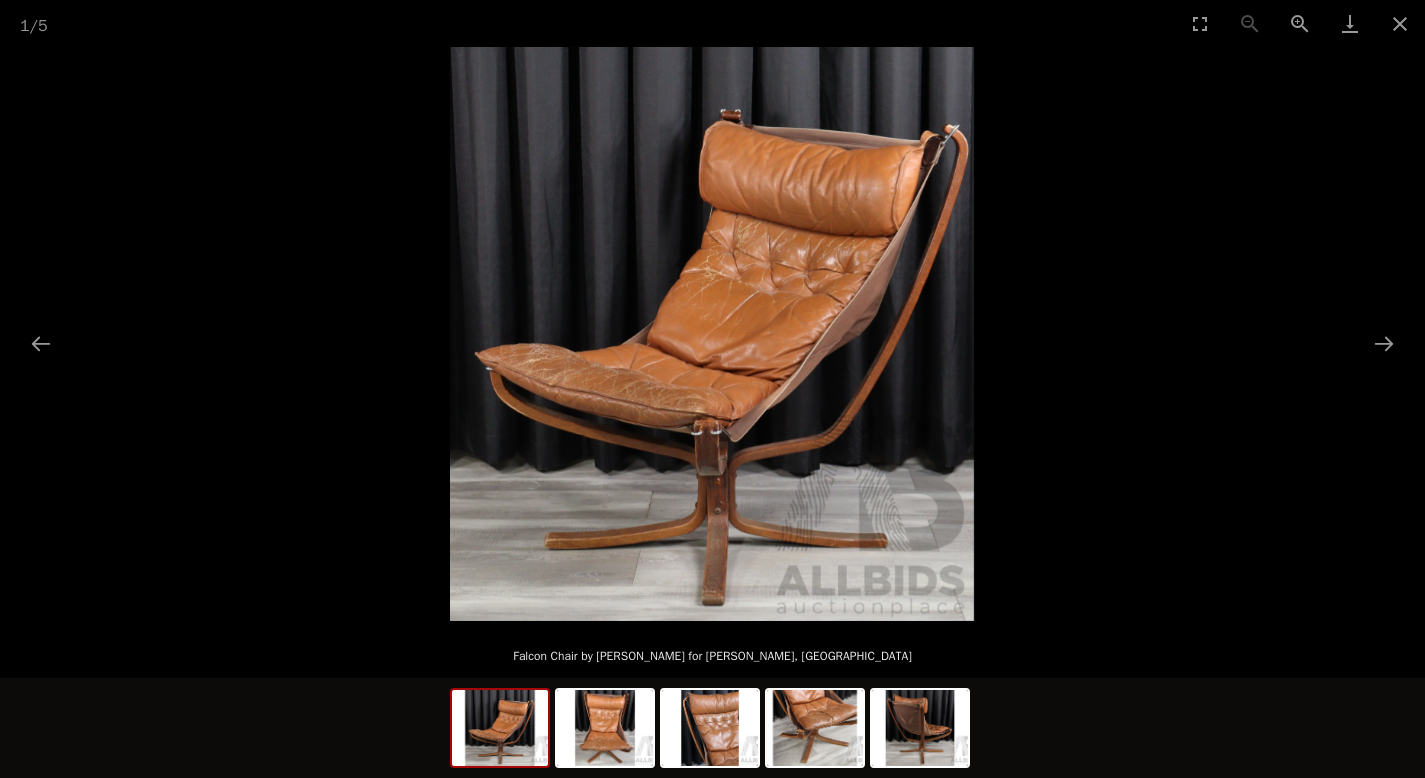 scroll, scrollTop: 0, scrollLeft: 0, axis: both 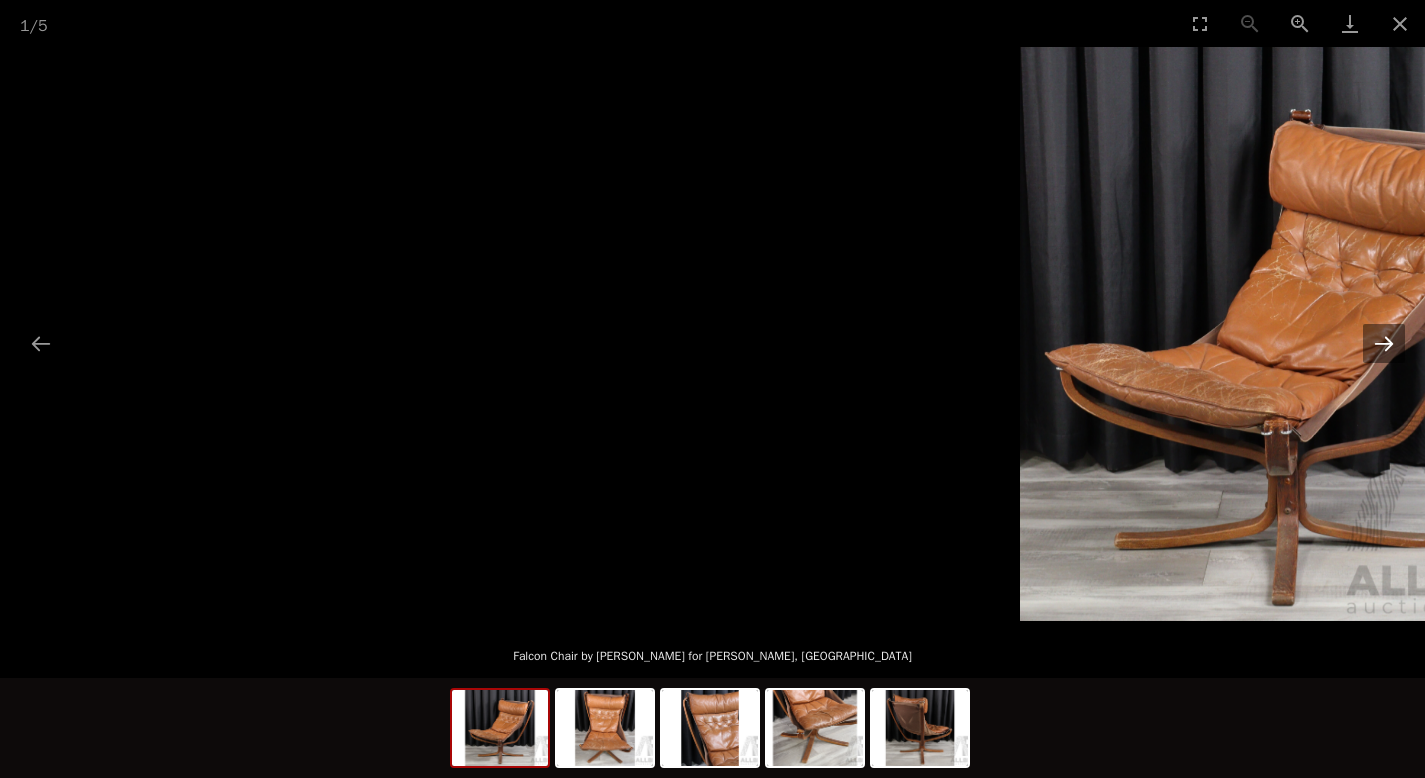 click at bounding box center [1384, 343] 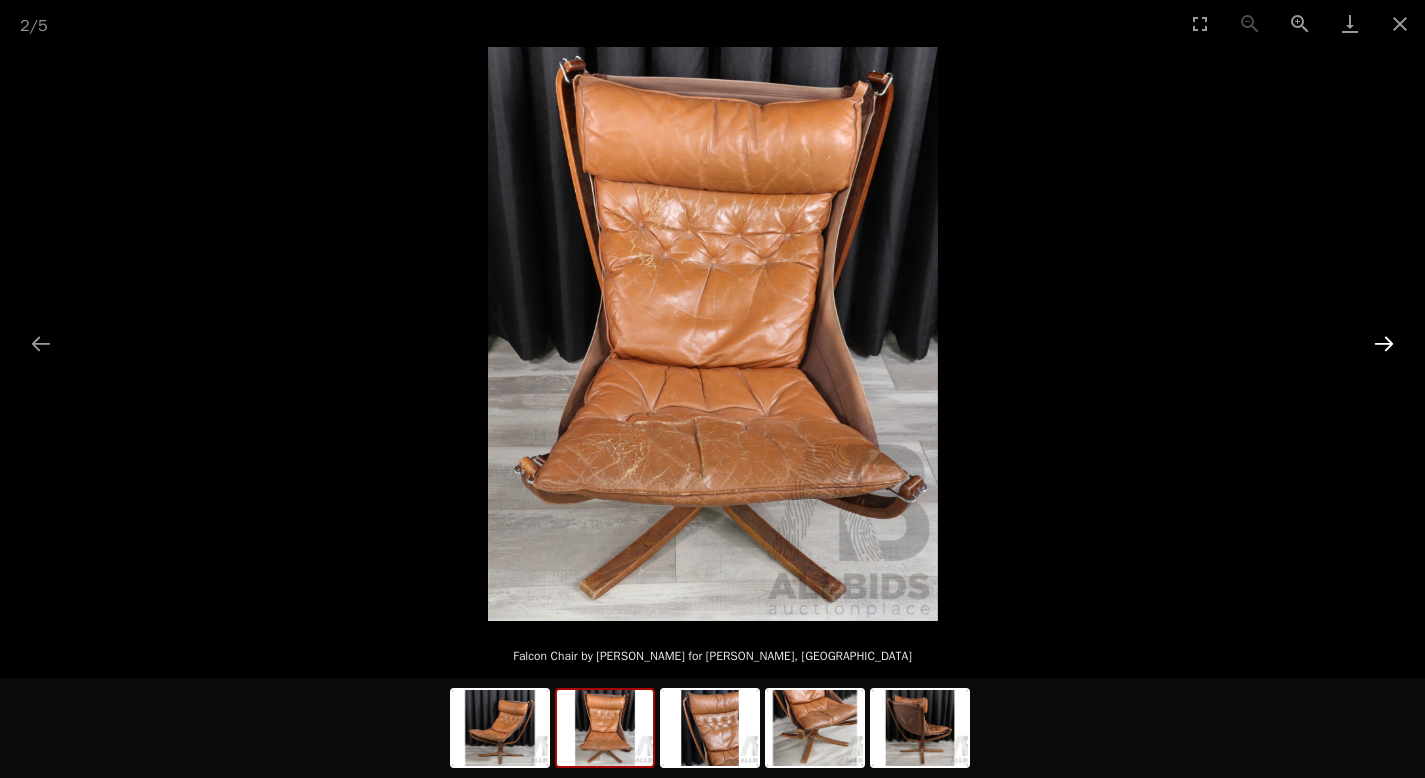 click at bounding box center (1384, 343) 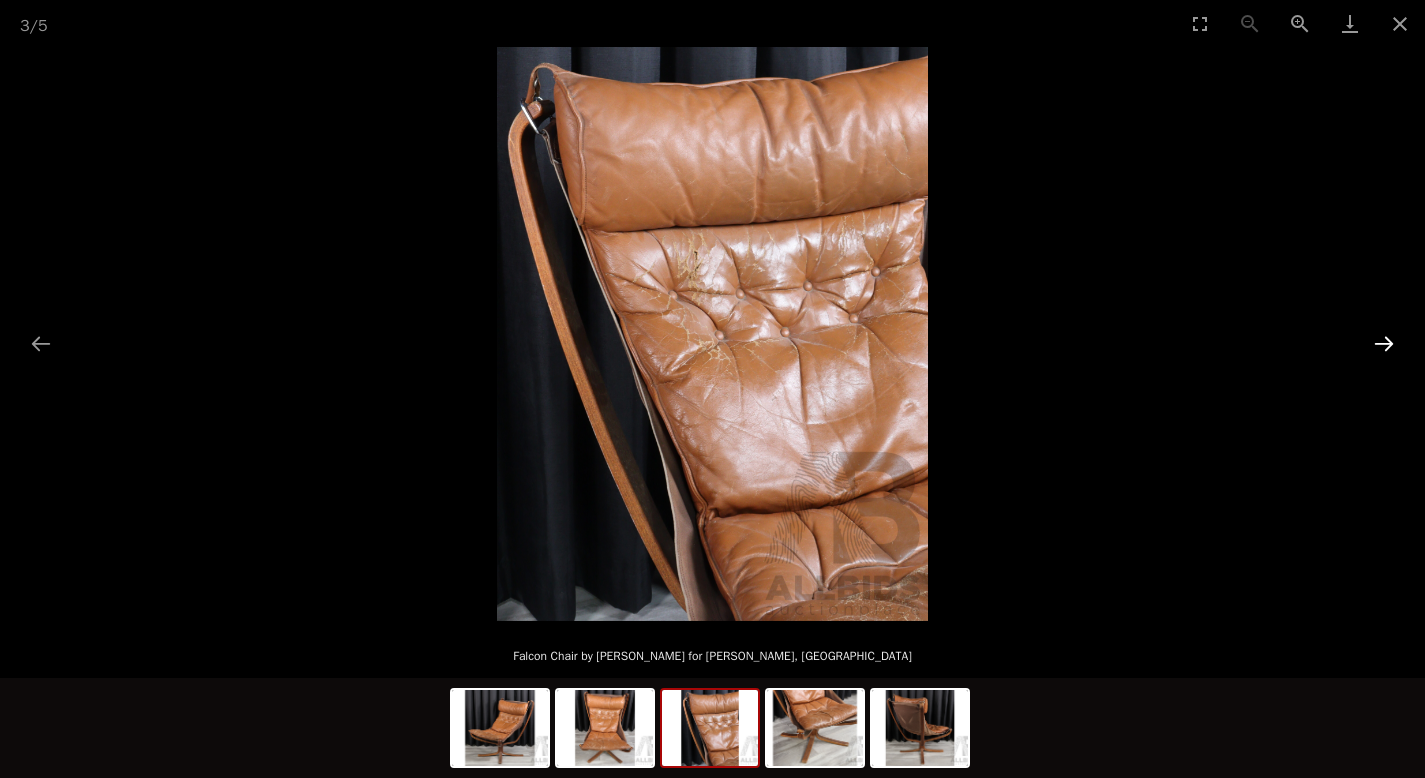 click at bounding box center [1384, 343] 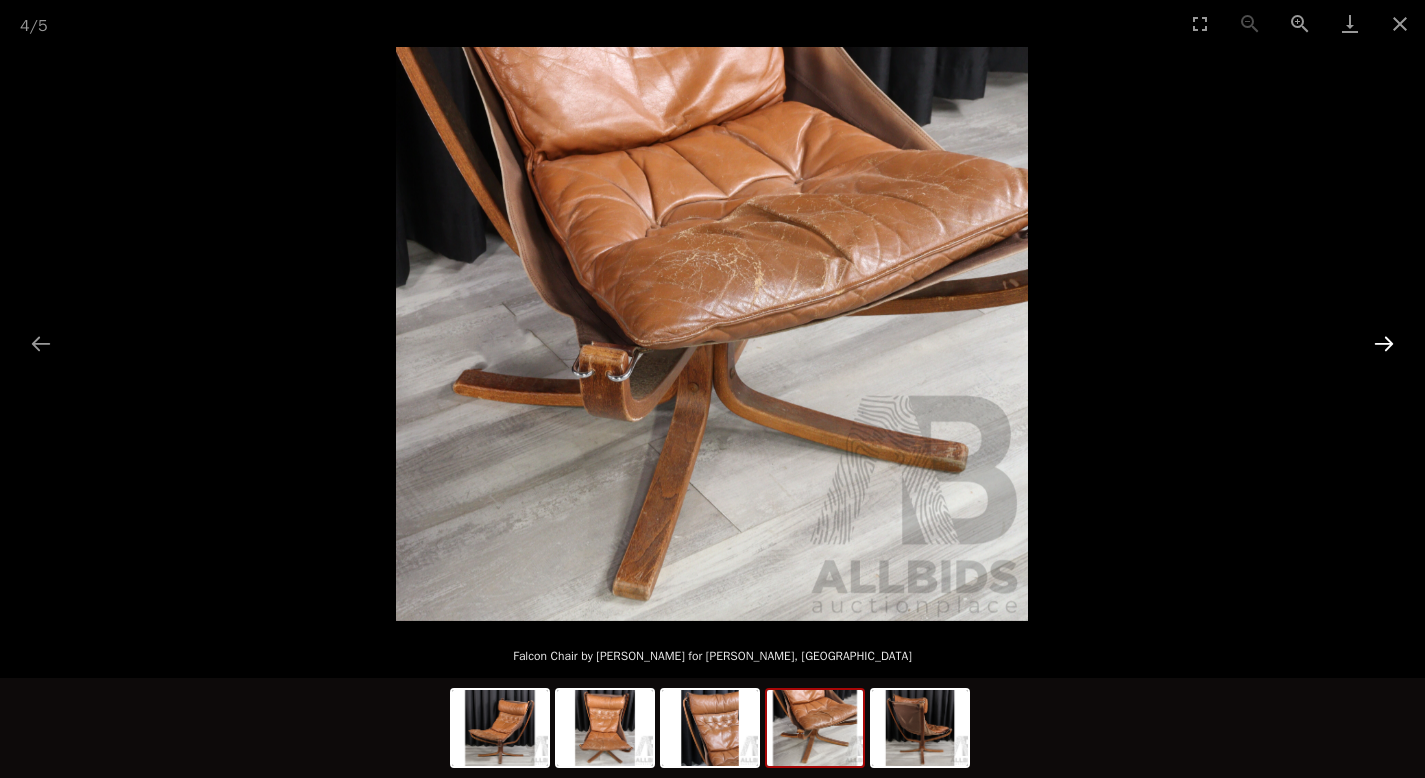 click at bounding box center (1384, 343) 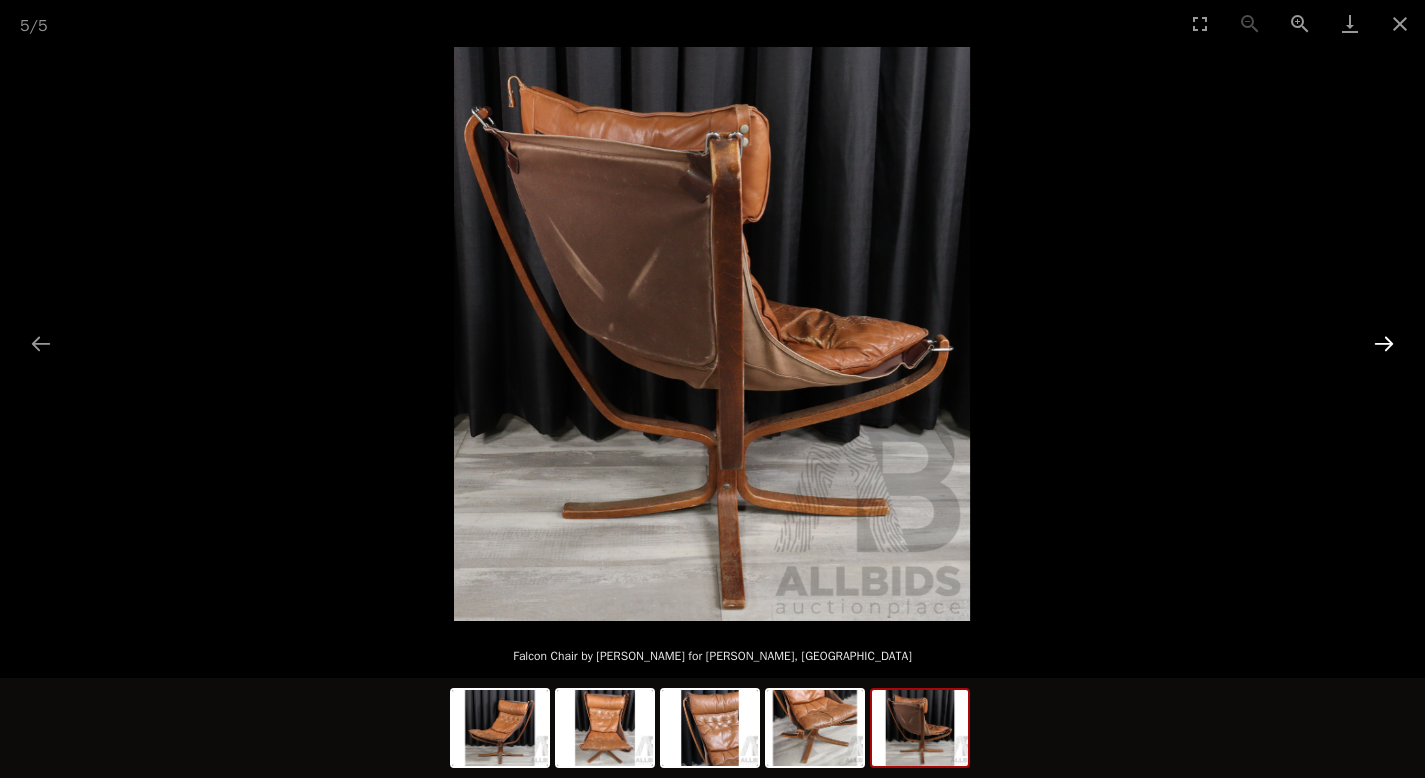 click at bounding box center [1384, 343] 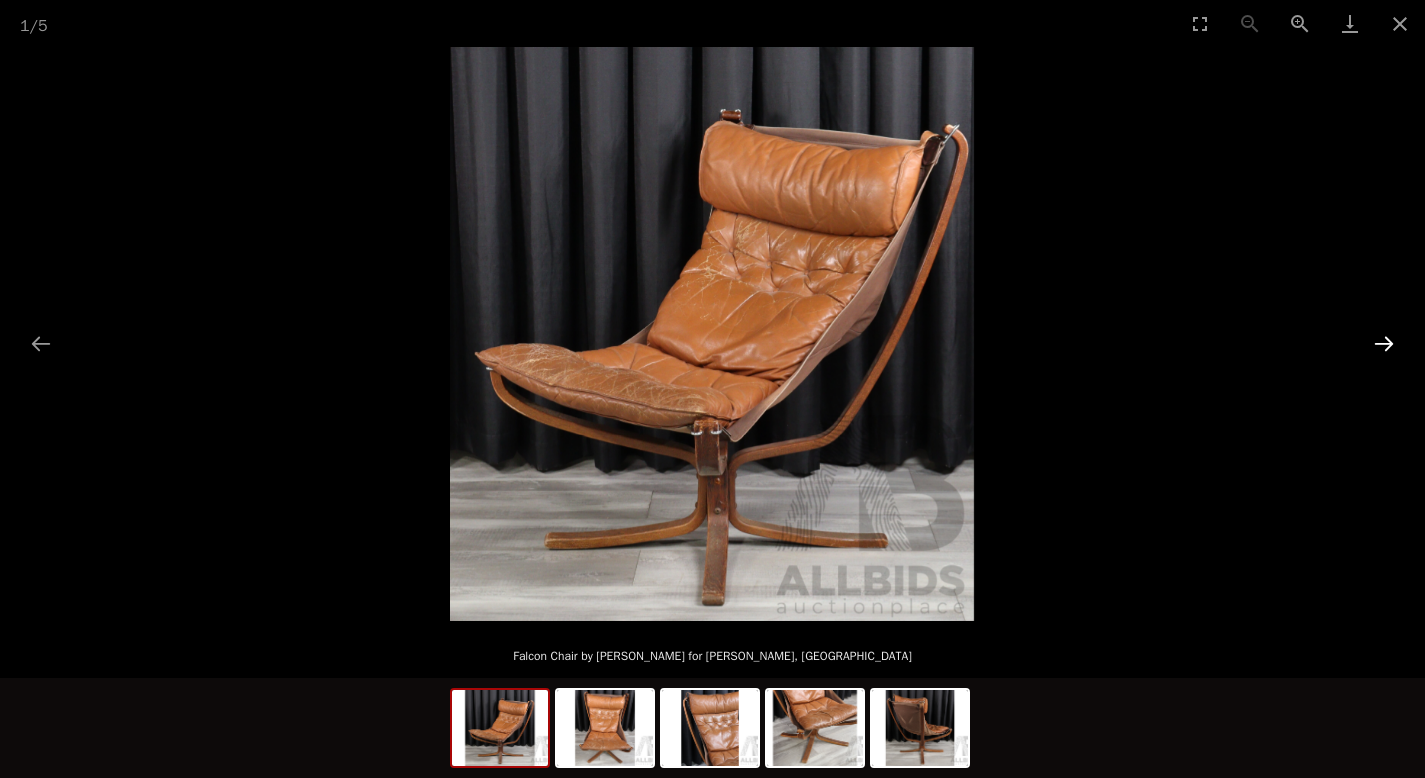 click at bounding box center (1384, 343) 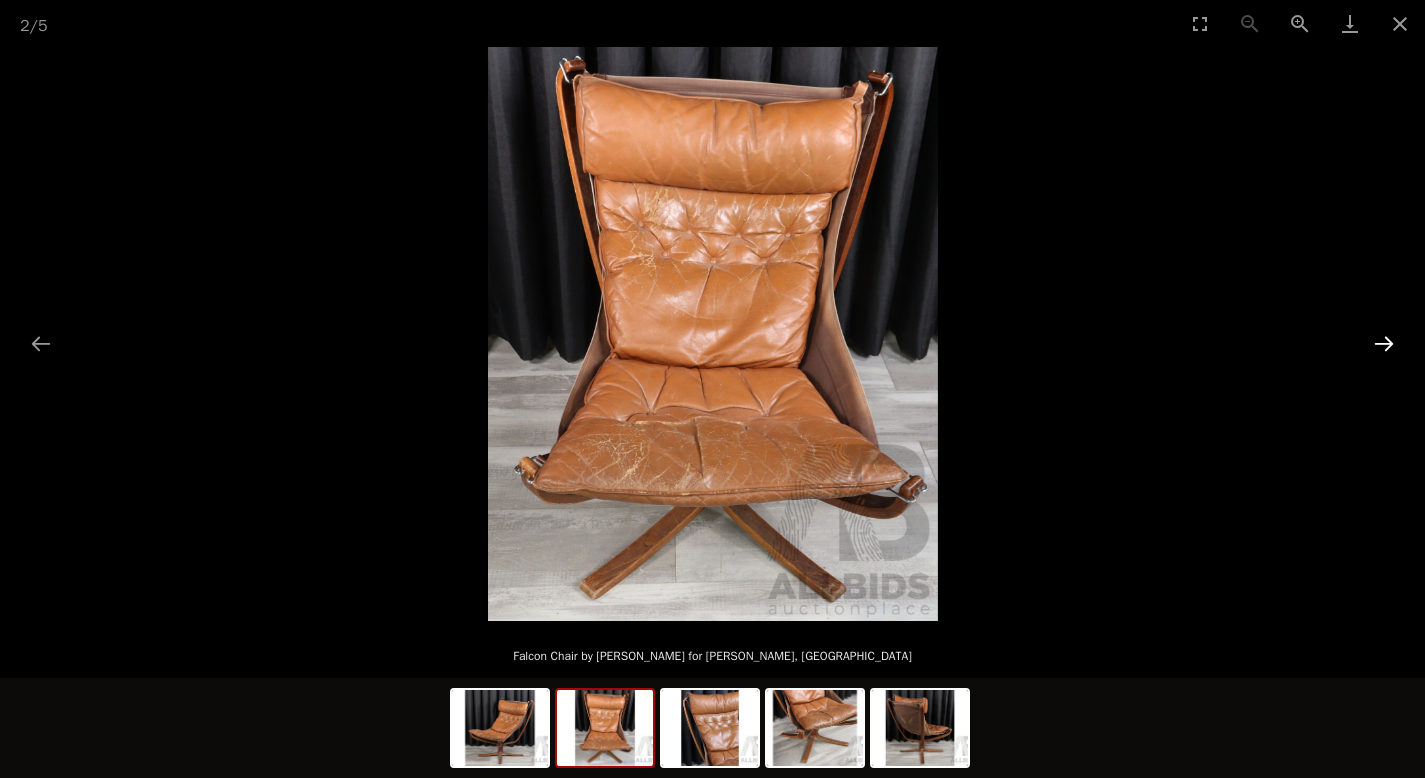 click at bounding box center [1384, 343] 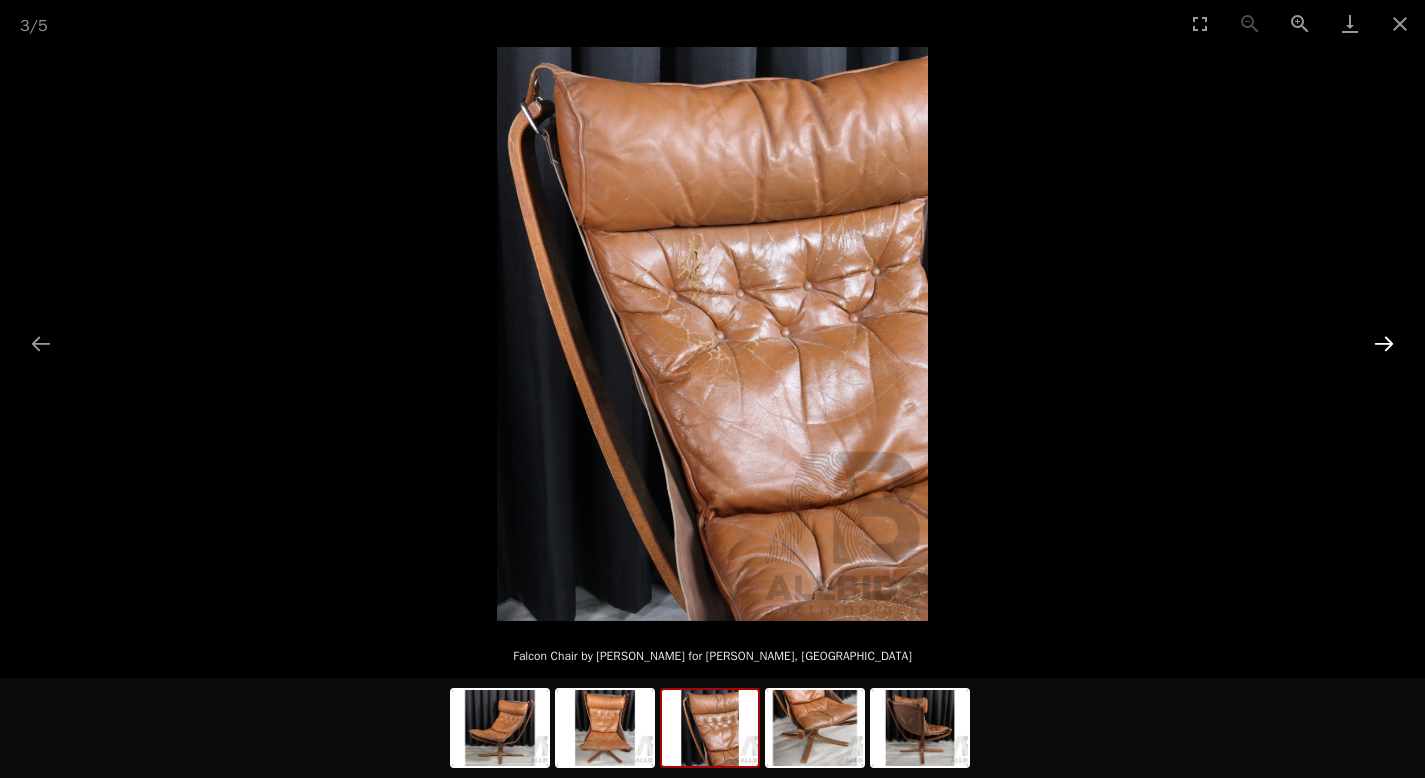 click at bounding box center [1384, 343] 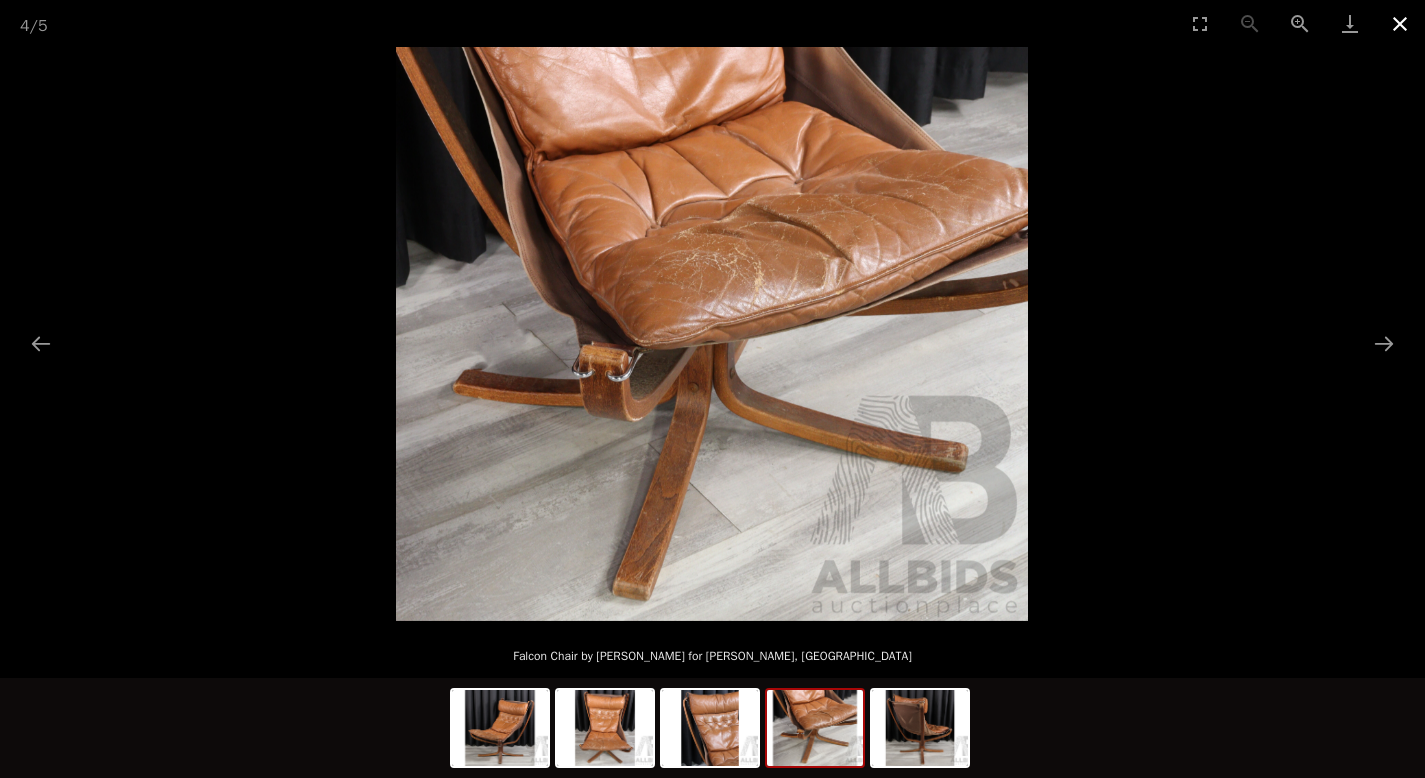 click at bounding box center [1400, 23] 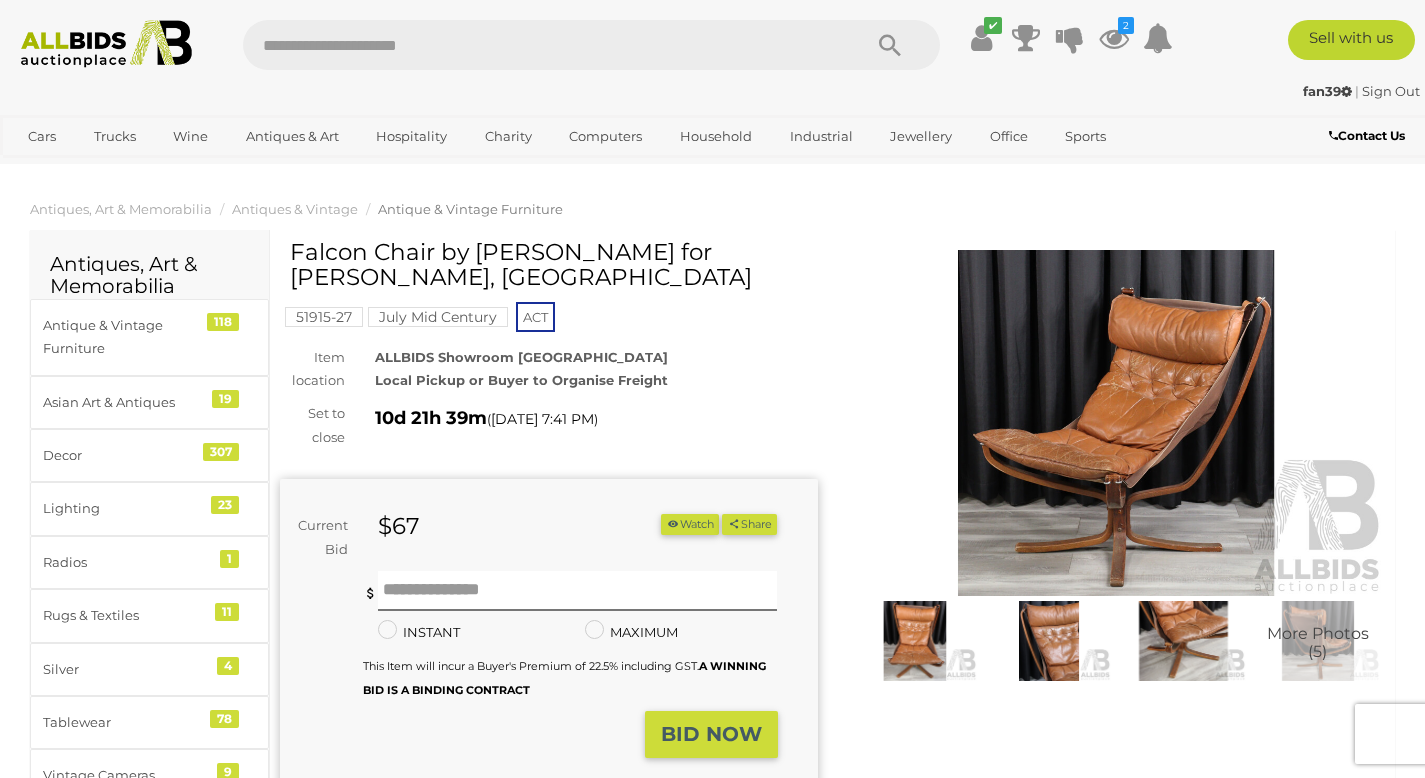 click on "Watch" at bounding box center [690, 524] 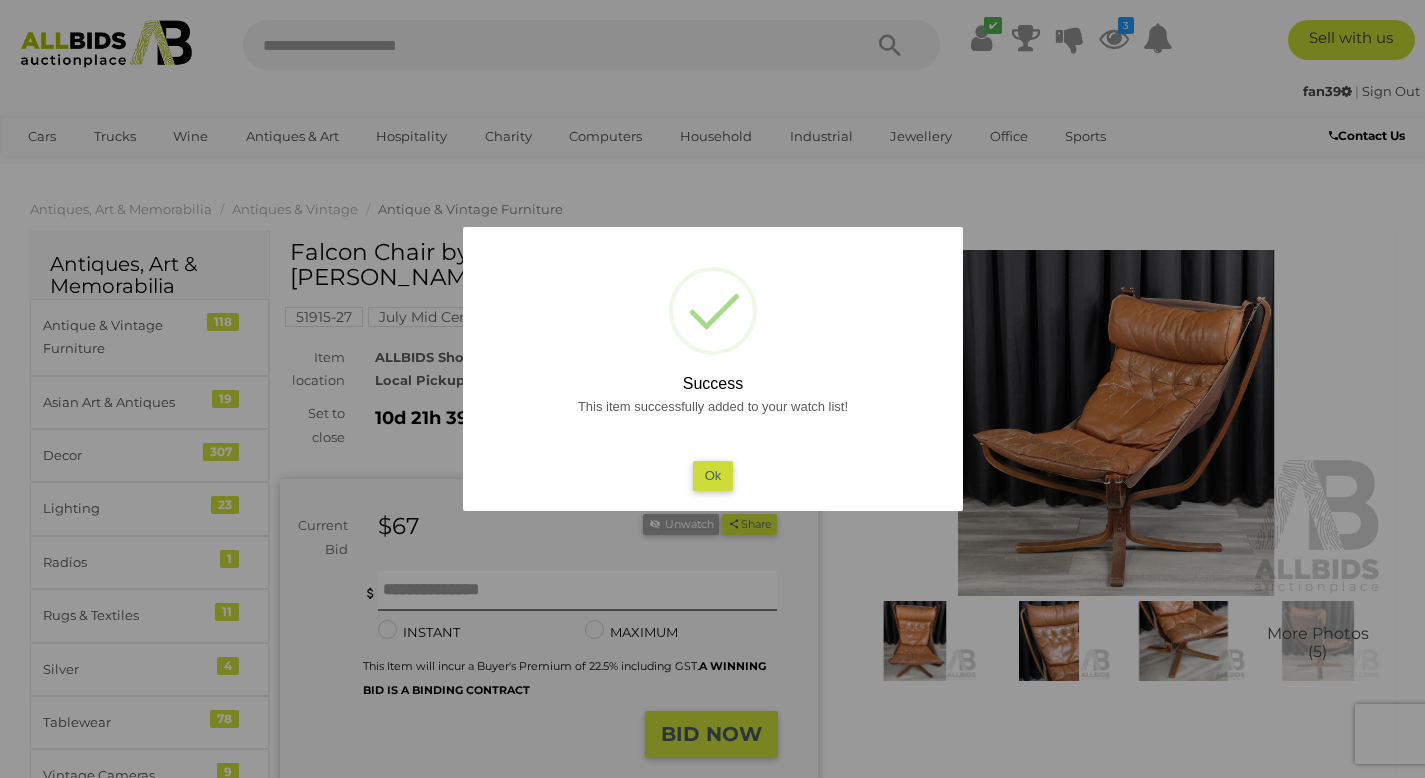 click on "Ok" at bounding box center [712, 475] 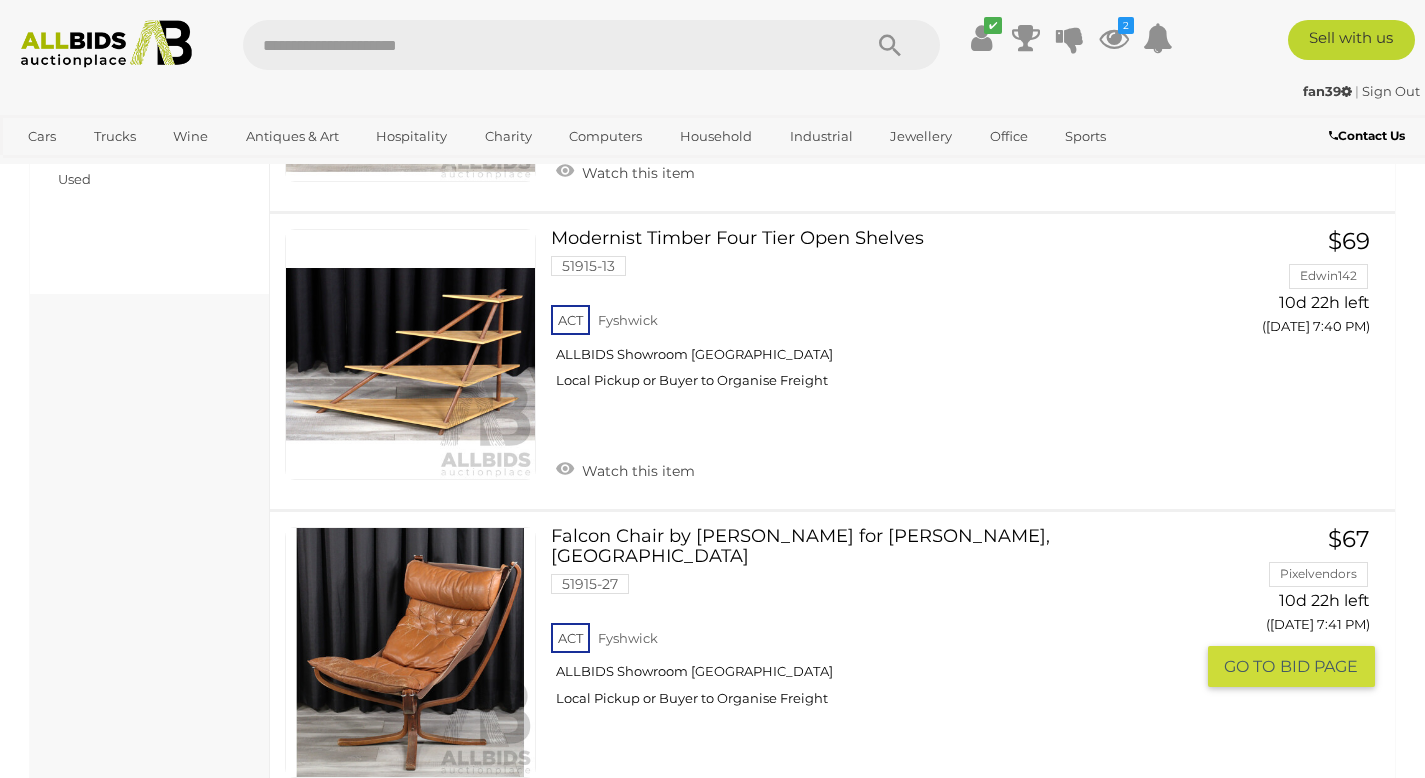 scroll, scrollTop: 1857, scrollLeft: 0, axis: vertical 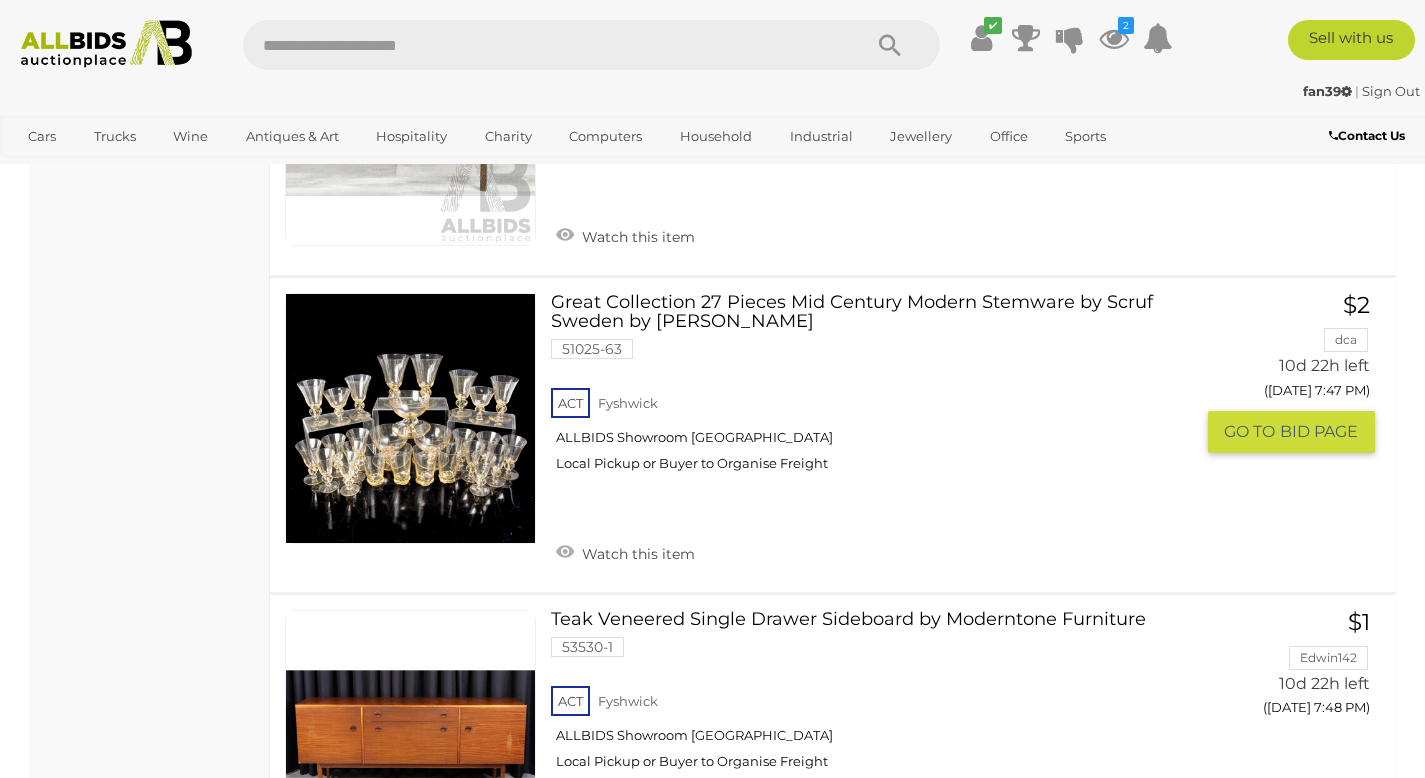 click at bounding box center [410, 418] 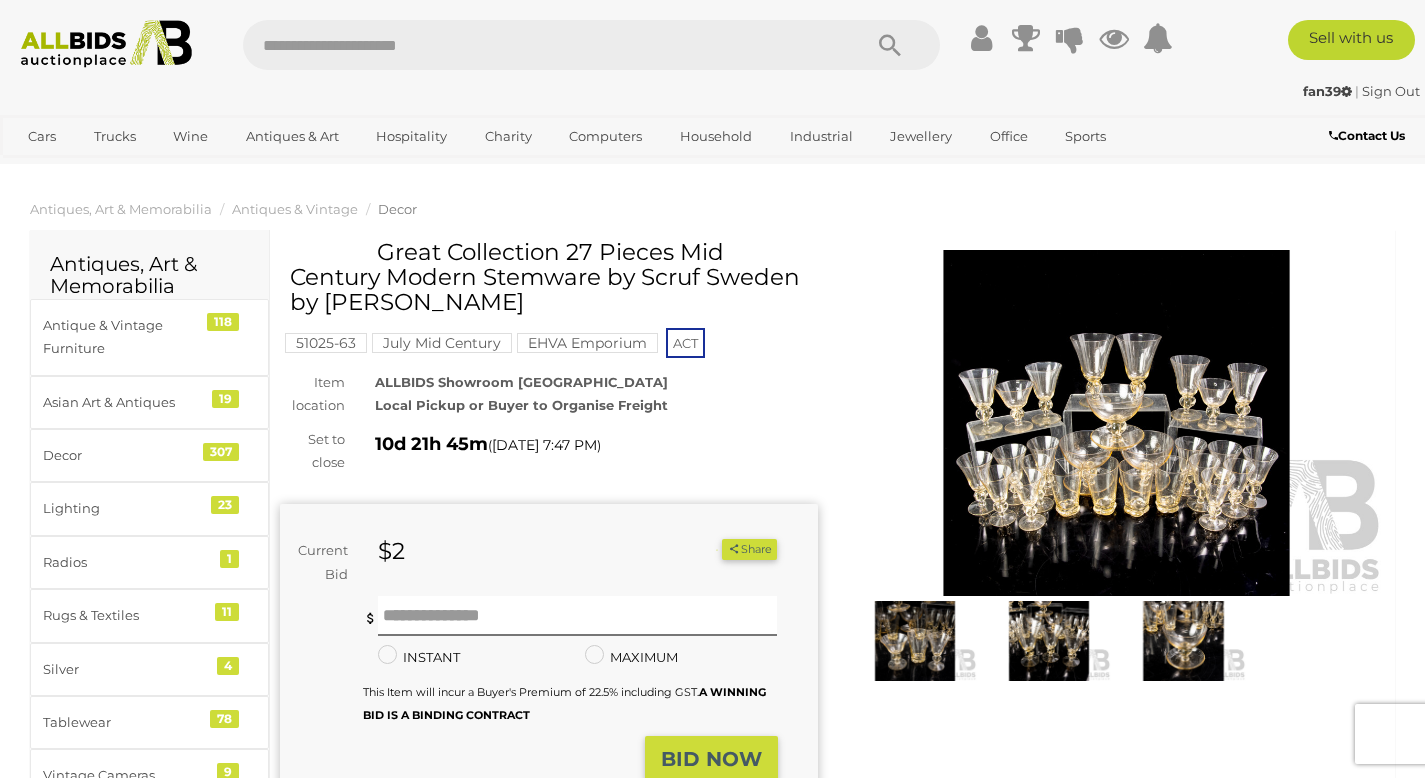scroll, scrollTop: 0, scrollLeft: 0, axis: both 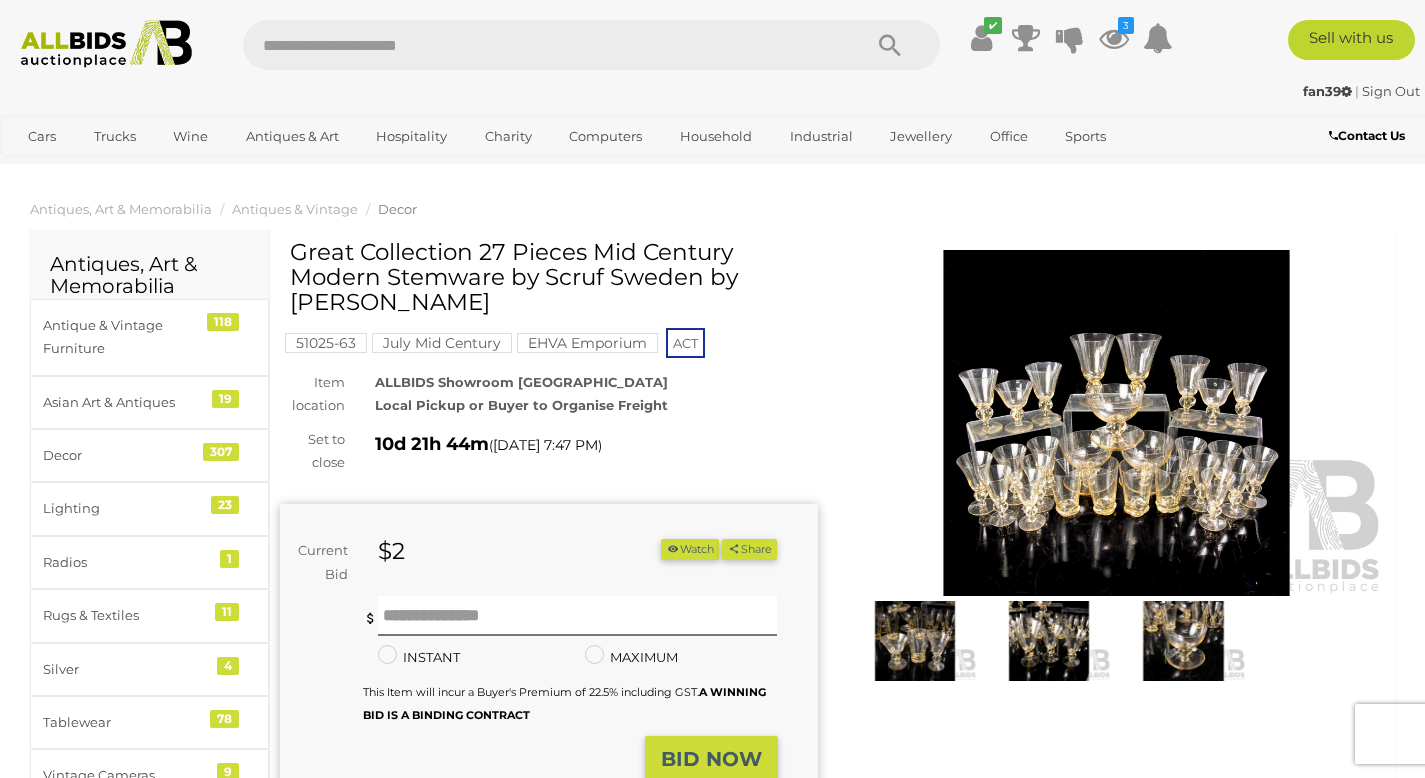 click at bounding box center (1117, 423) 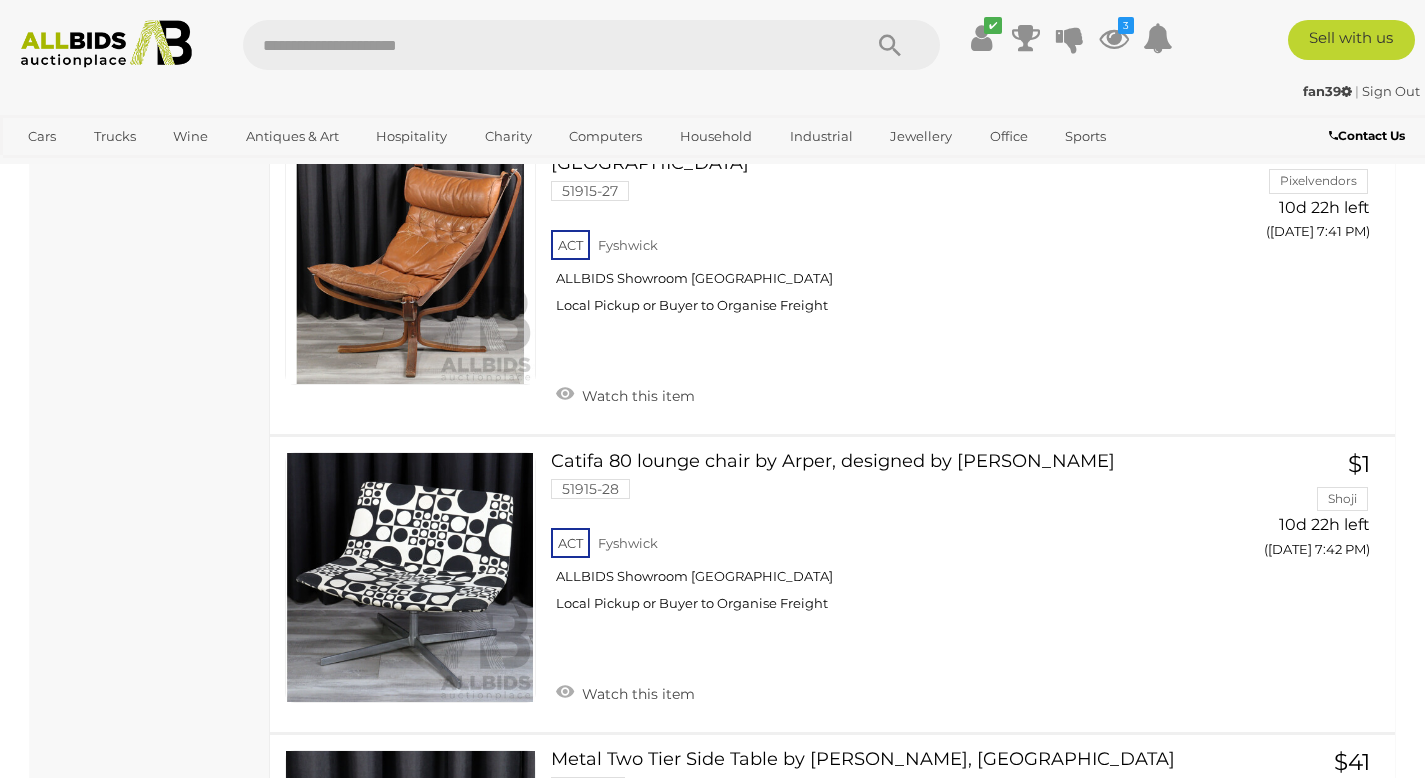 scroll, scrollTop: 3645, scrollLeft: 0, axis: vertical 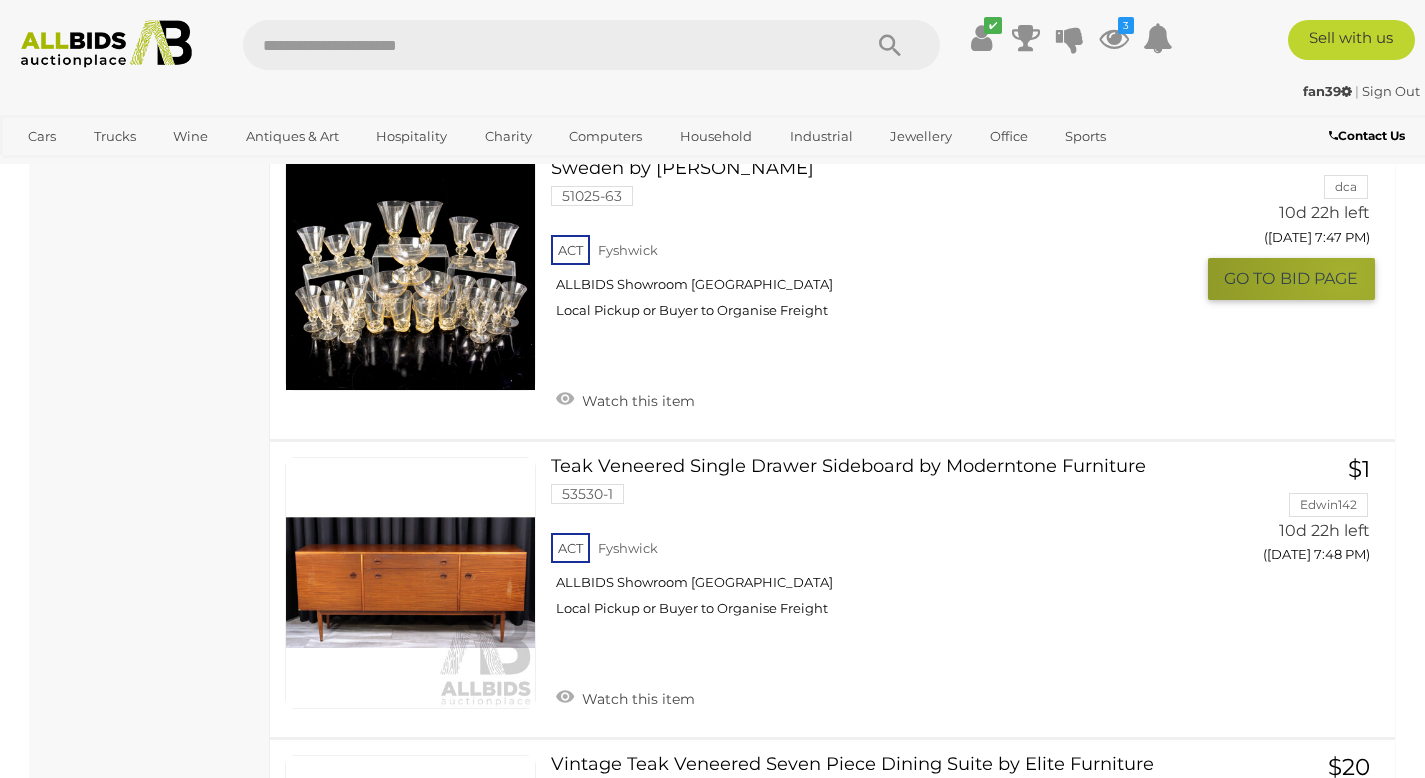 click on "BID PAGE" at bounding box center [1319, 278] 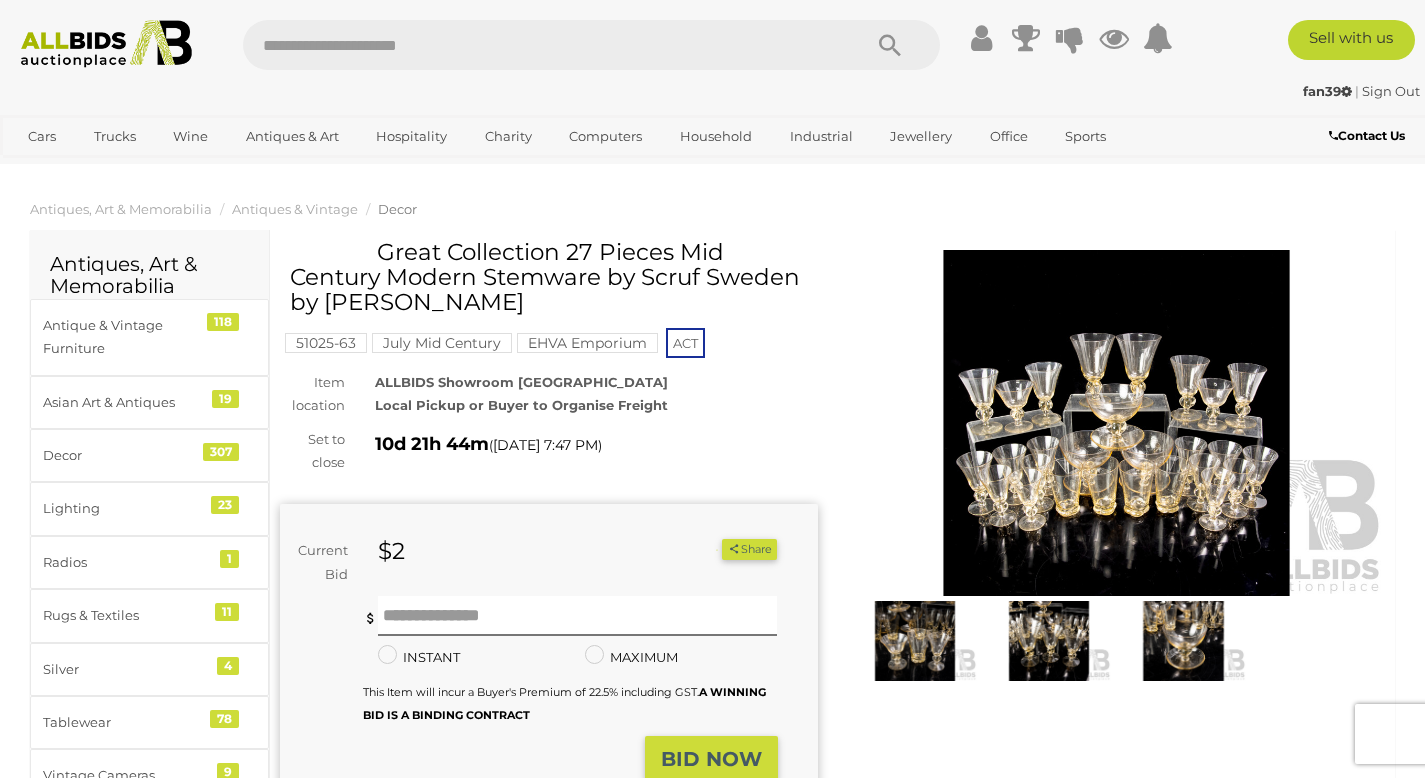 scroll, scrollTop: 0, scrollLeft: 0, axis: both 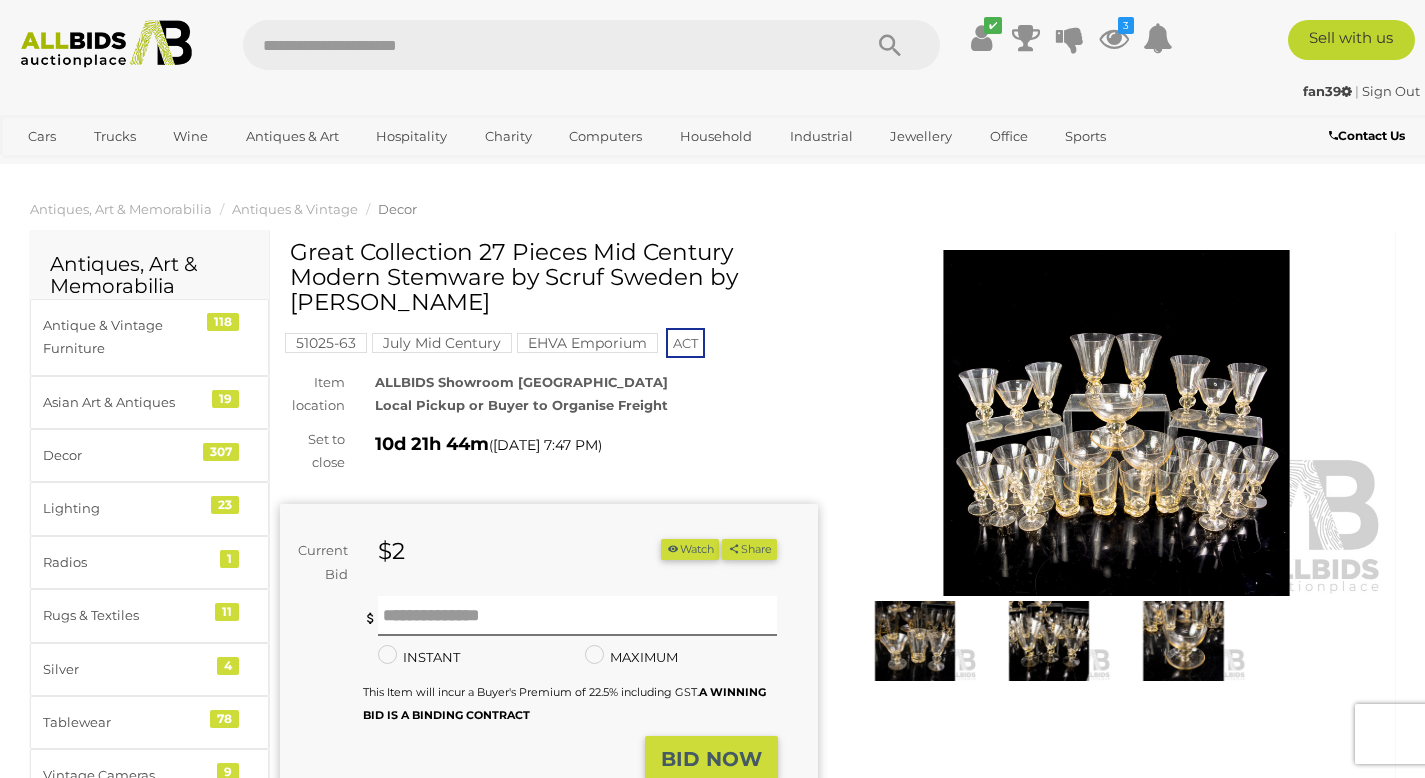 click on "Watch" at bounding box center [690, 549] 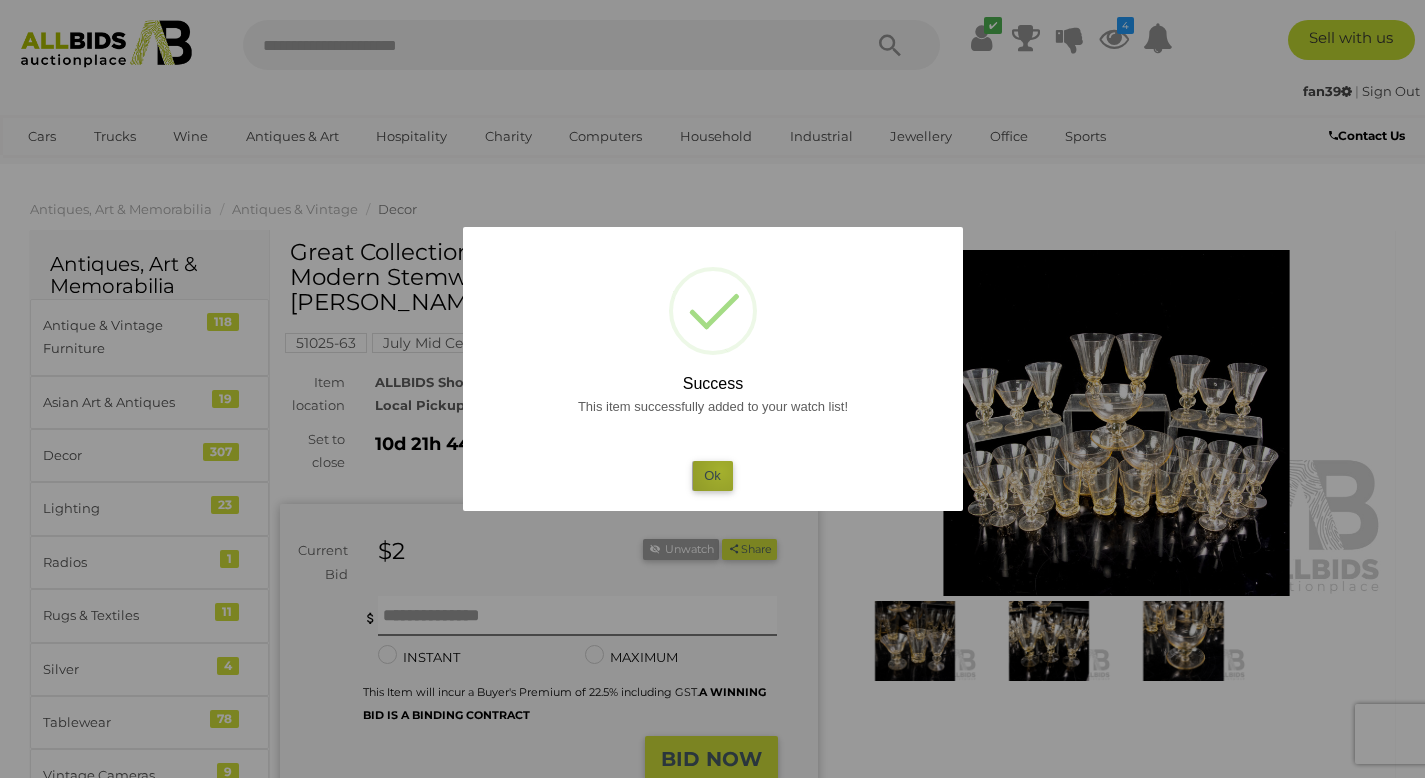 click on "Ok" at bounding box center (712, 475) 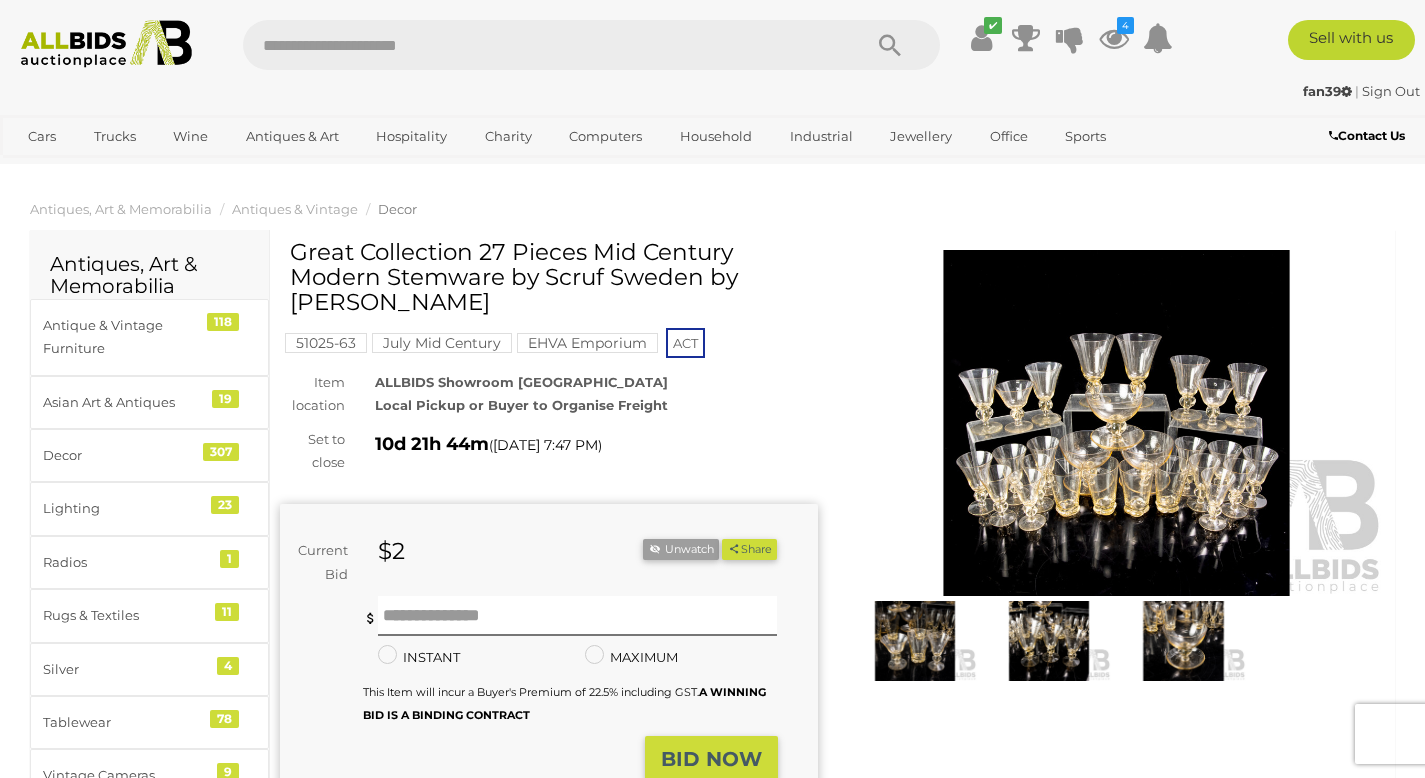 drag, startPoint x: 361, startPoint y: 250, endPoint x: 408, endPoint y: 299, distance: 67.89698 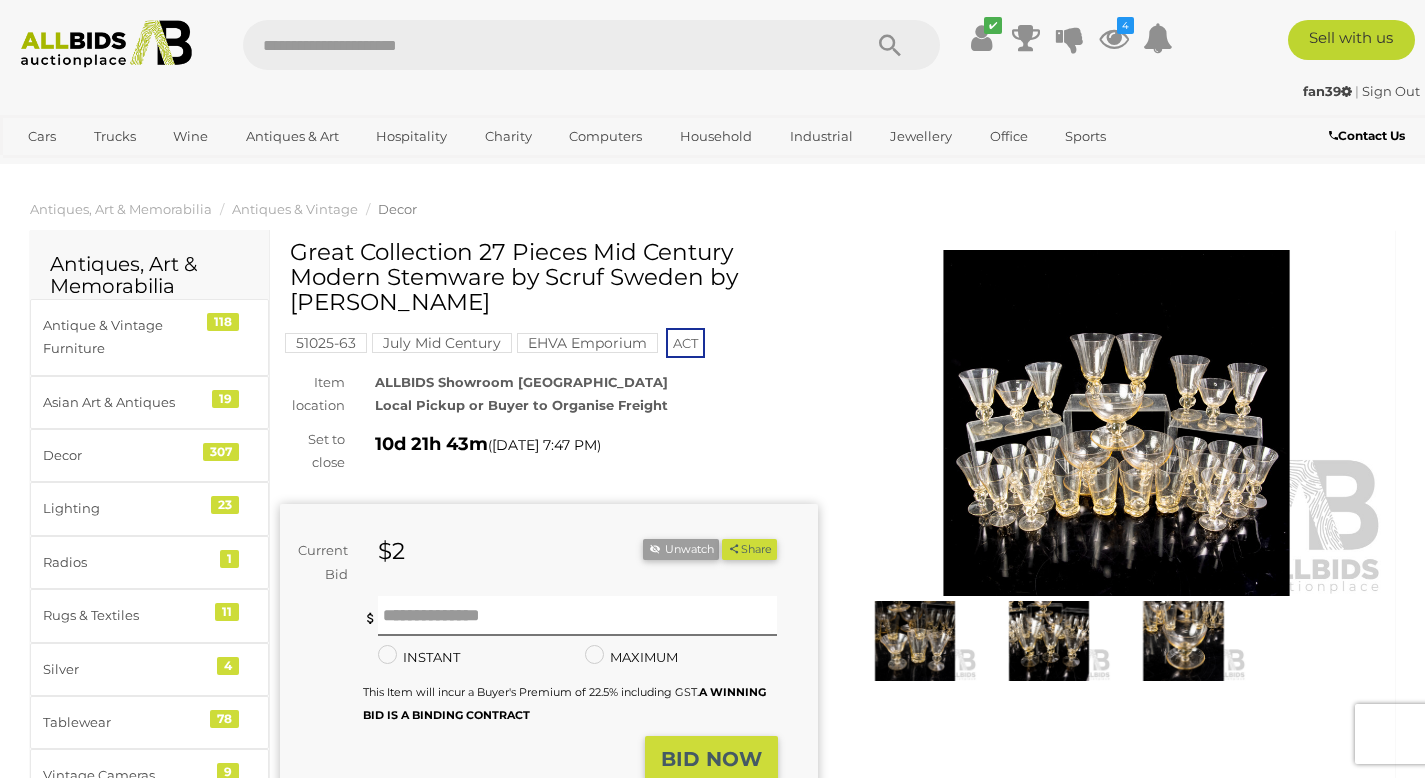 click at bounding box center [1117, 423] 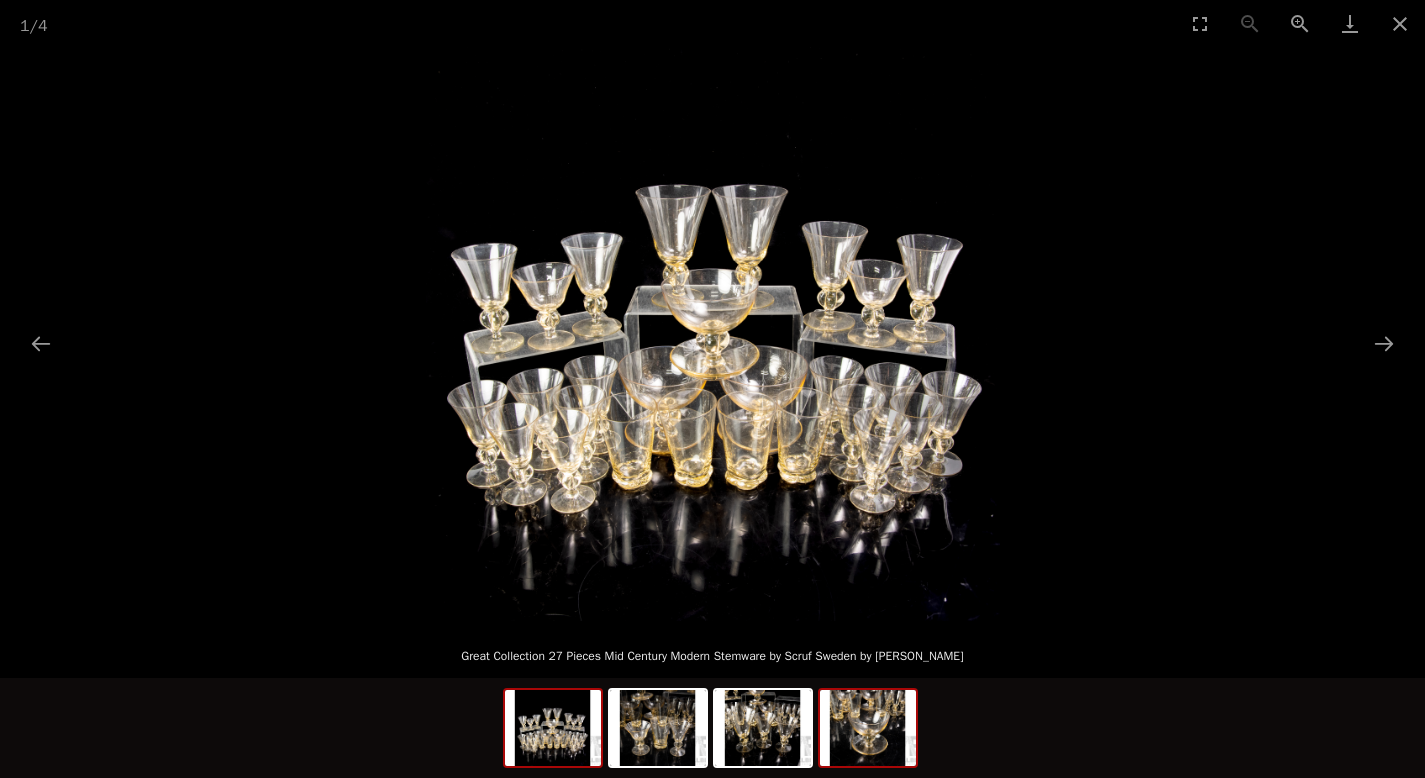 click at bounding box center (868, 728) 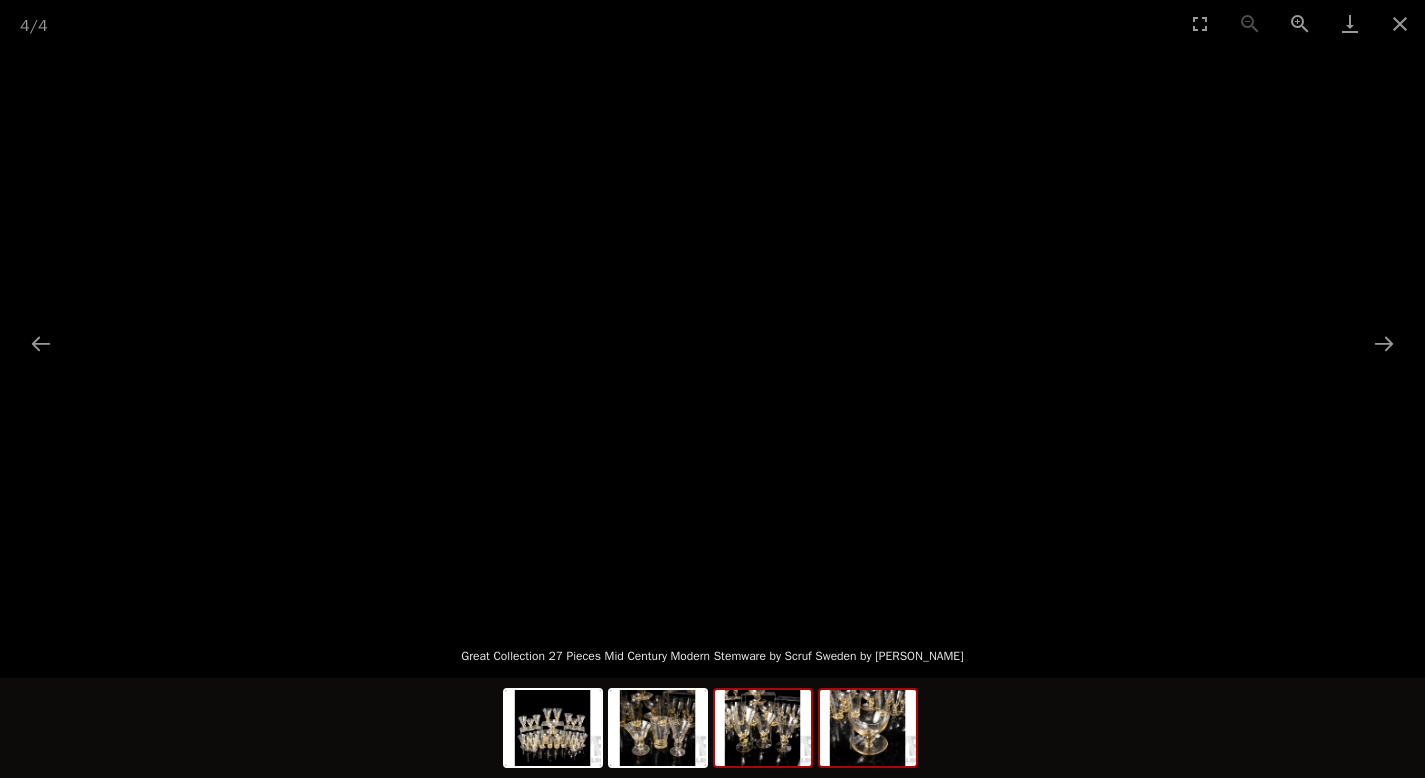 click at bounding box center [763, 728] 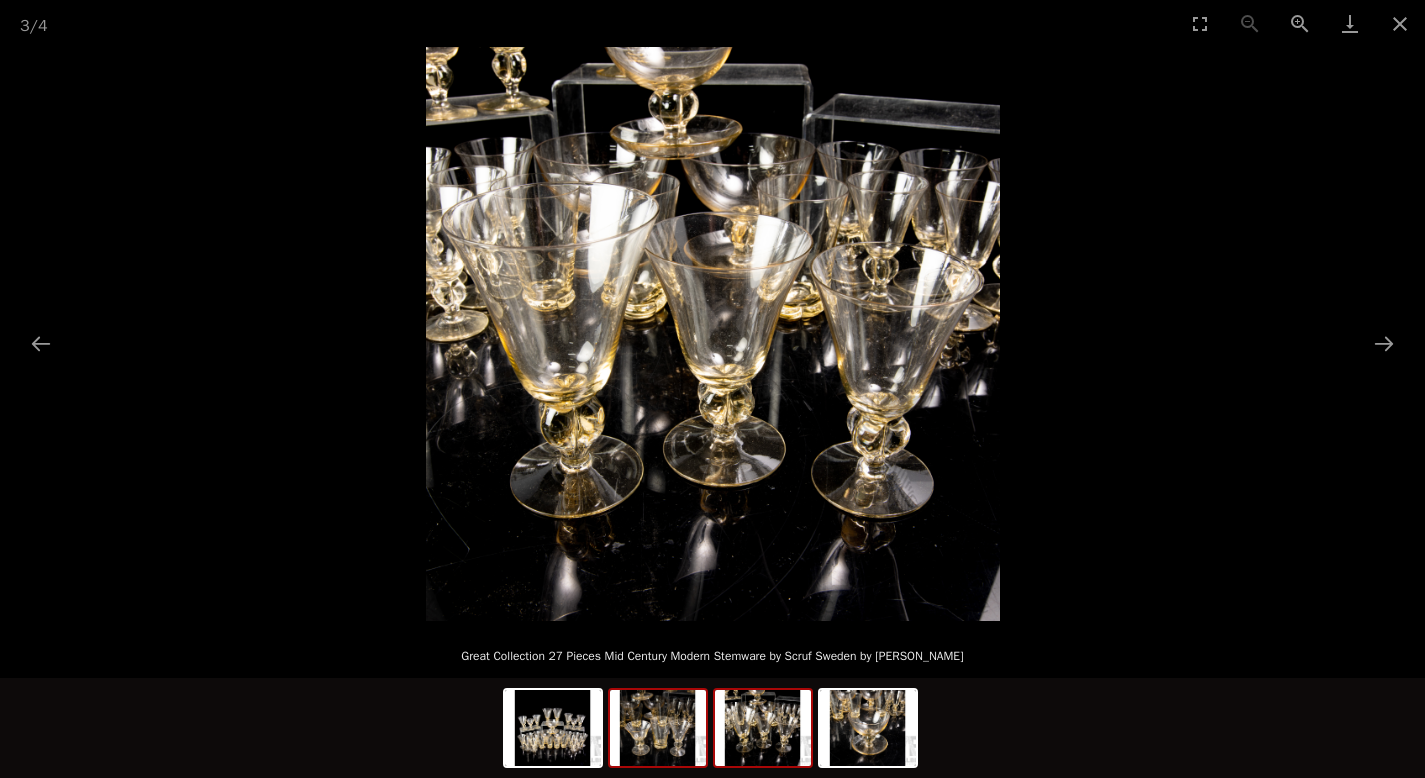 click at bounding box center (658, 728) 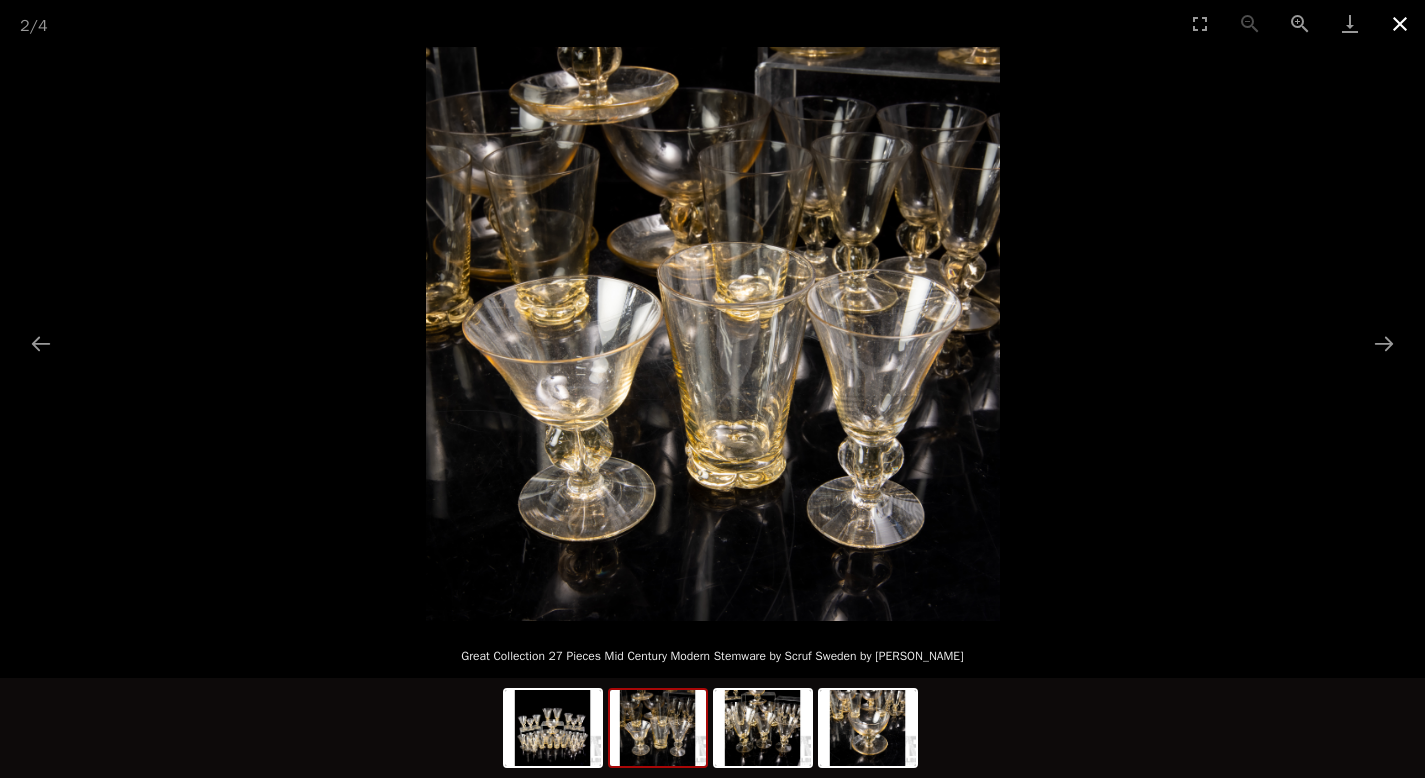 click at bounding box center [1400, 23] 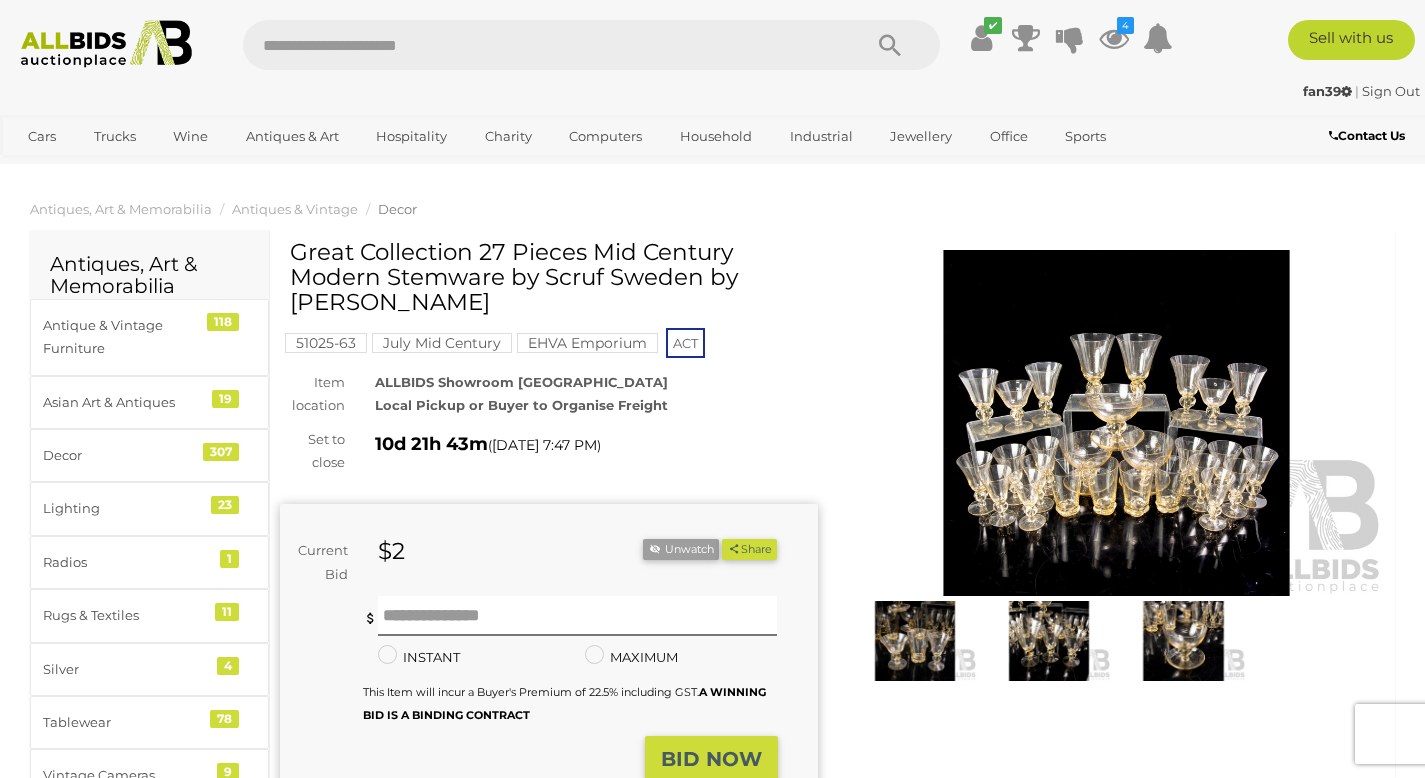 click at bounding box center [1117, 468] 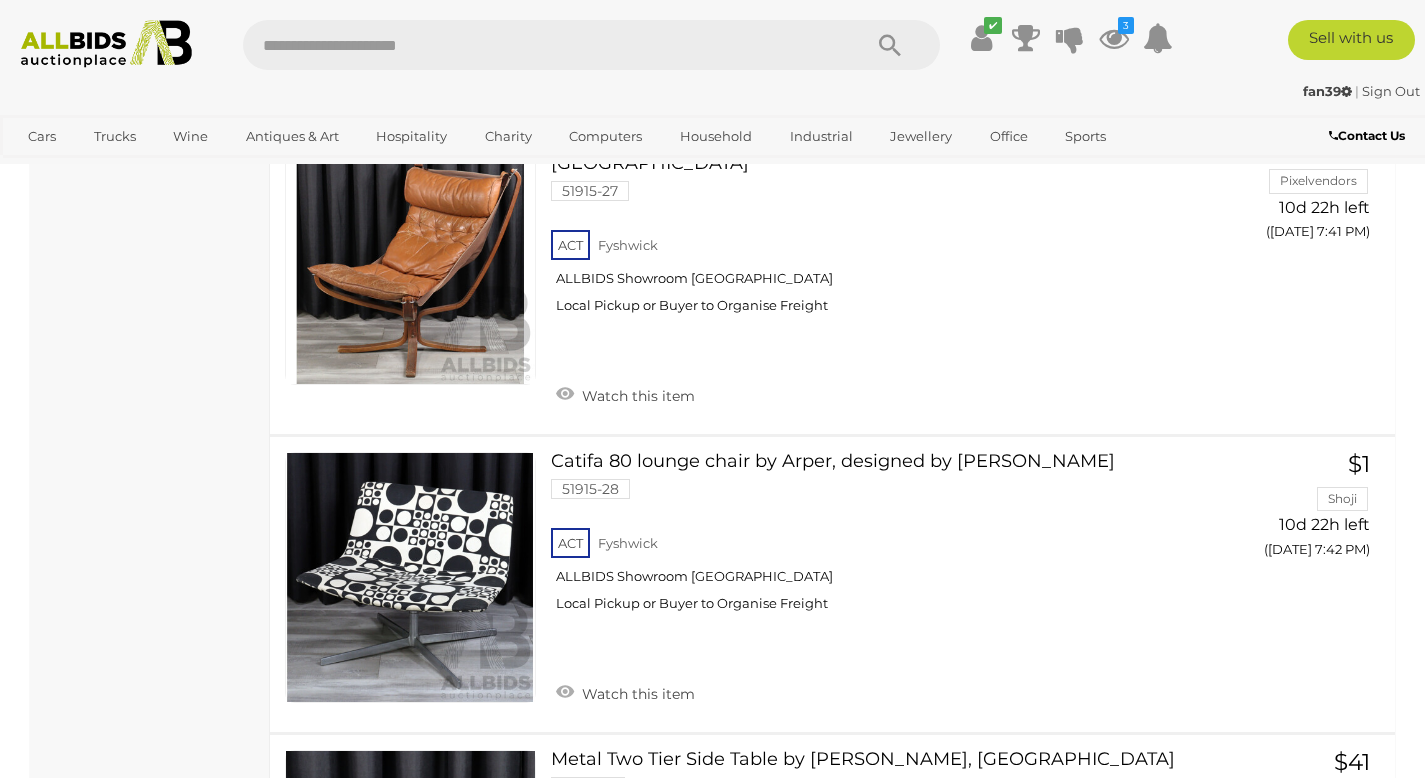 scroll, scrollTop: 3645, scrollLeft: 0, axis: vertical 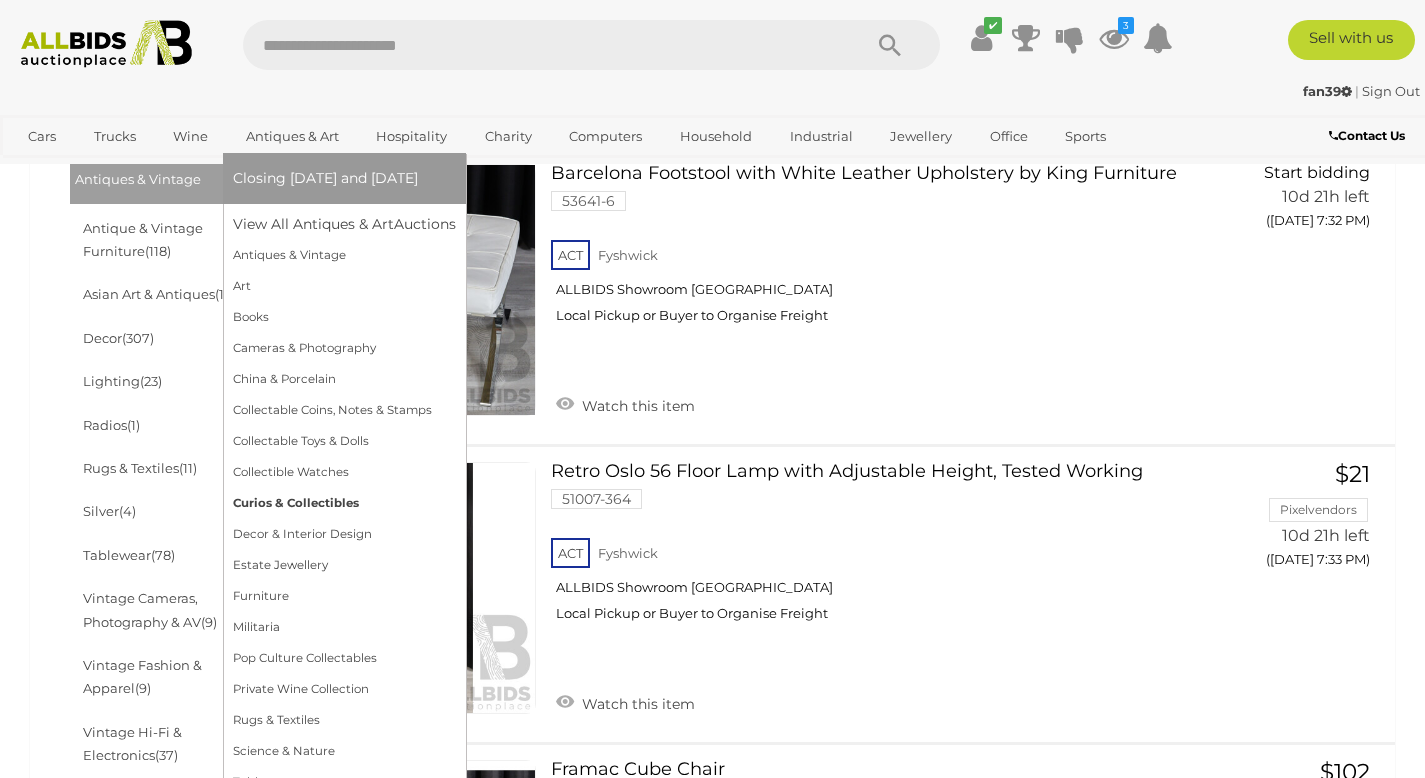 click on "Curios & Collectibles" at bounding box center (344, 503) 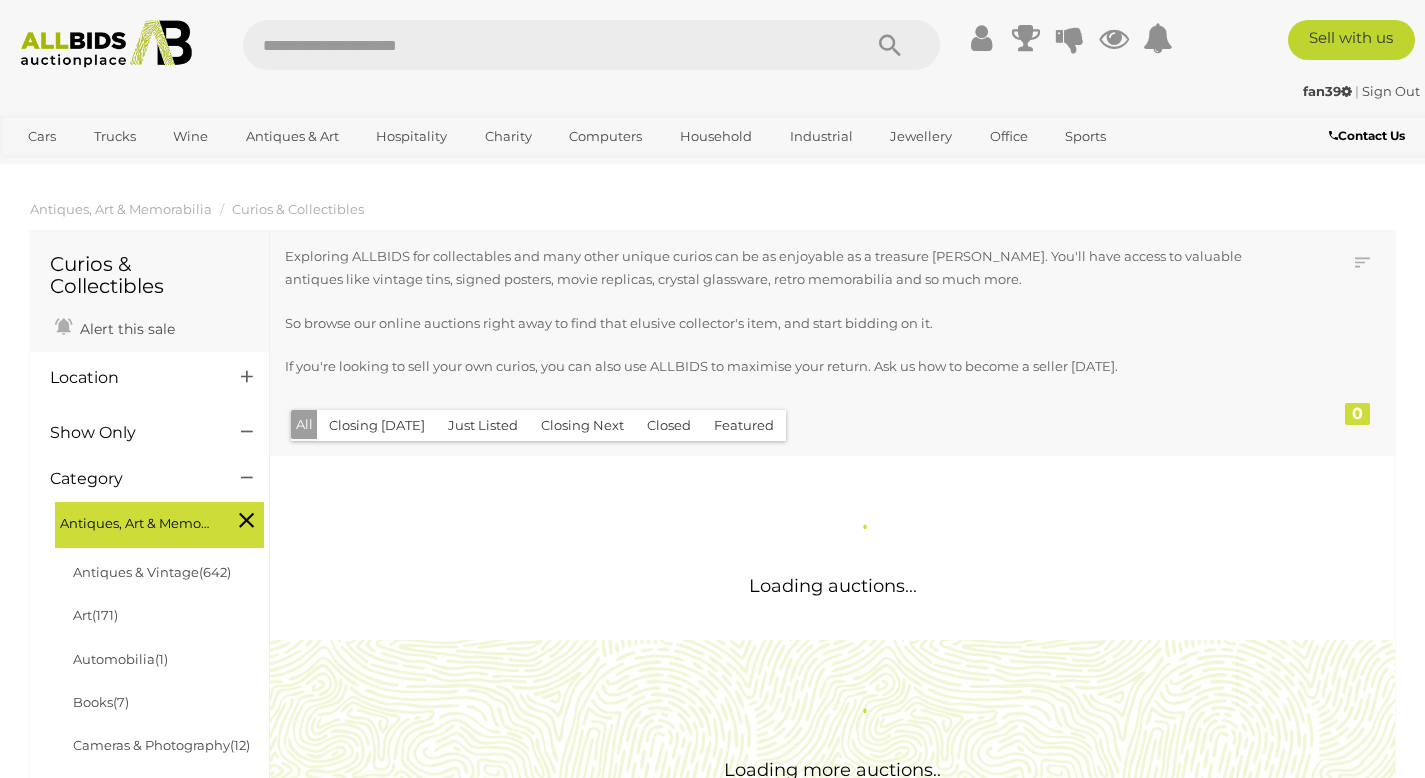 scroll, scrollTop: 0, scrollLeft: 0, axis: both 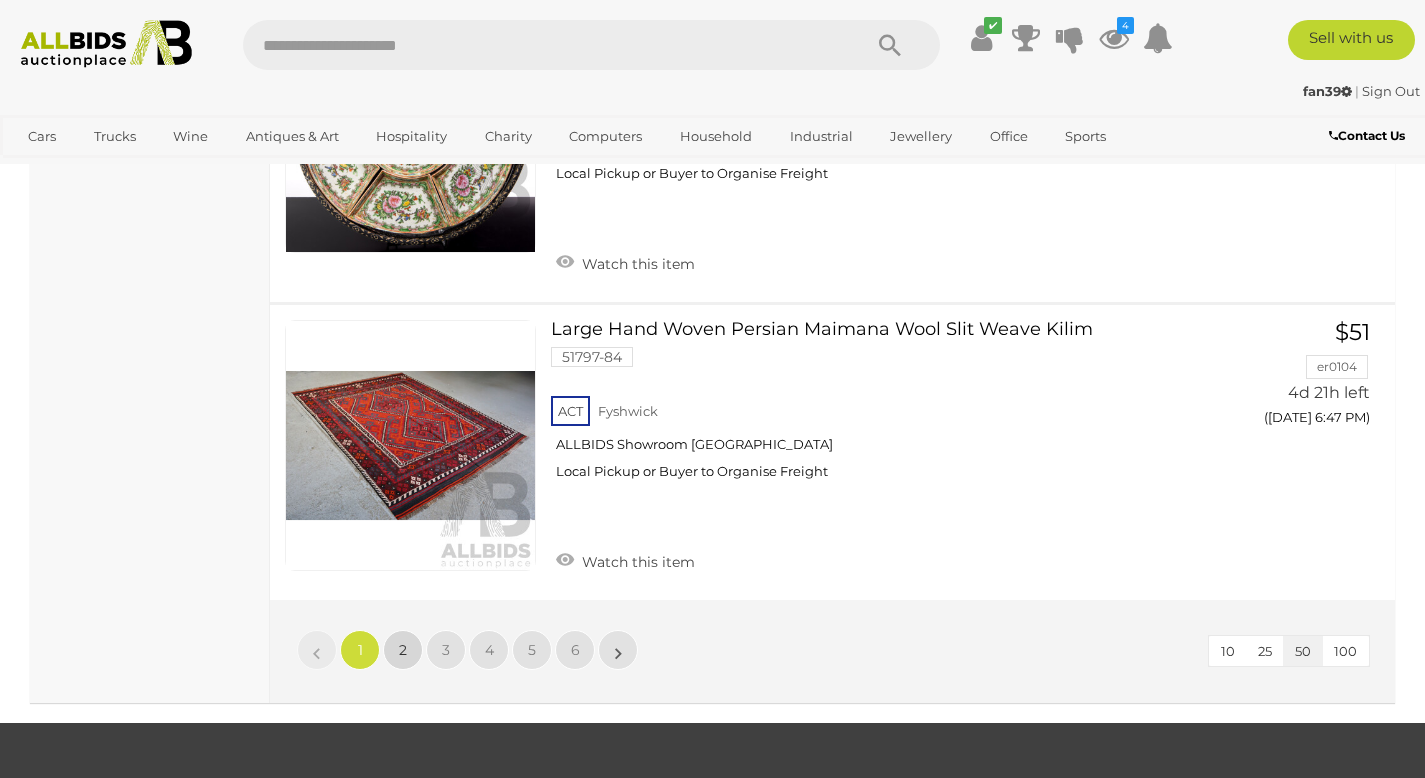 click on "2" at bounding box center (403, 650) 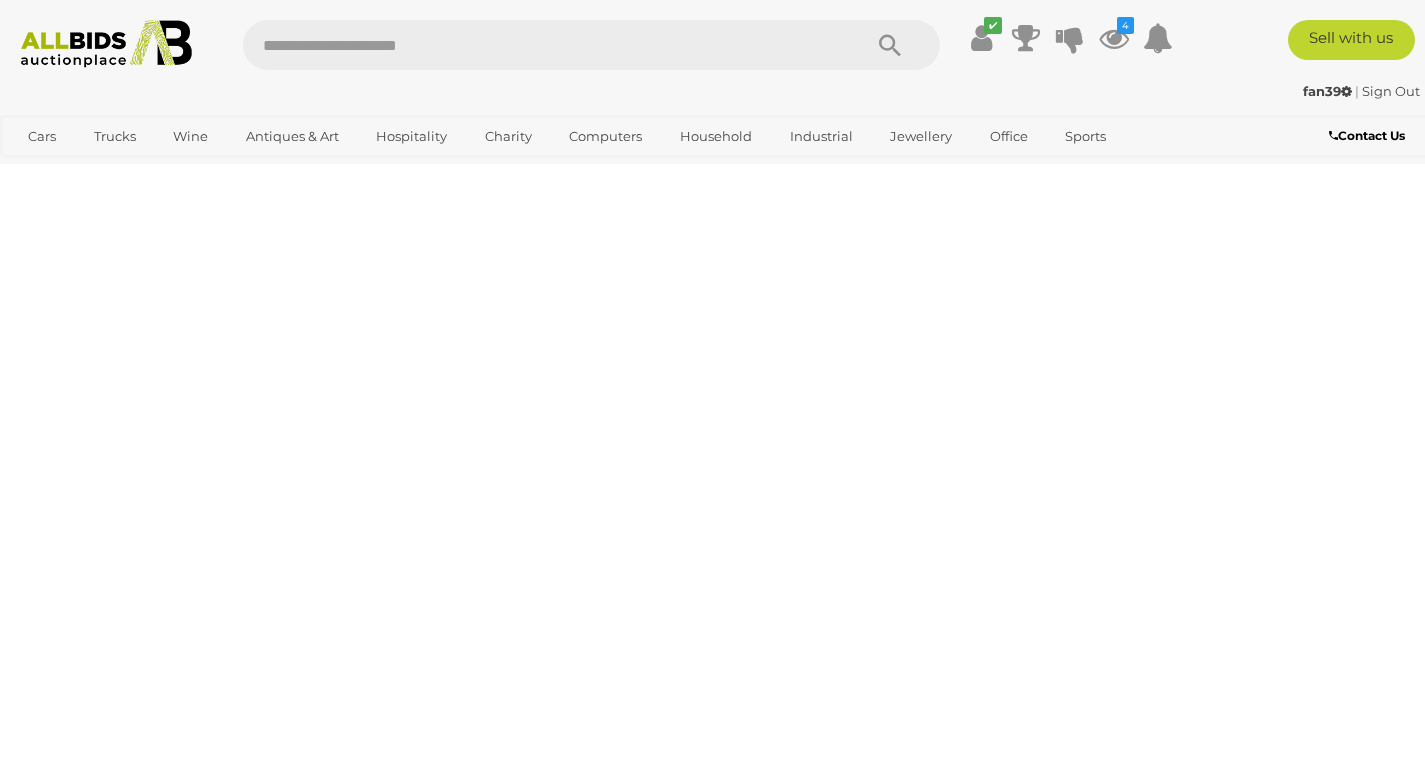 scroll, scrollTop: 289, scrollLeft: 0, axis: vertical 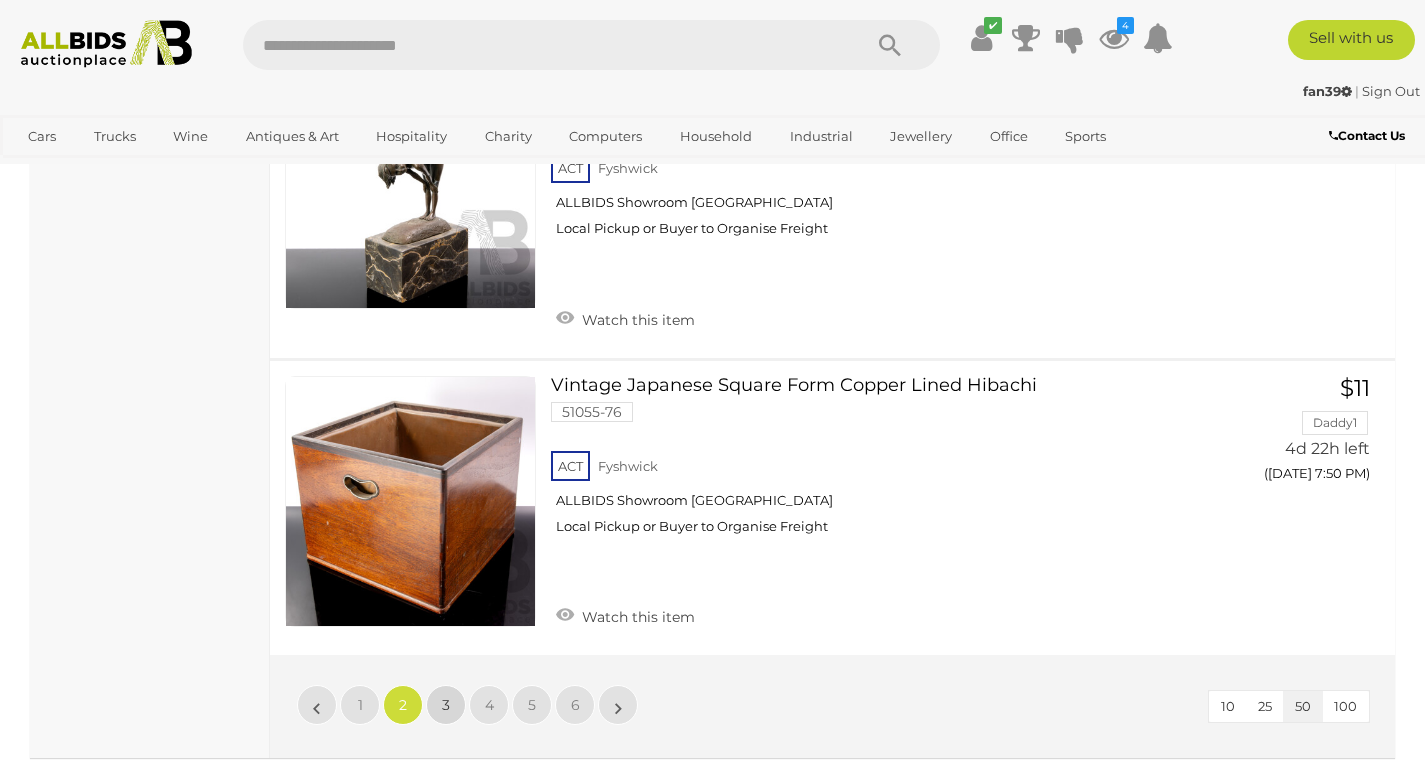 click on "3" at bounding box center (446, 705) 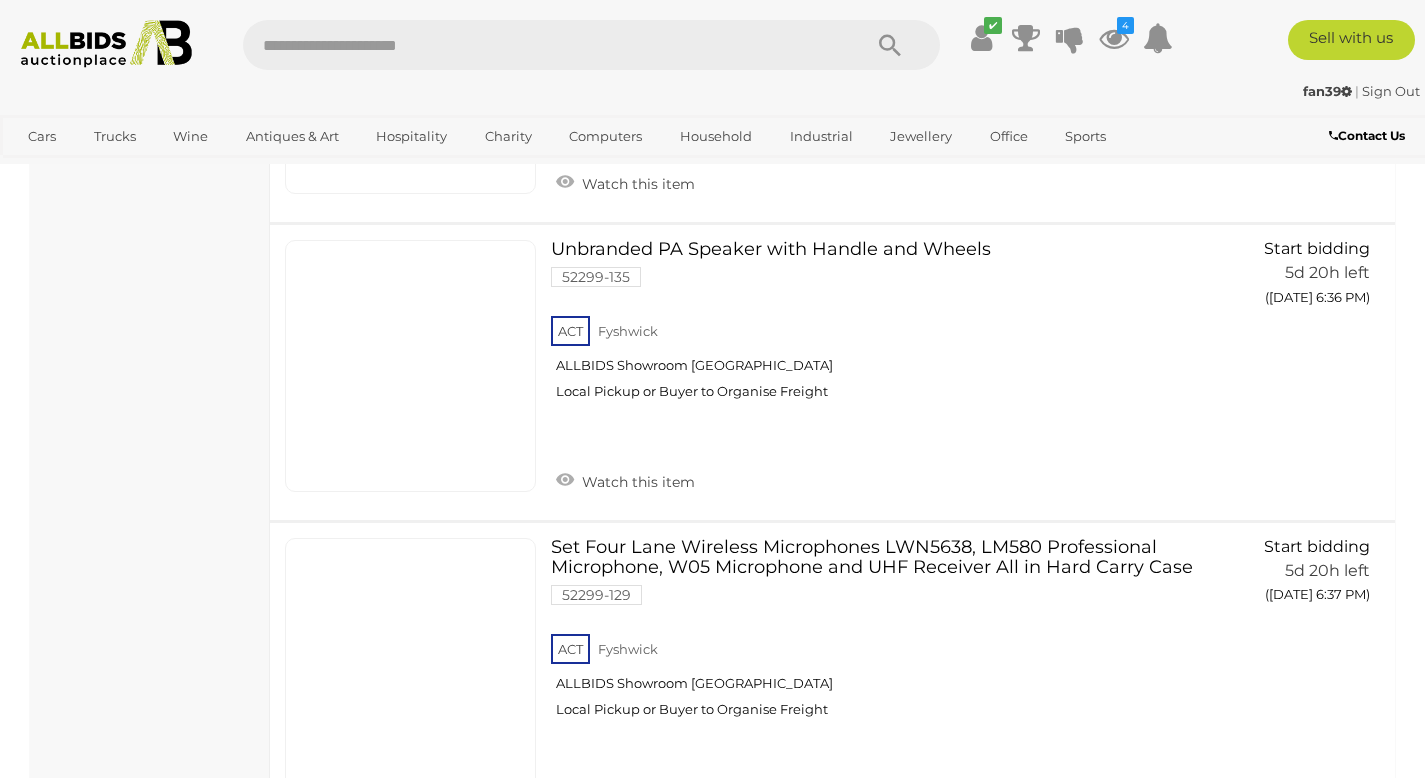 scroll, scrollTop: 5139, scrollLeft: 0, axis: vertical 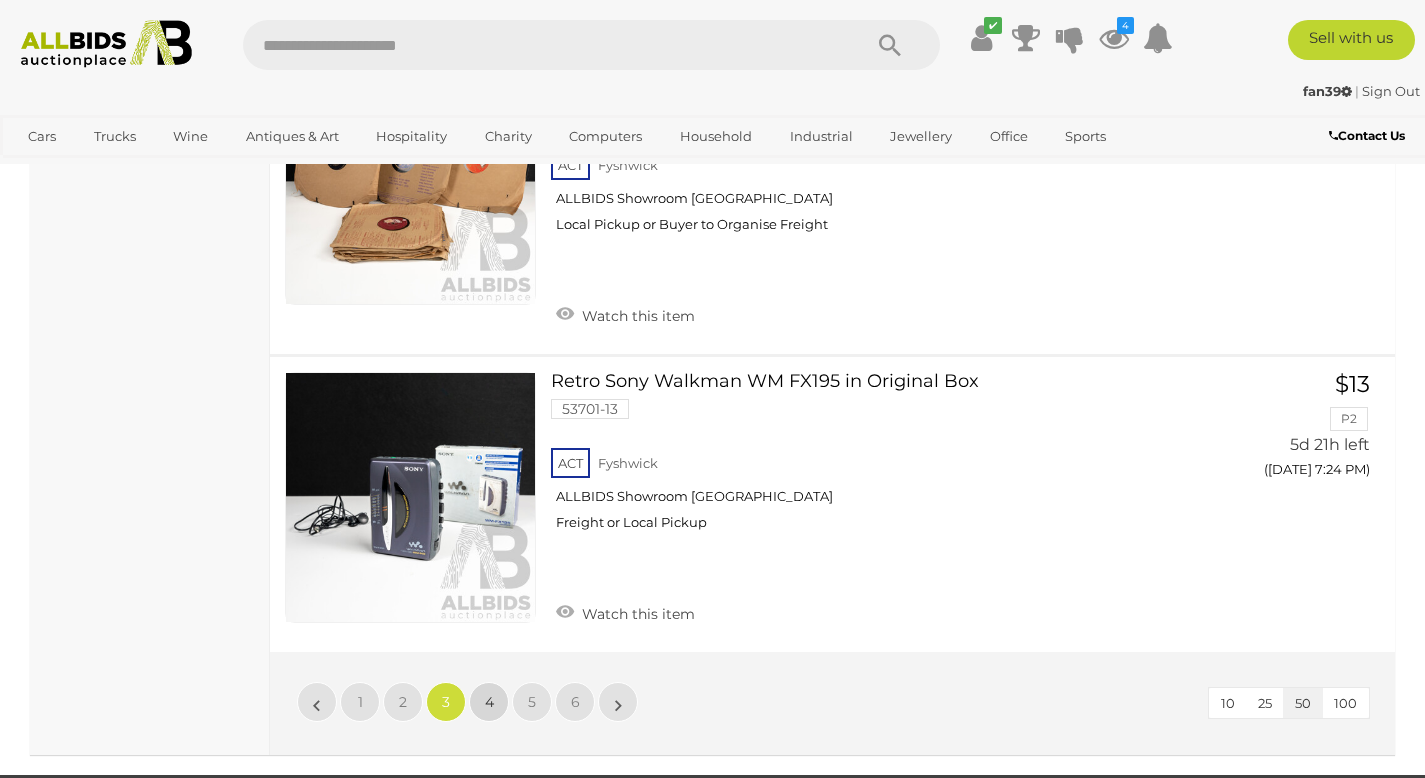 click on "4" at bounding box center [489, 702] 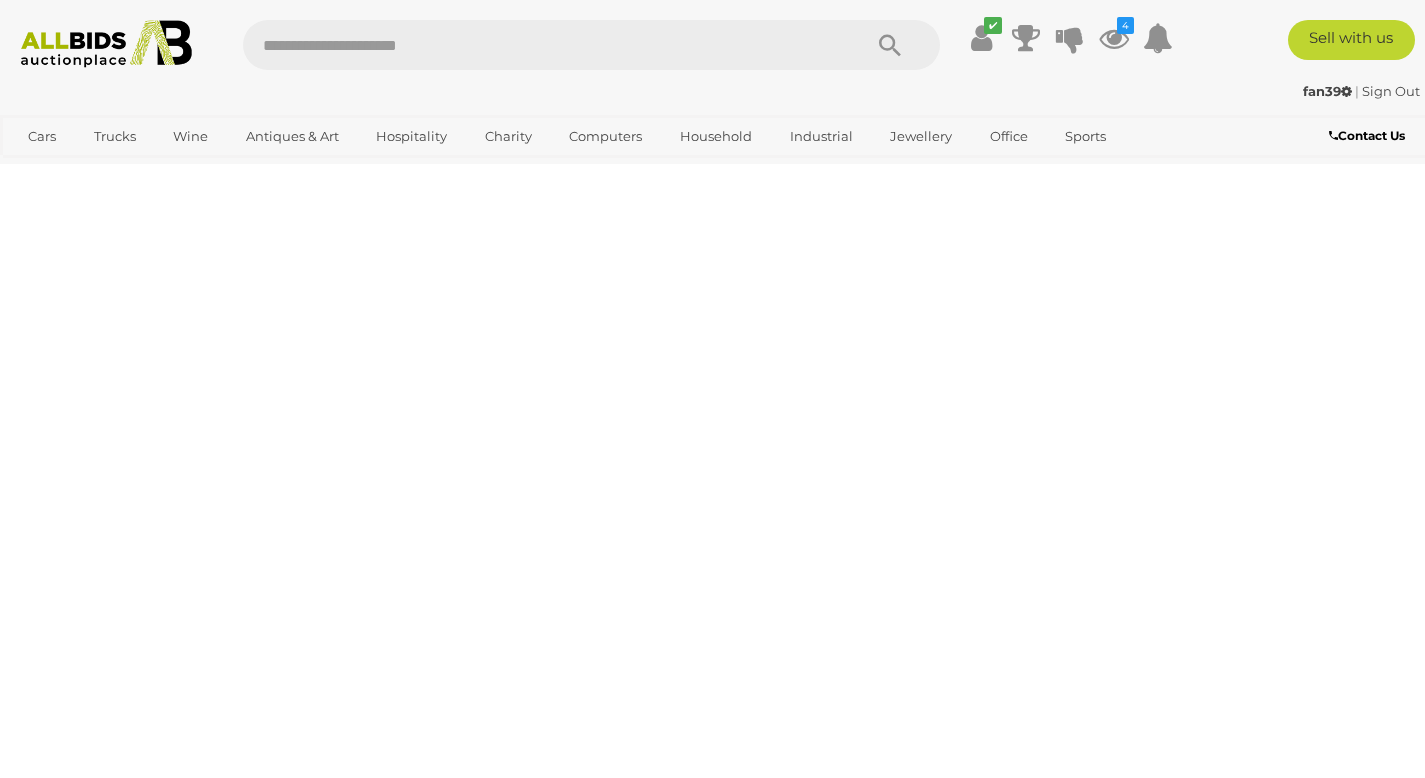 scroll, scrollTop: 289, scrollLeft: 0, axis: vertical 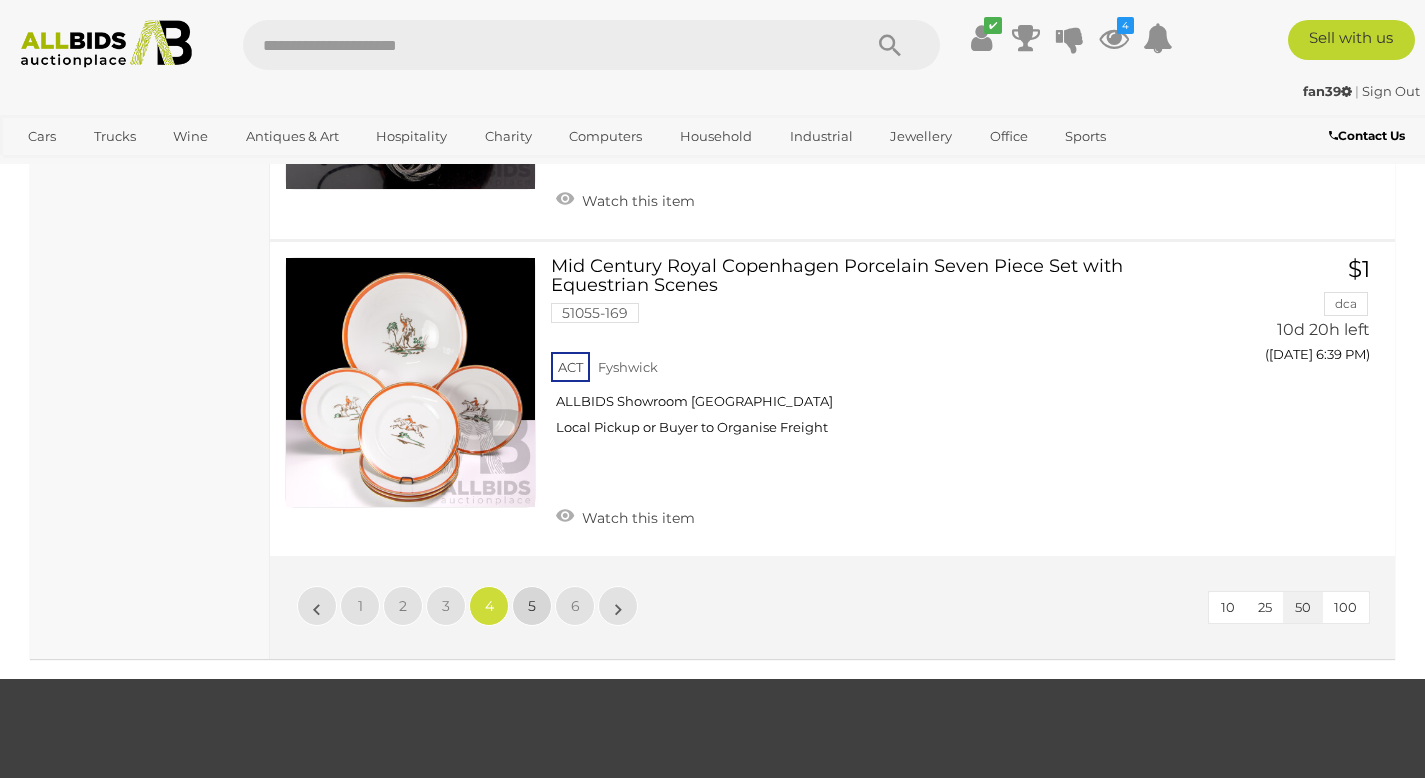 click on "5" at bounding box center (532, 606) 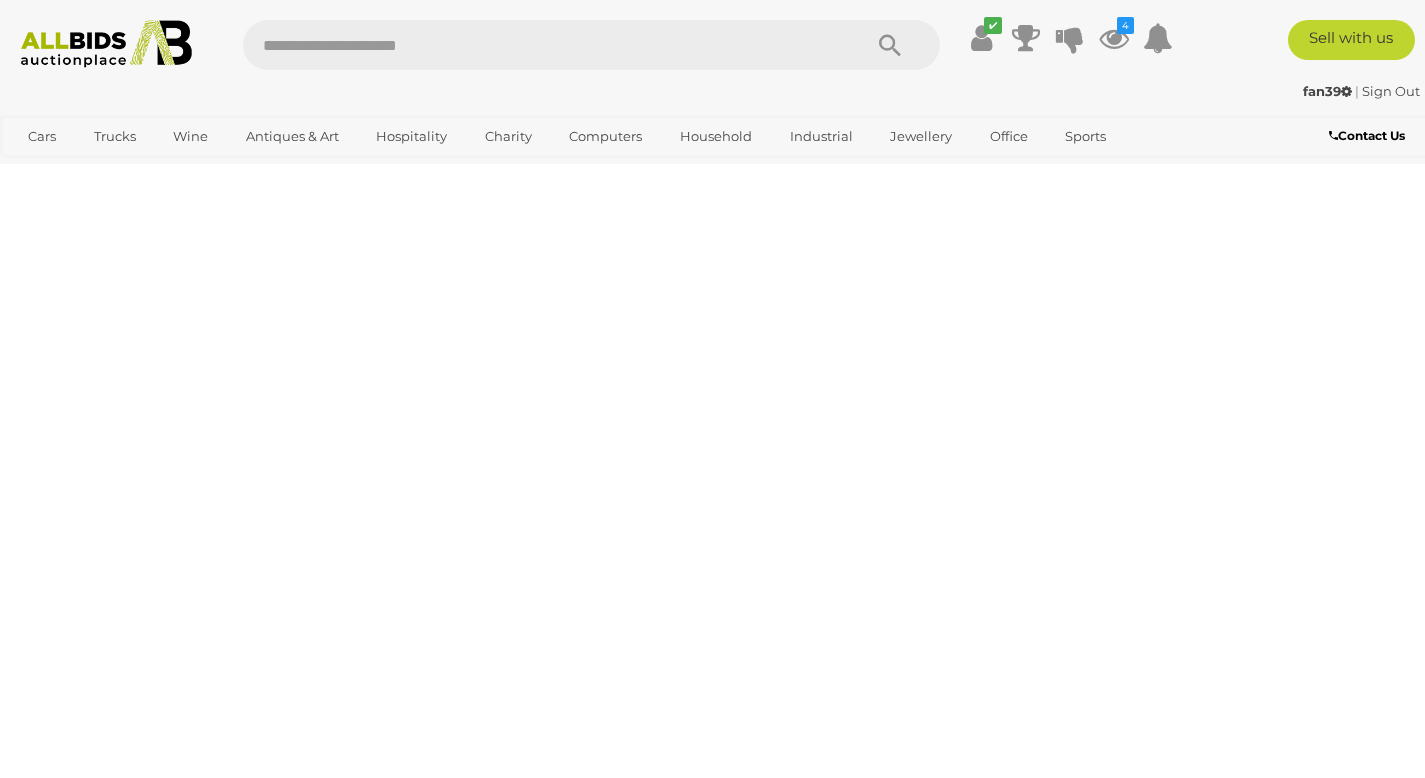 scroll, scrollTop: 289, scrollLeft: 0, axis: vertical 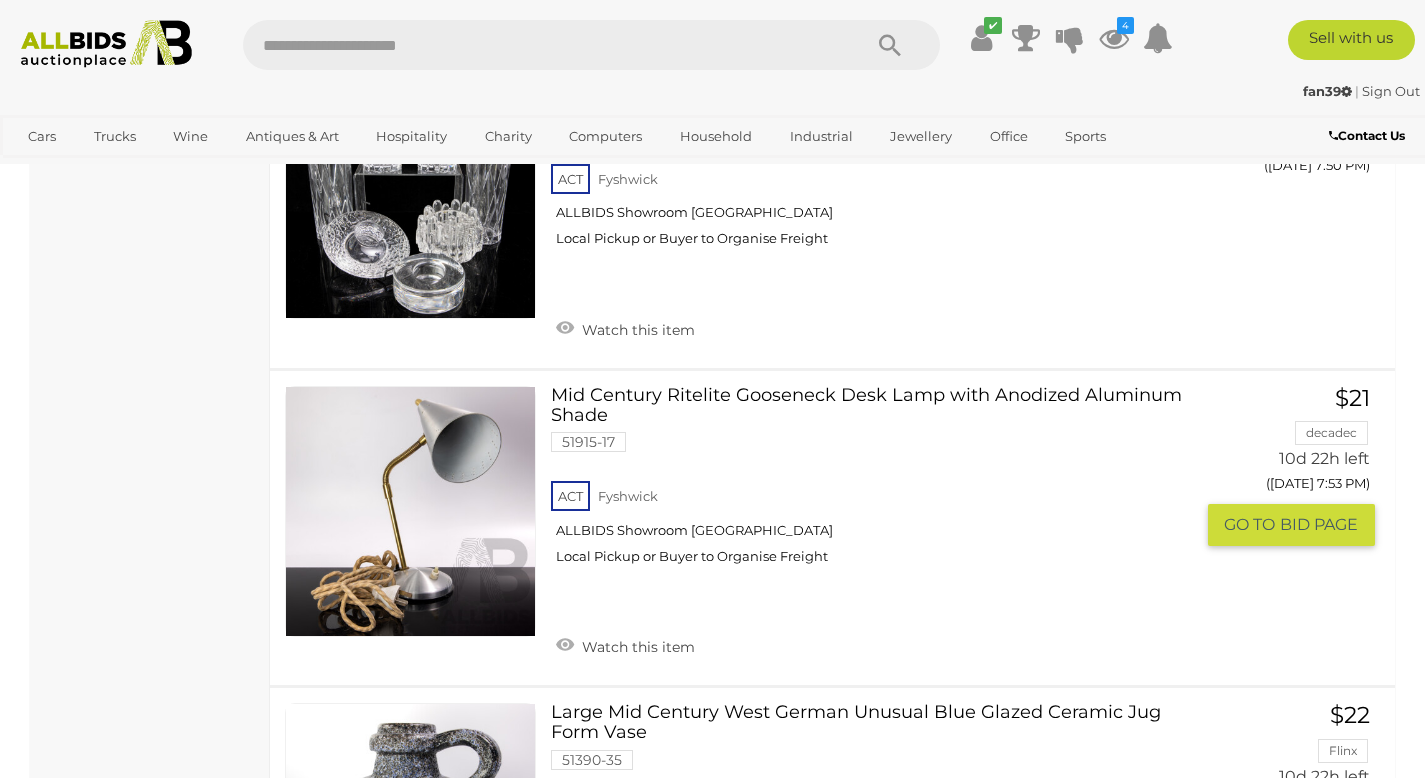 click on "BID PAGE" at bounding box center (1319, 524) 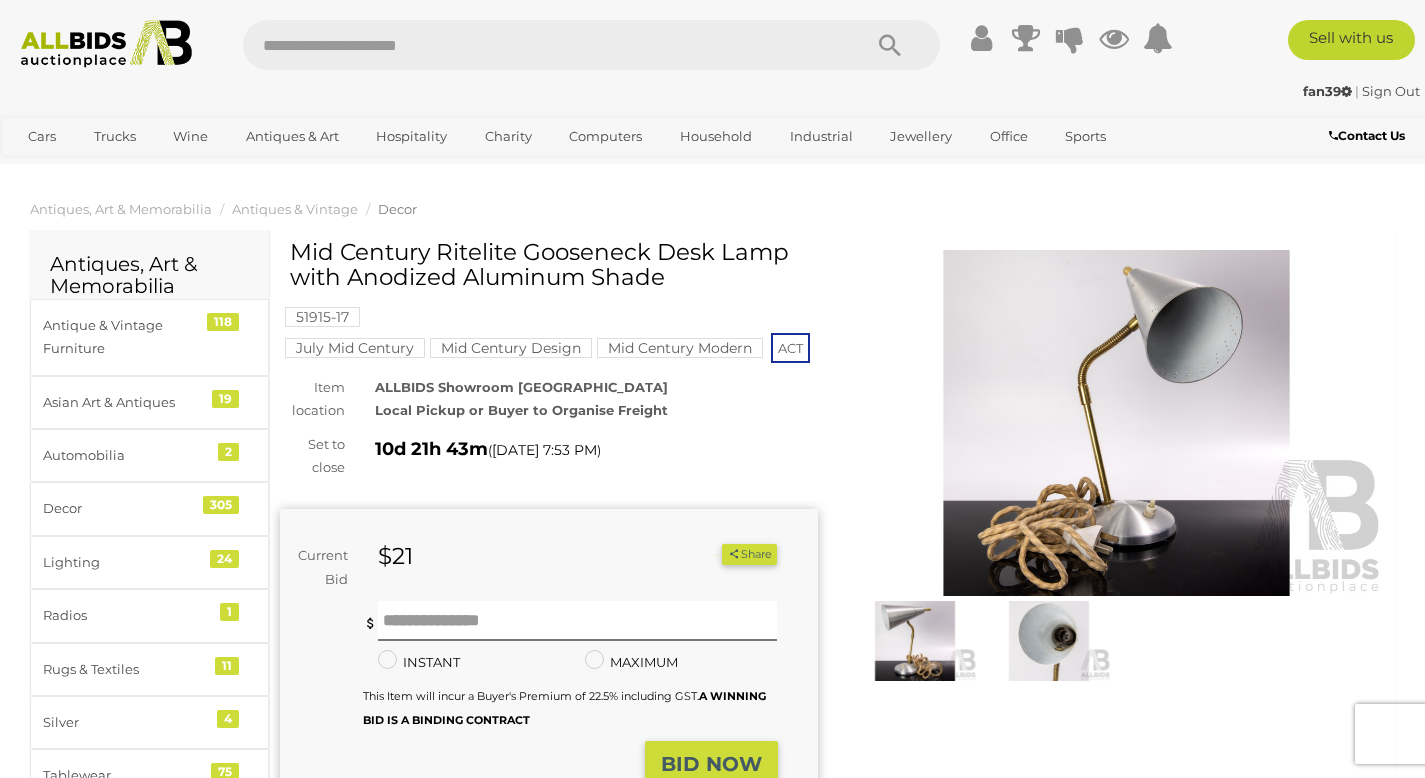 scroll, scrollTop: 0, scrollLeft: 0, axis: both 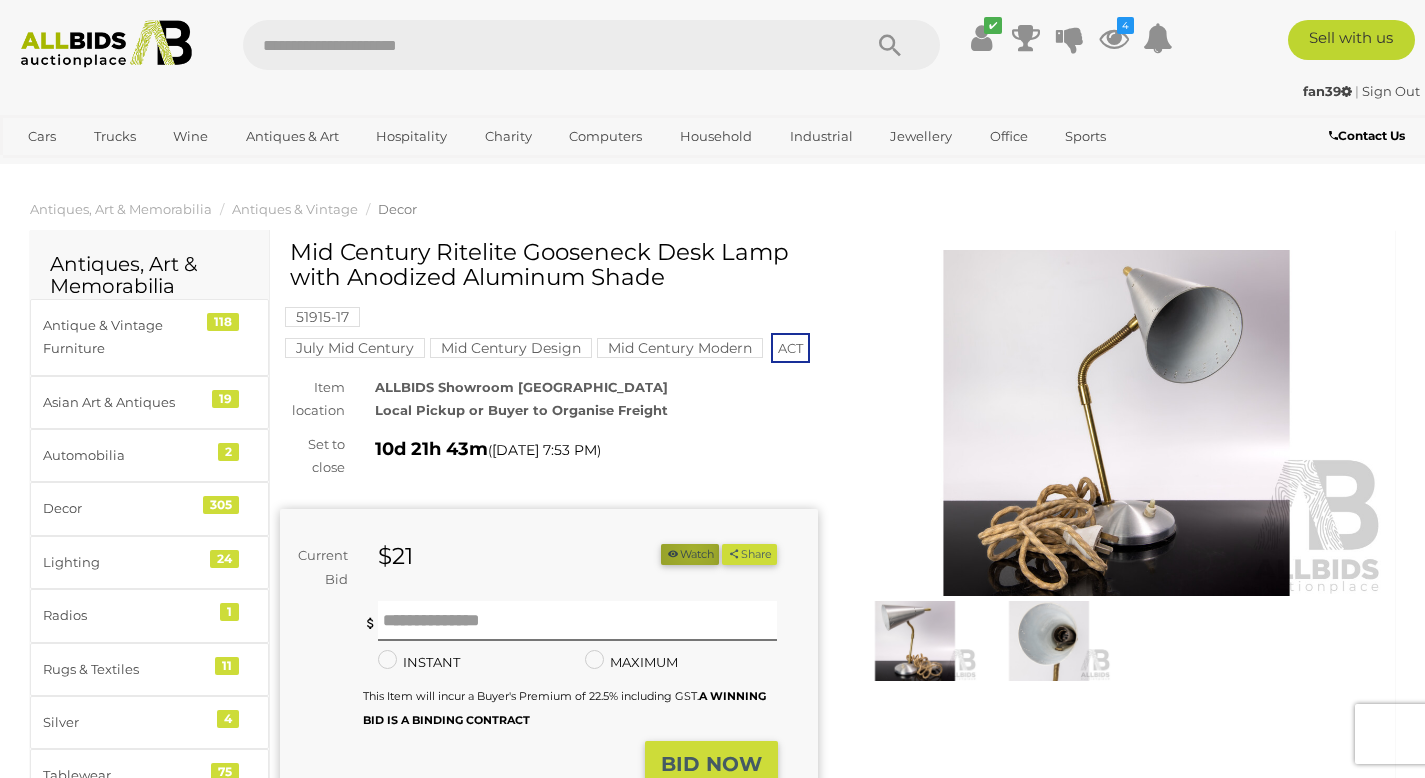 click on "Watch" at bounding box center [690, 554] 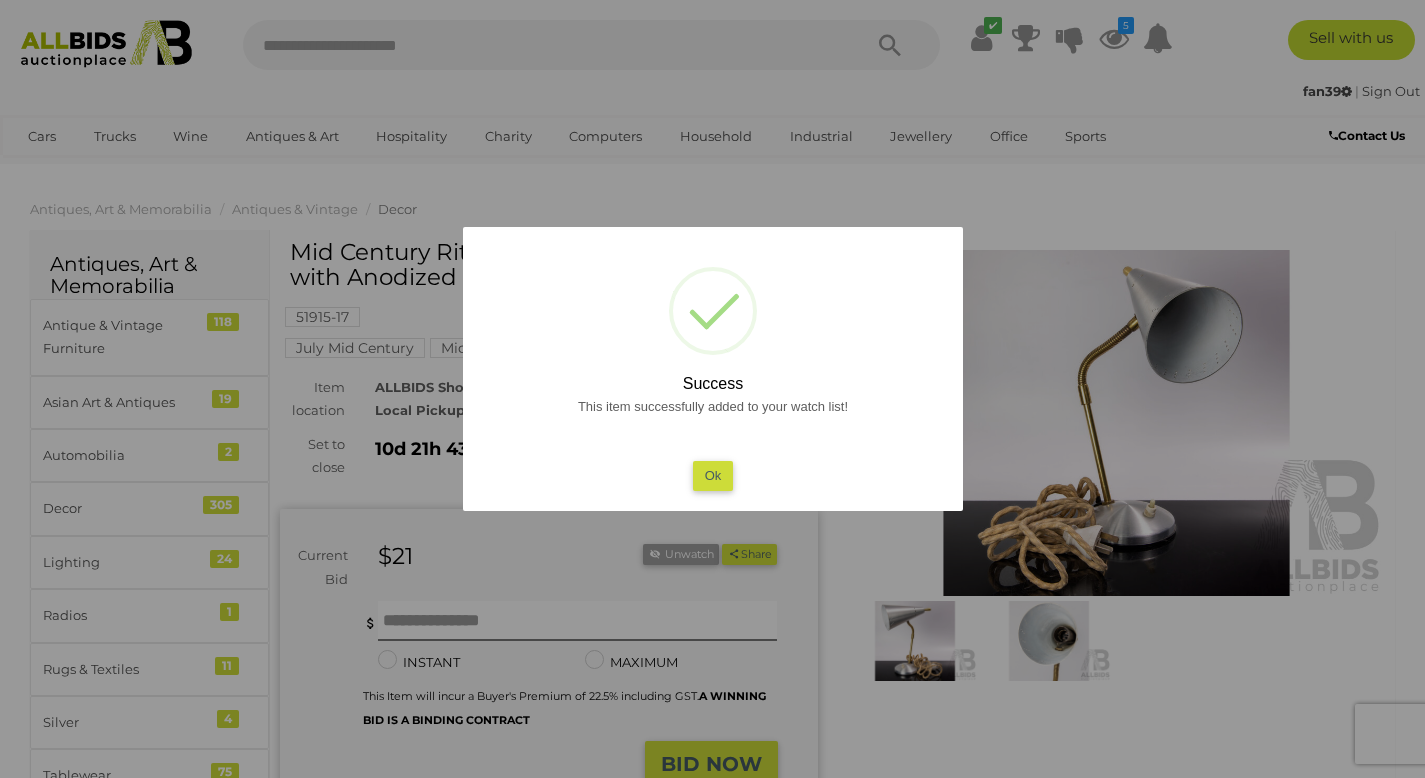 click on "Ok" at bounding box center (712, 475) 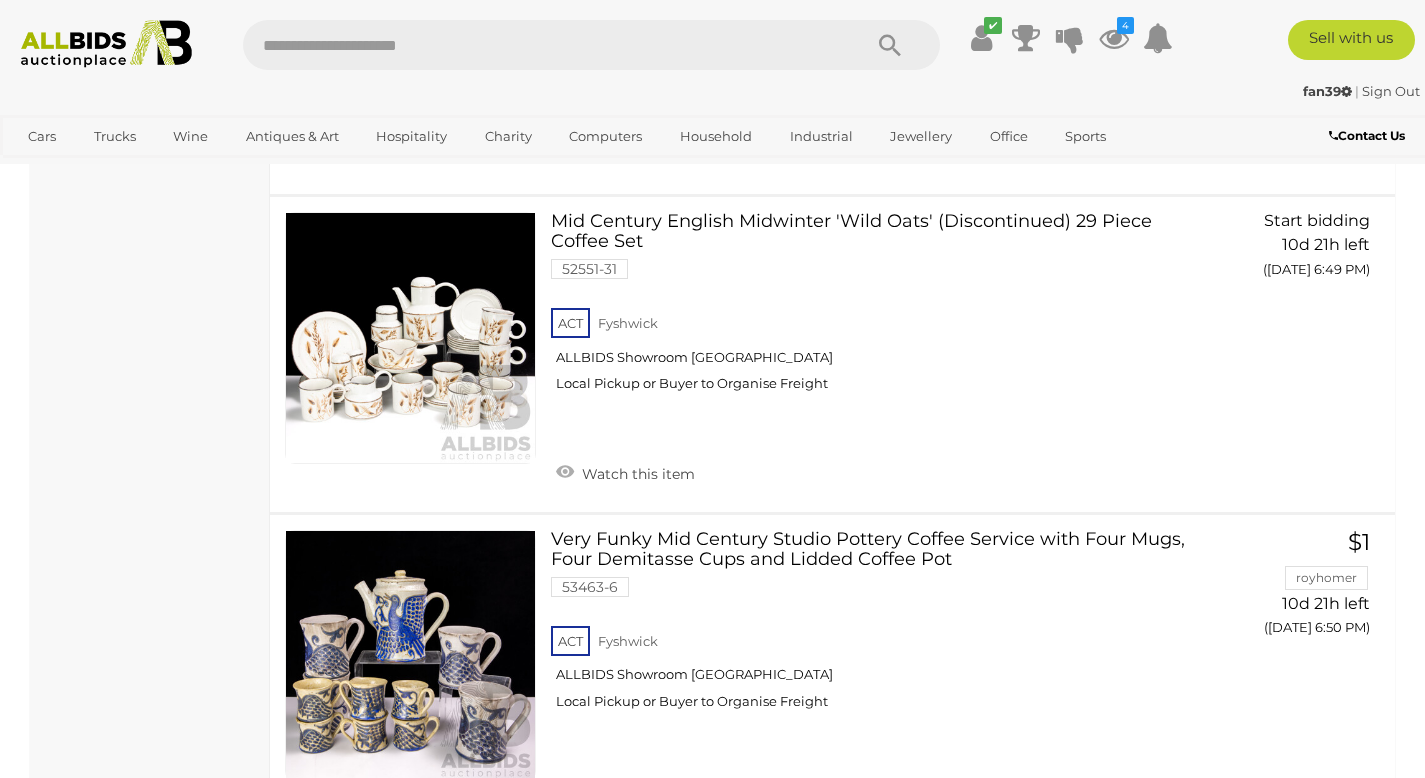 scroll, scrollTop: 14591, scrollLeft: 0, axis: vertical 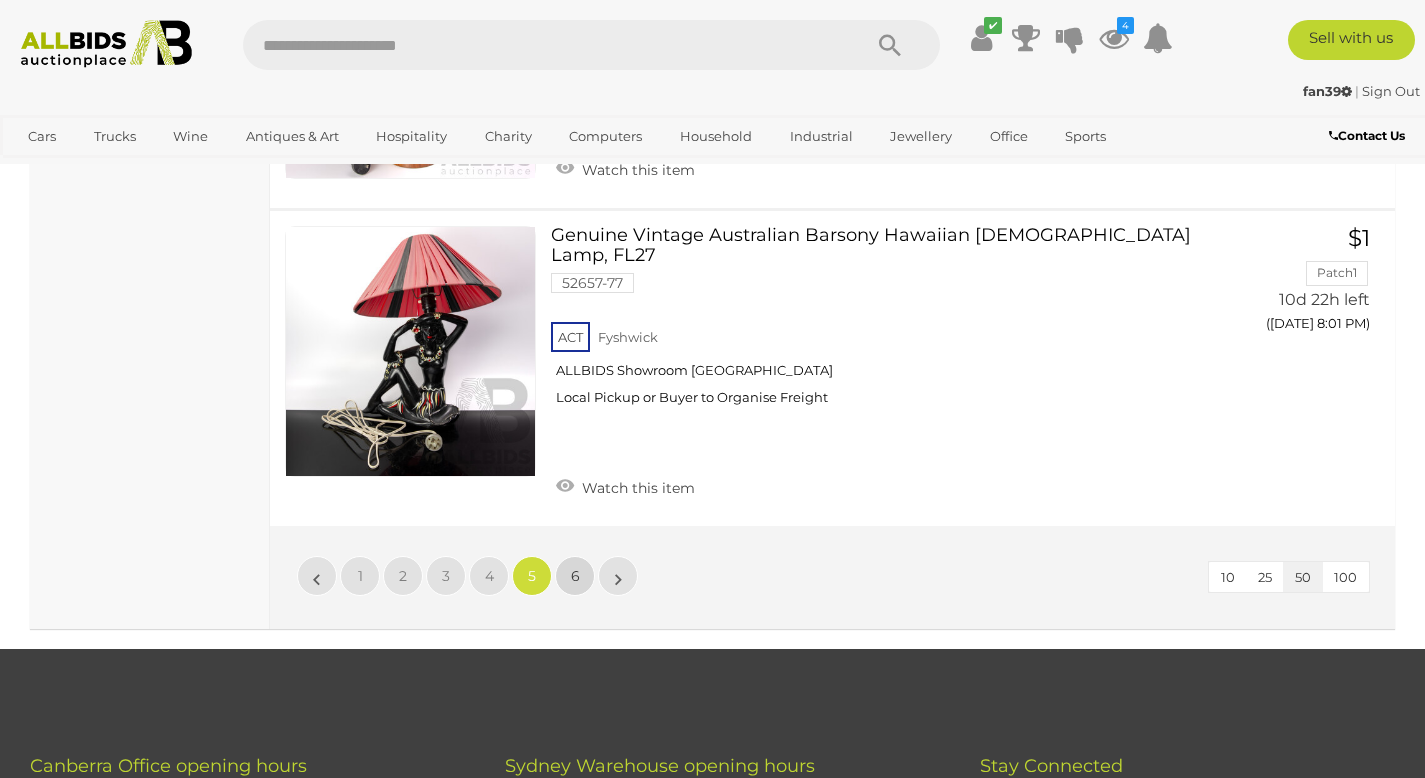 click on "6" at bounding box center [575, 576] 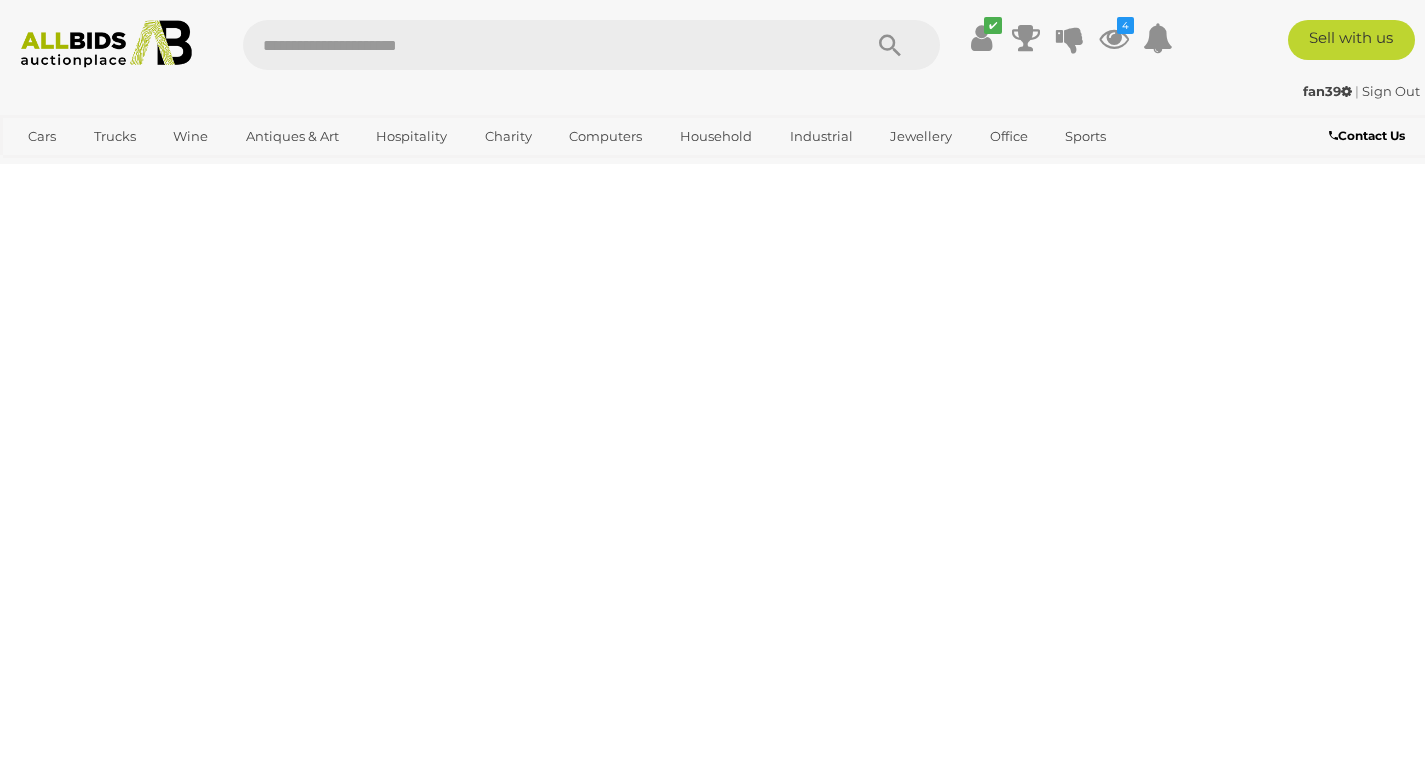 scroll, scrollTop: 289, scrollLeft: 0, axis: vertical 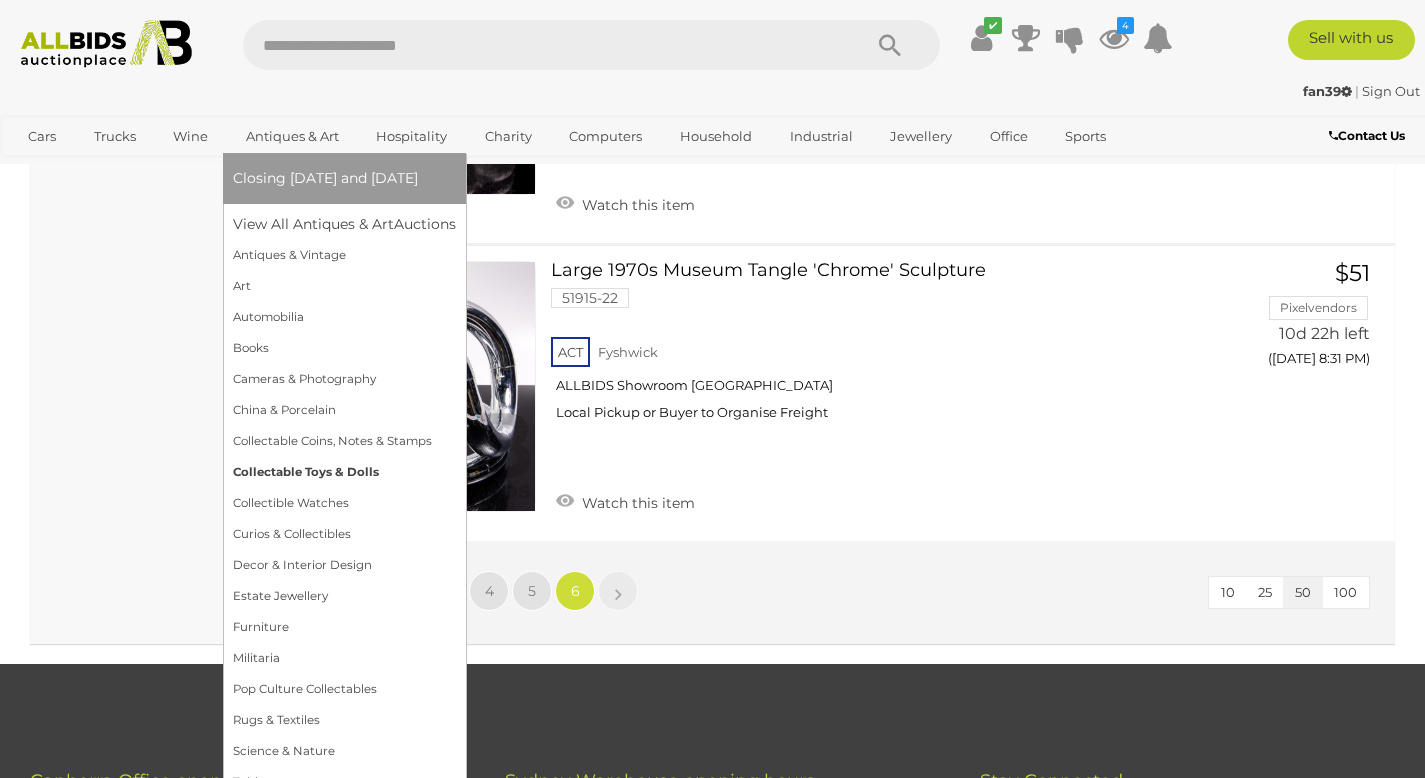 click on "Collectable Toys & Dolls" at bounding box center [344, 472] 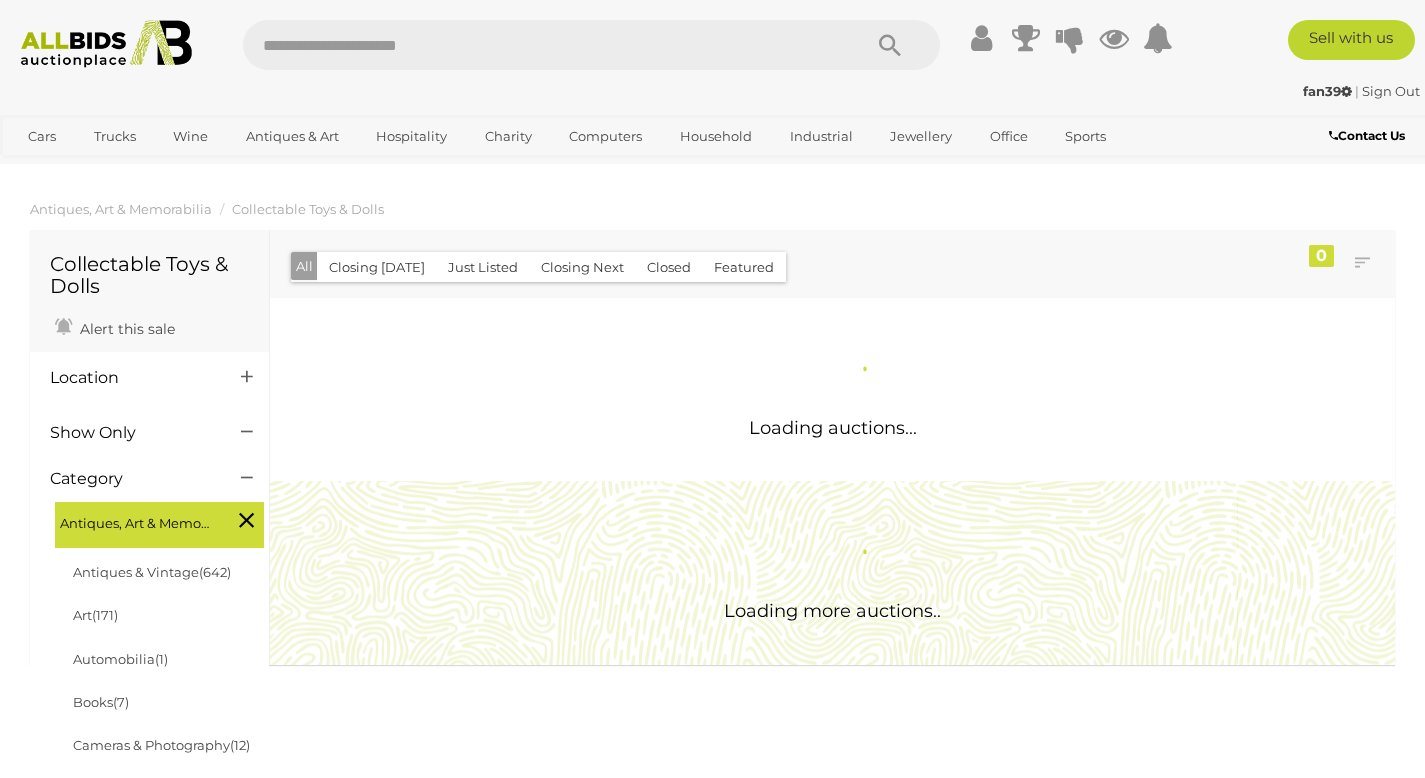 scroll, scrollTop: 0, scrollLeft: 0, axis: both 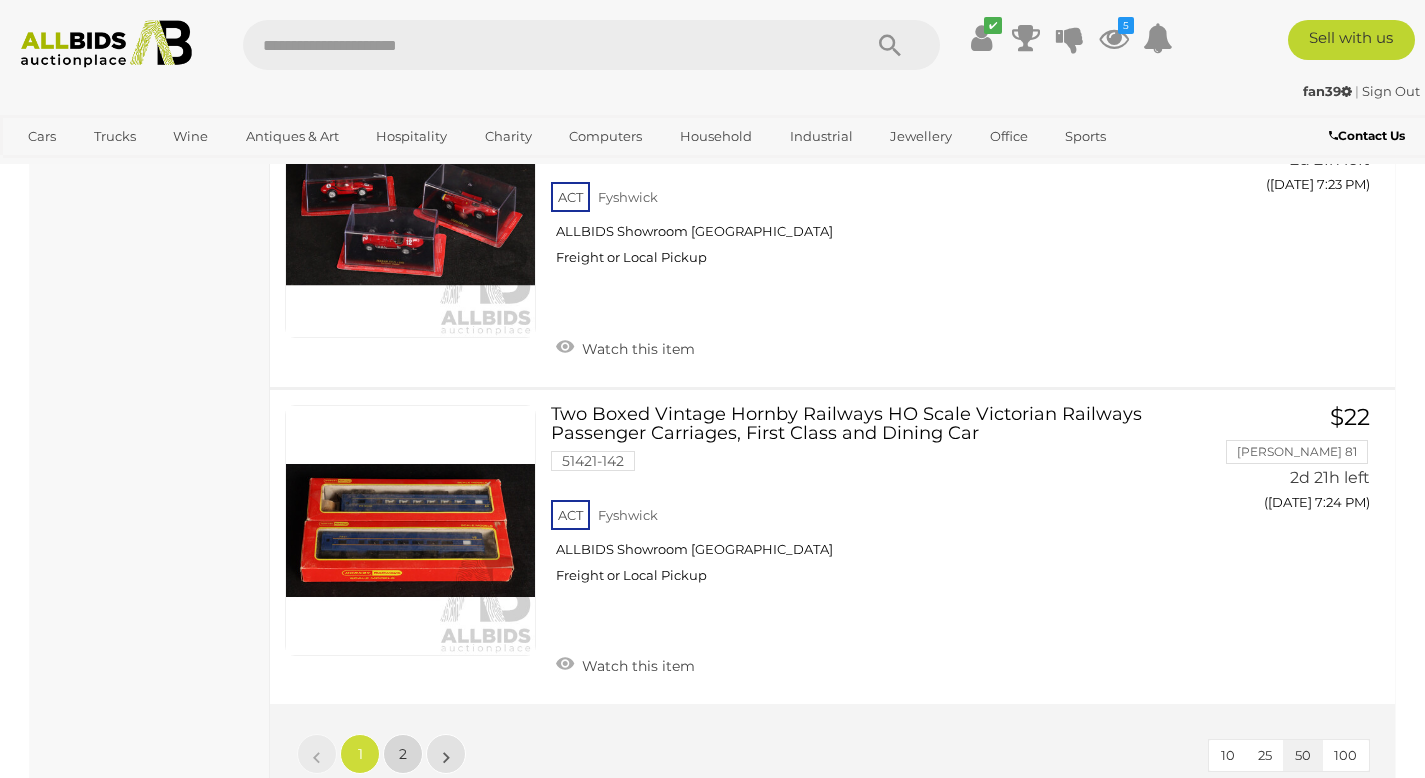 click on "2" at bounding box center (403, 754) 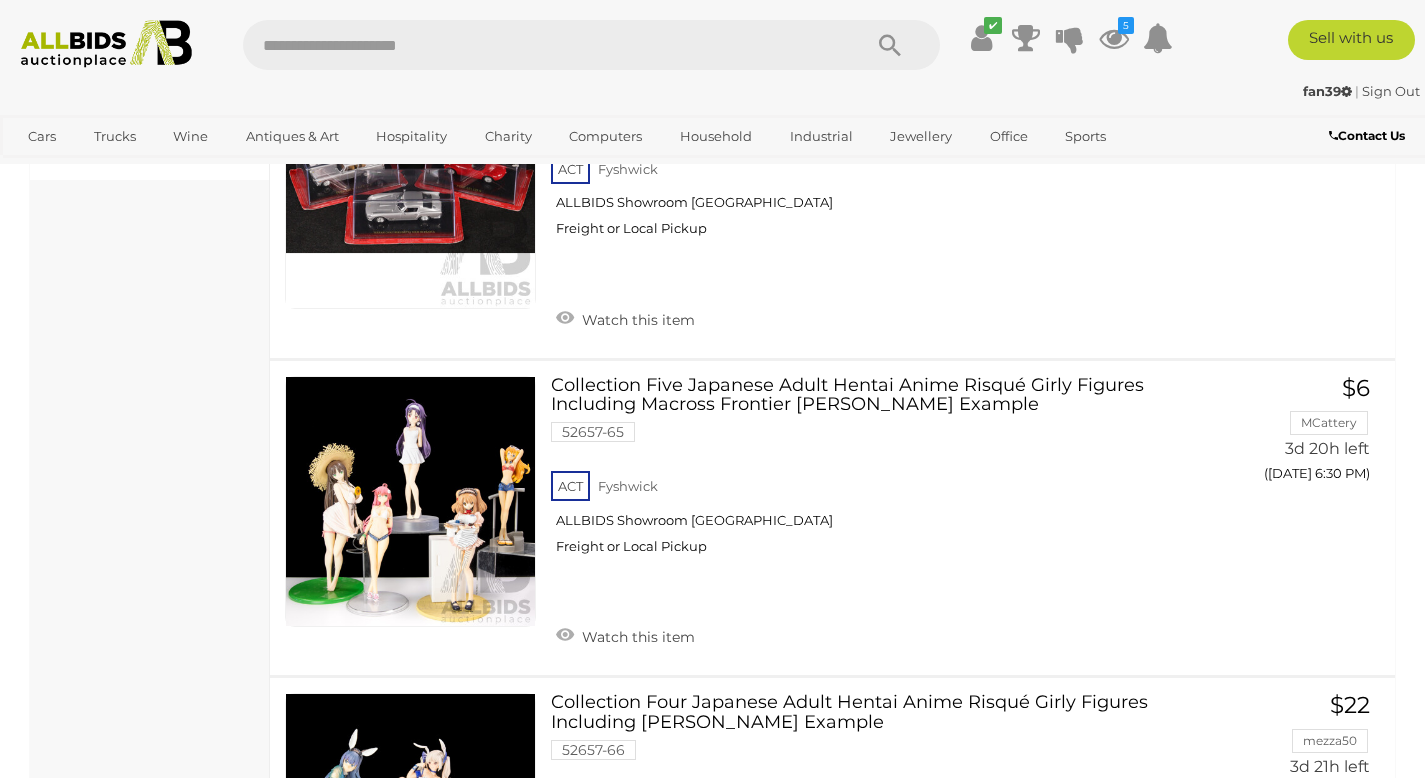 scroll, scrollTop: 2068, scrollLeft: 0, axis: vertical 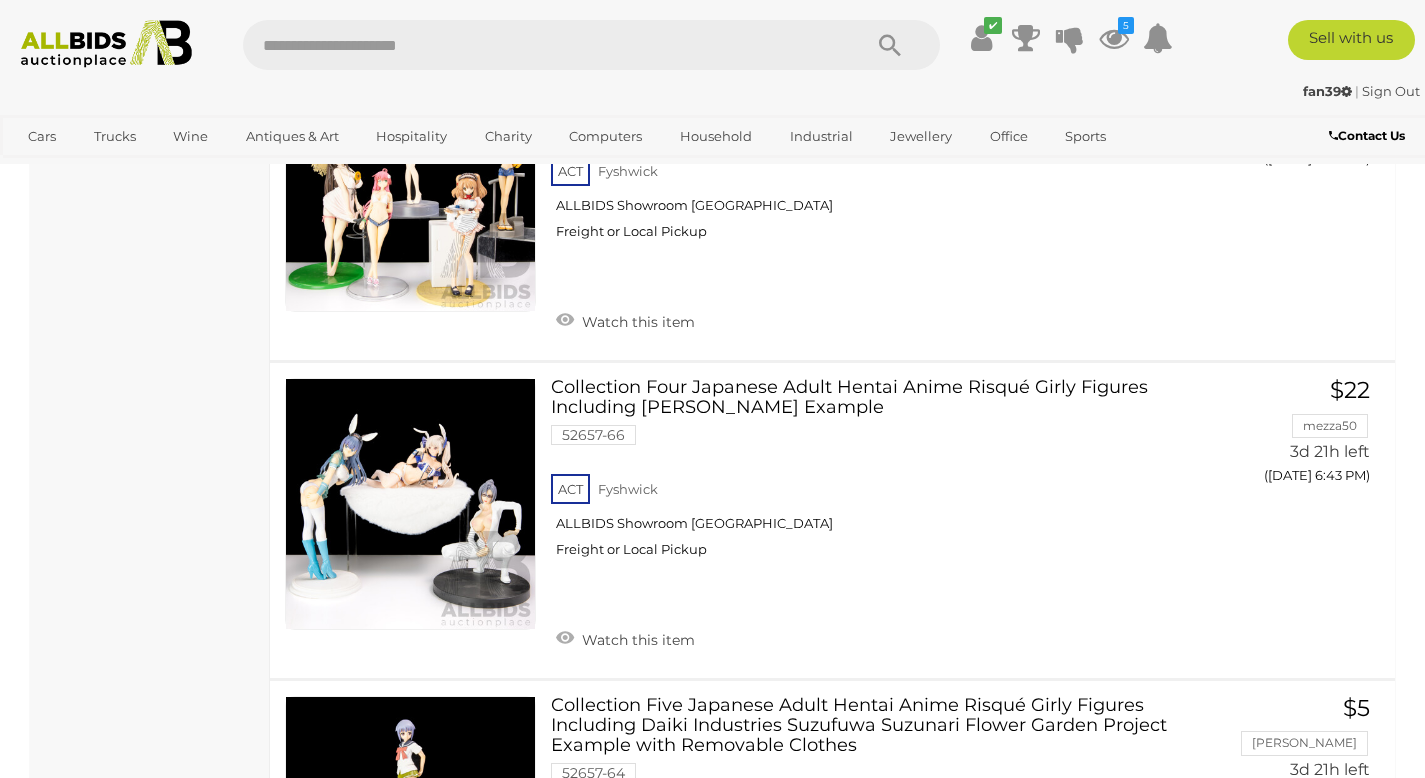 click on "<
Search Auctions in Collectable Toys & Dolls | ALLBIDS
✔ 5" at bounding box center (712, 3099) 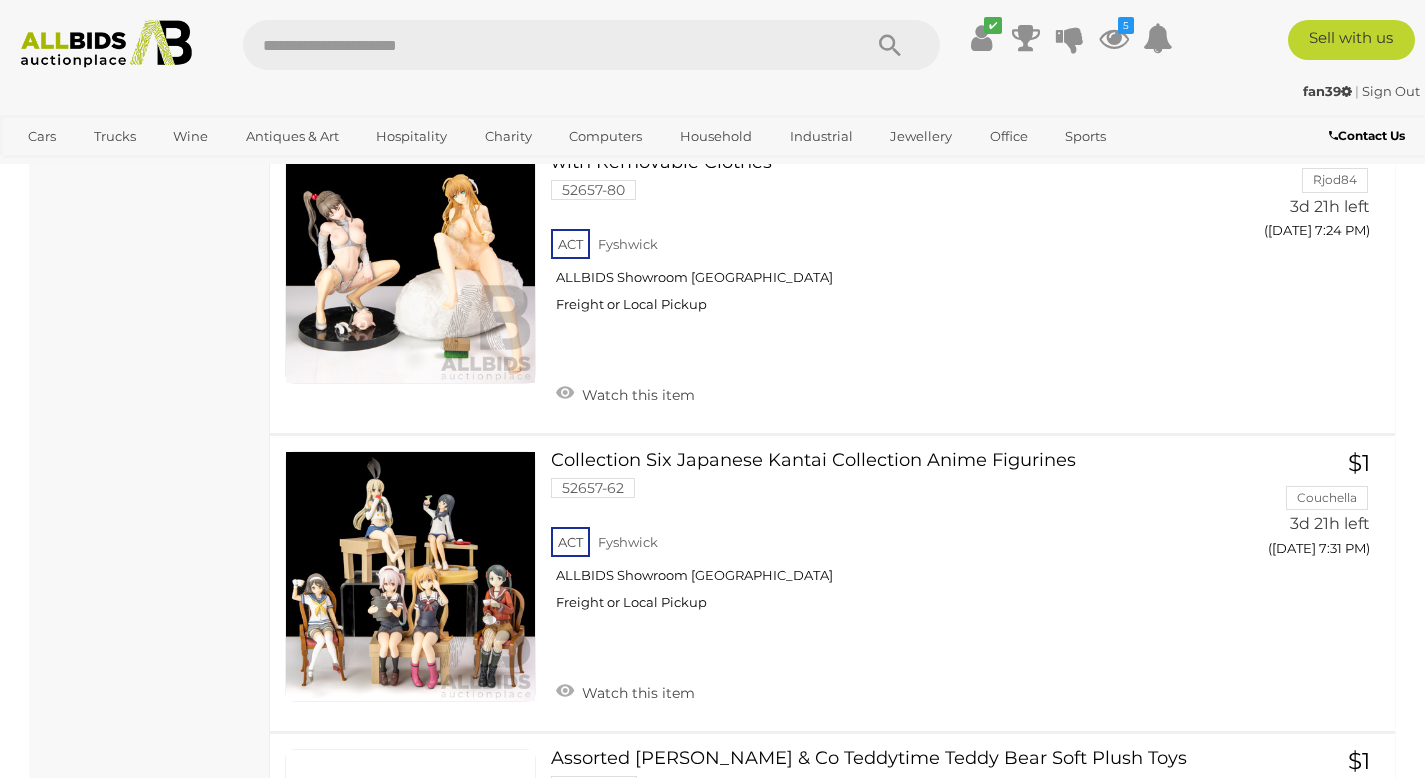 scroll, scrollTop: 5287, scrollLeft: 0, axis: vertical 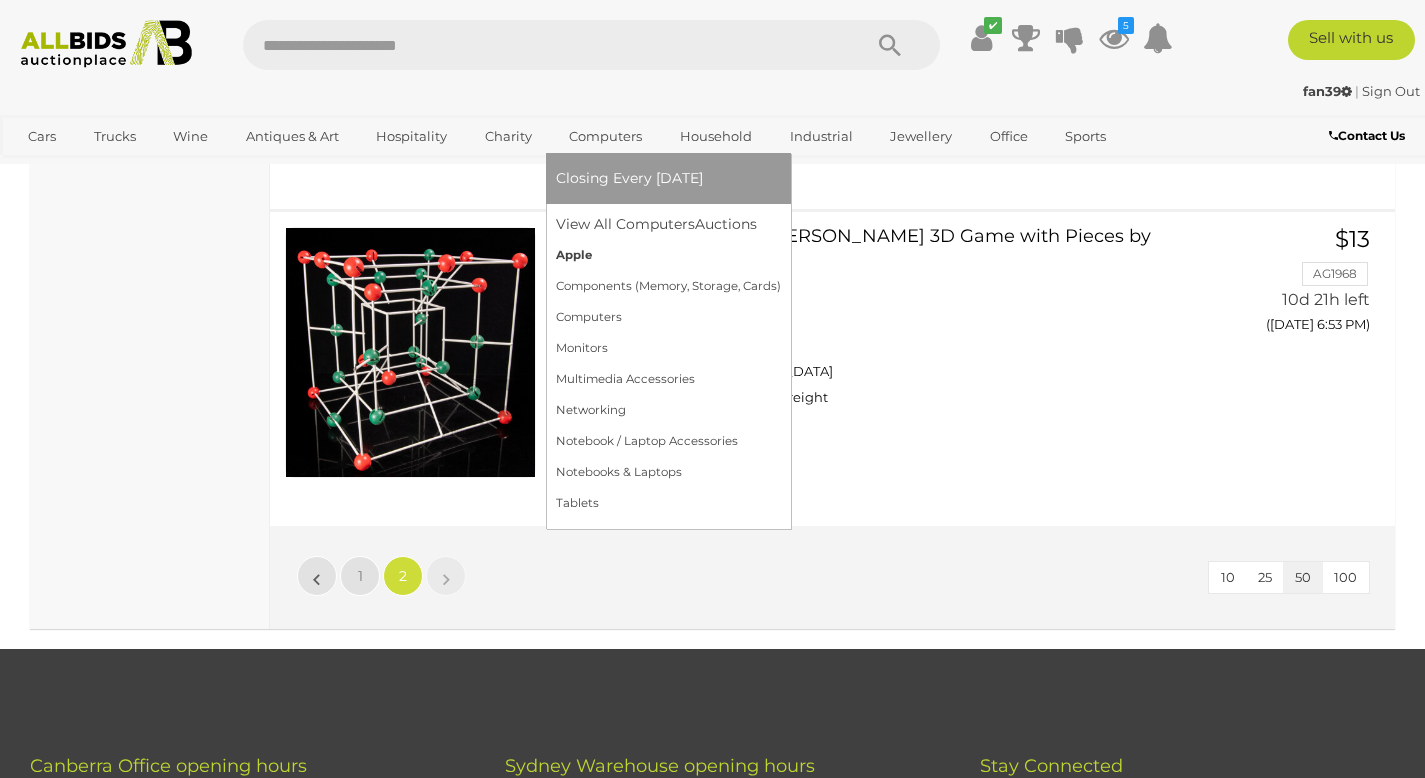 click on "Apple" at bounding box center [668, 255] 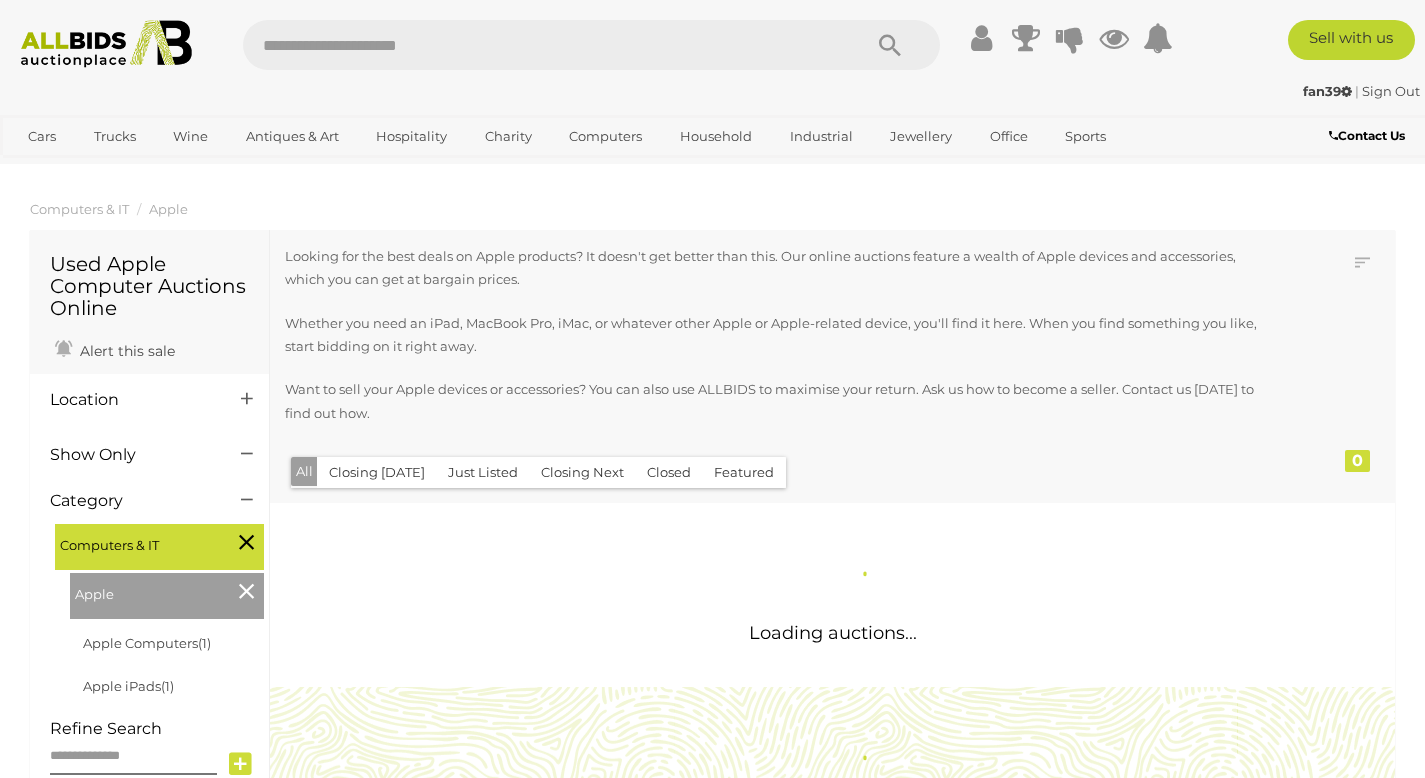 scroll, scrollTop: 0, scrollLeft: 0, axis: both 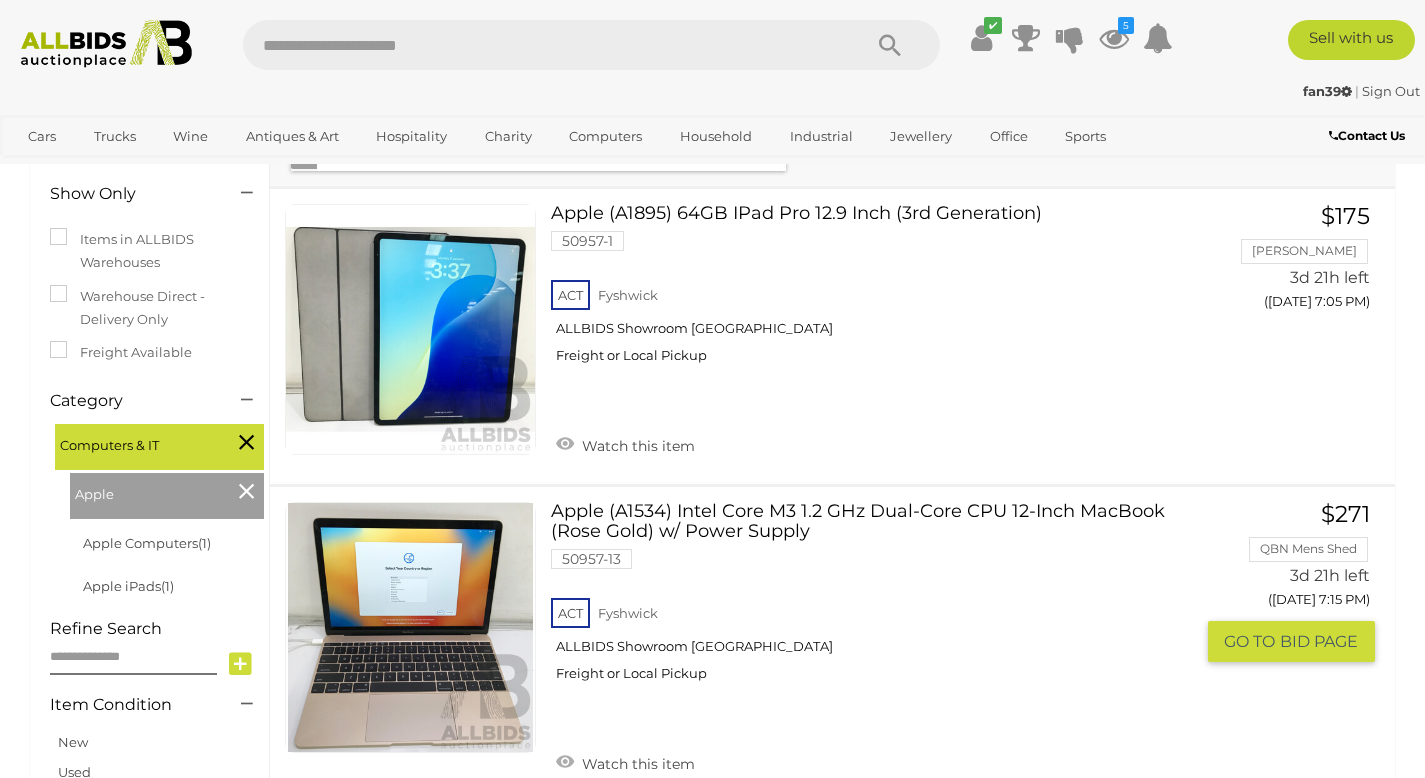 click at bounding box center [410, 627] 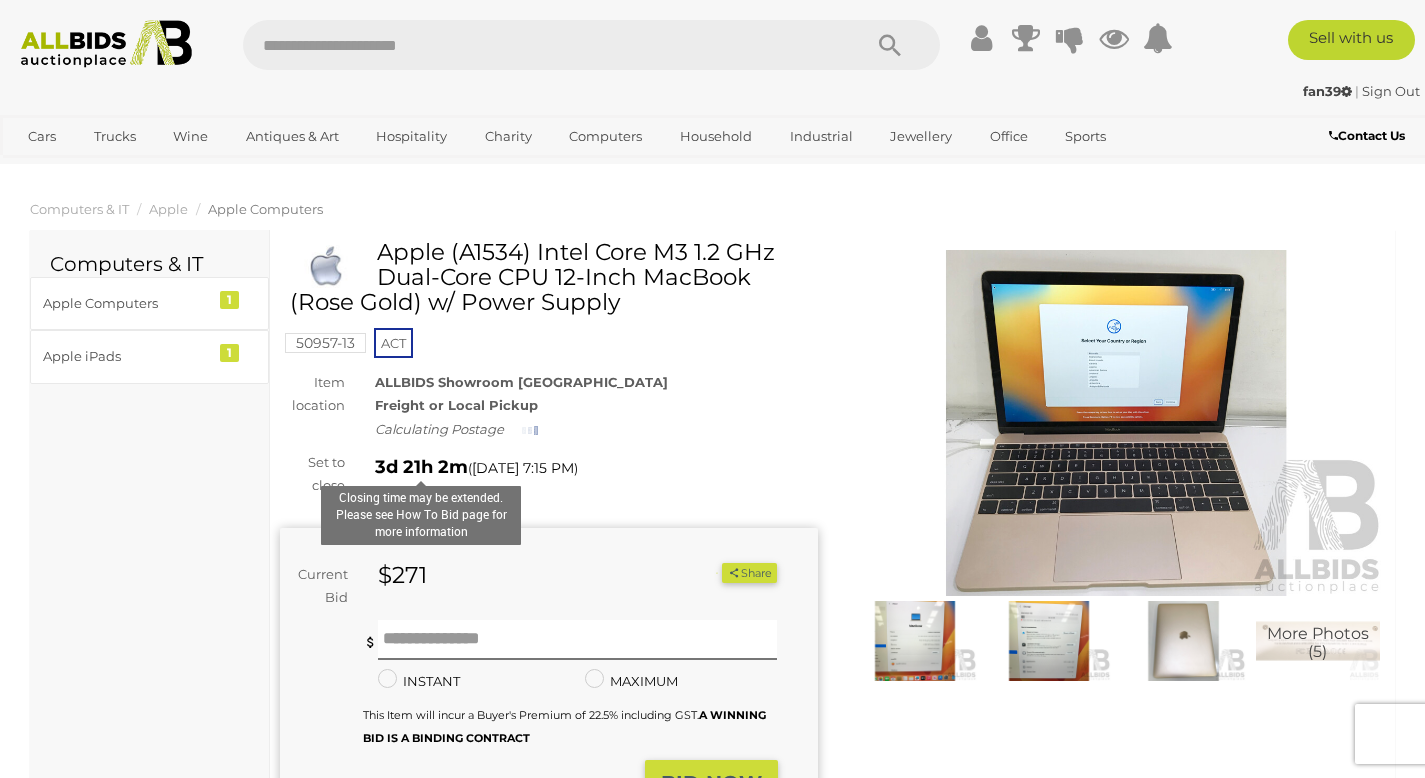 scroll, scrollTop: 0, scrollLeft: 0, axis: both 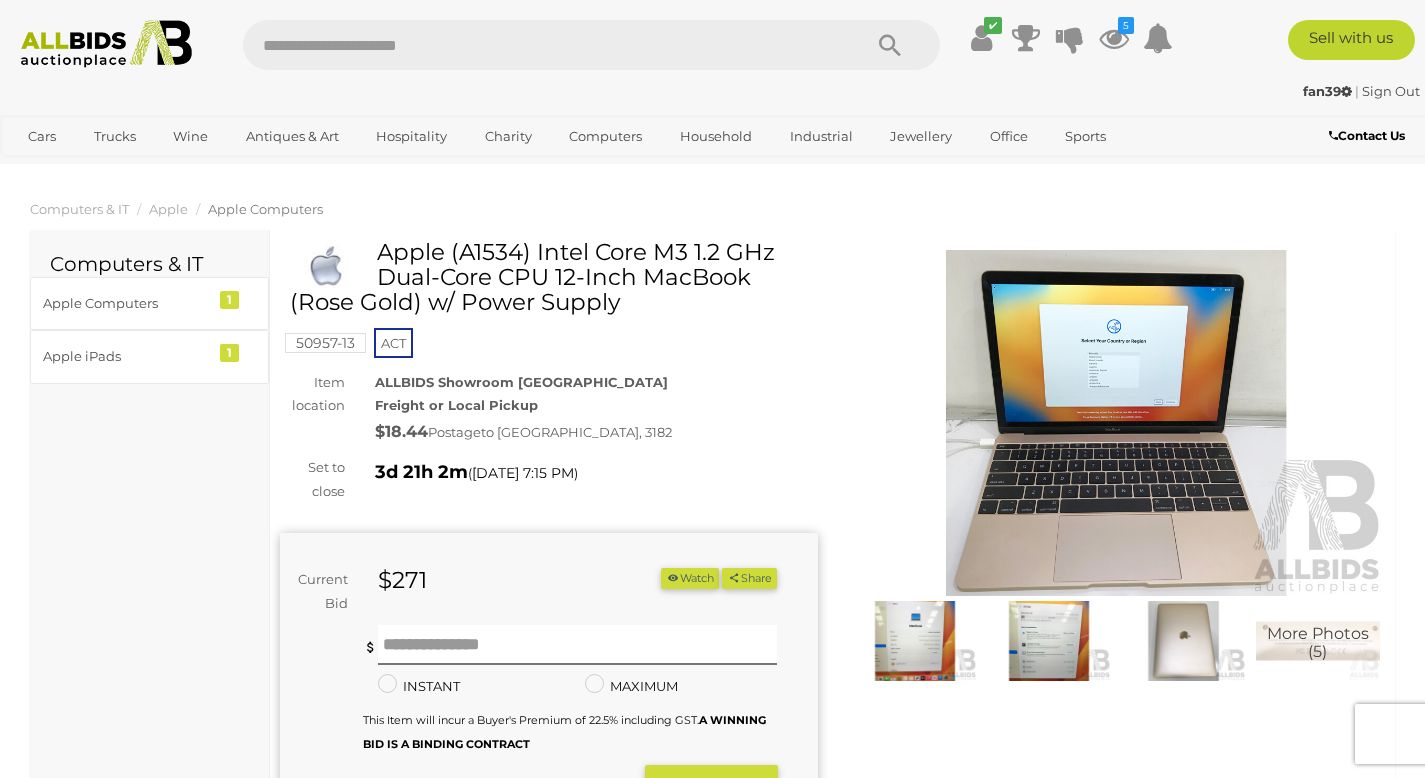 click at bounding box center [915, 641] 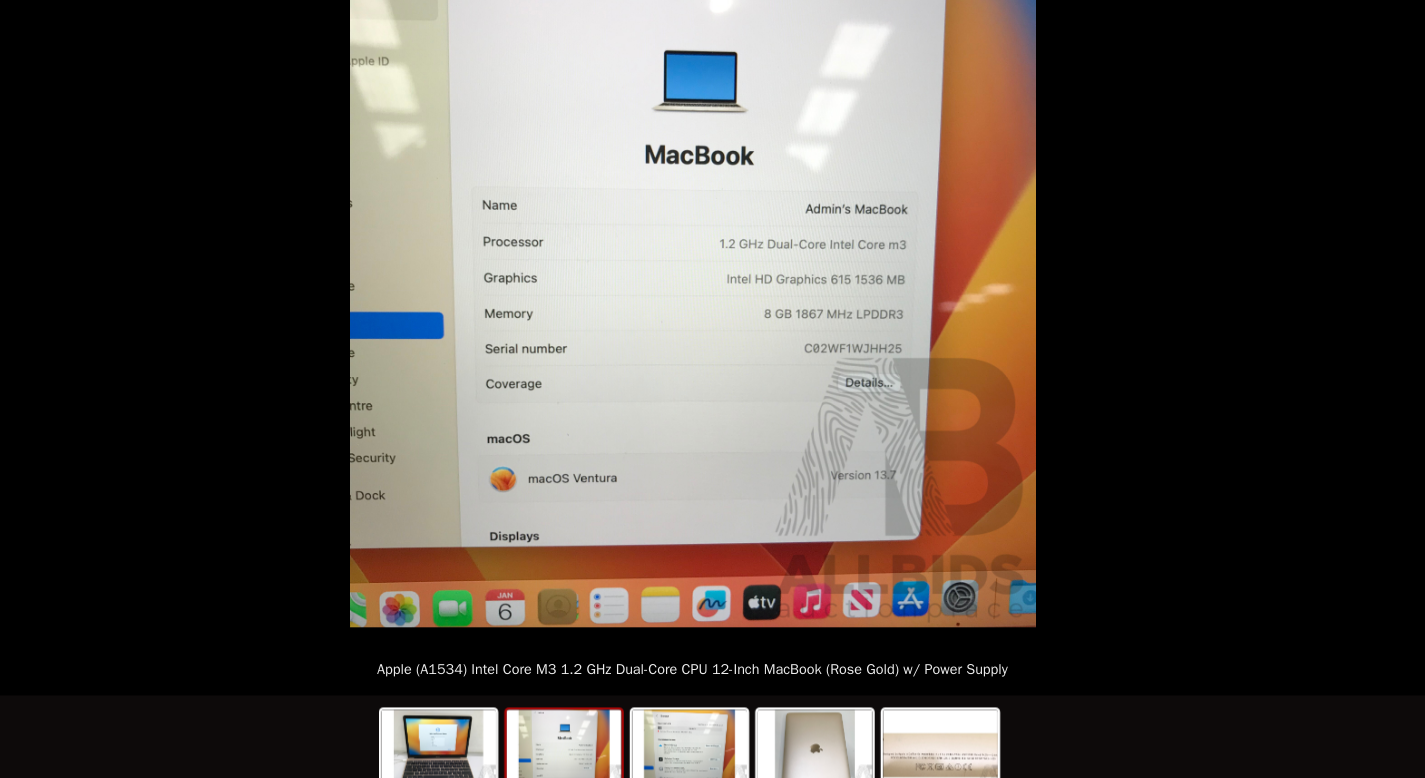scroll, scrollTop: 0, scrollLeft: 0, axis: both 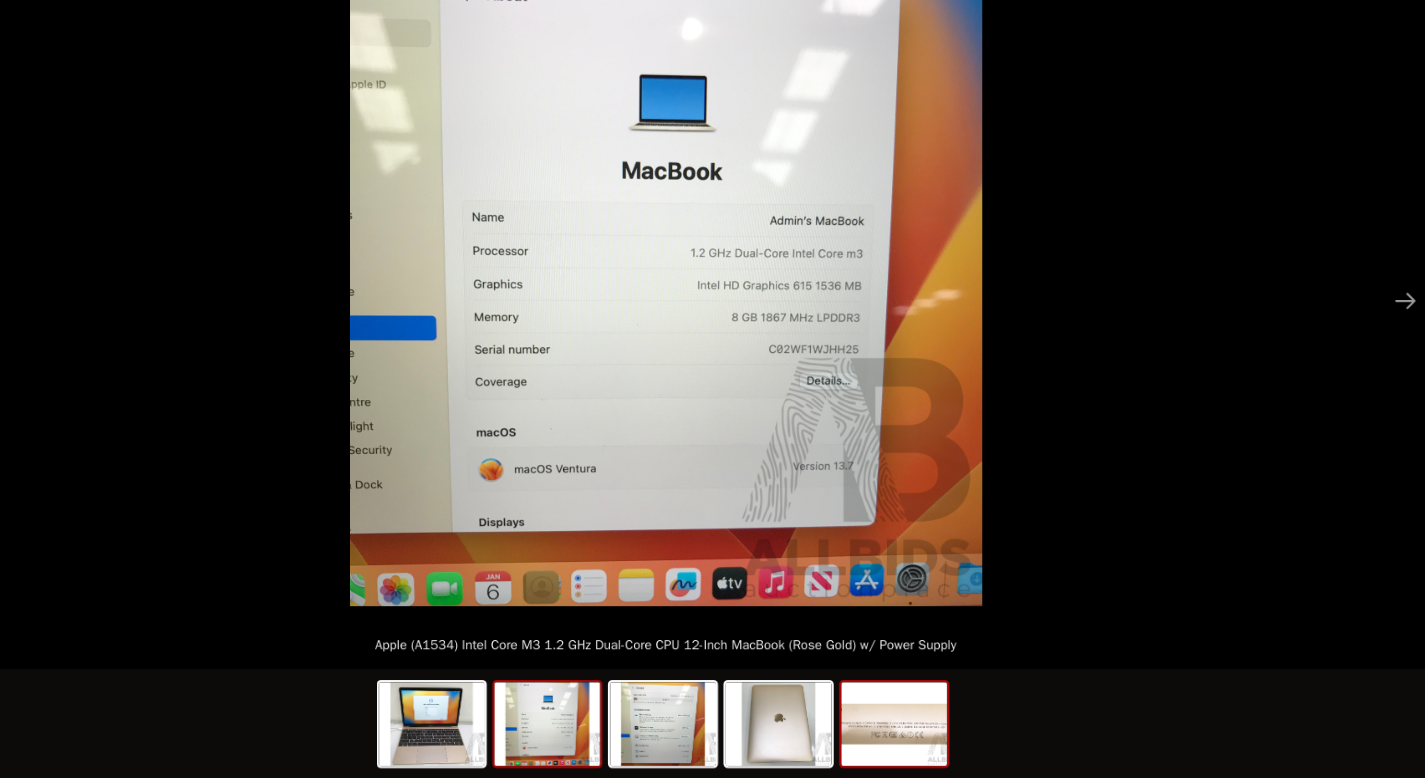 click at bounding box center [920, 728] 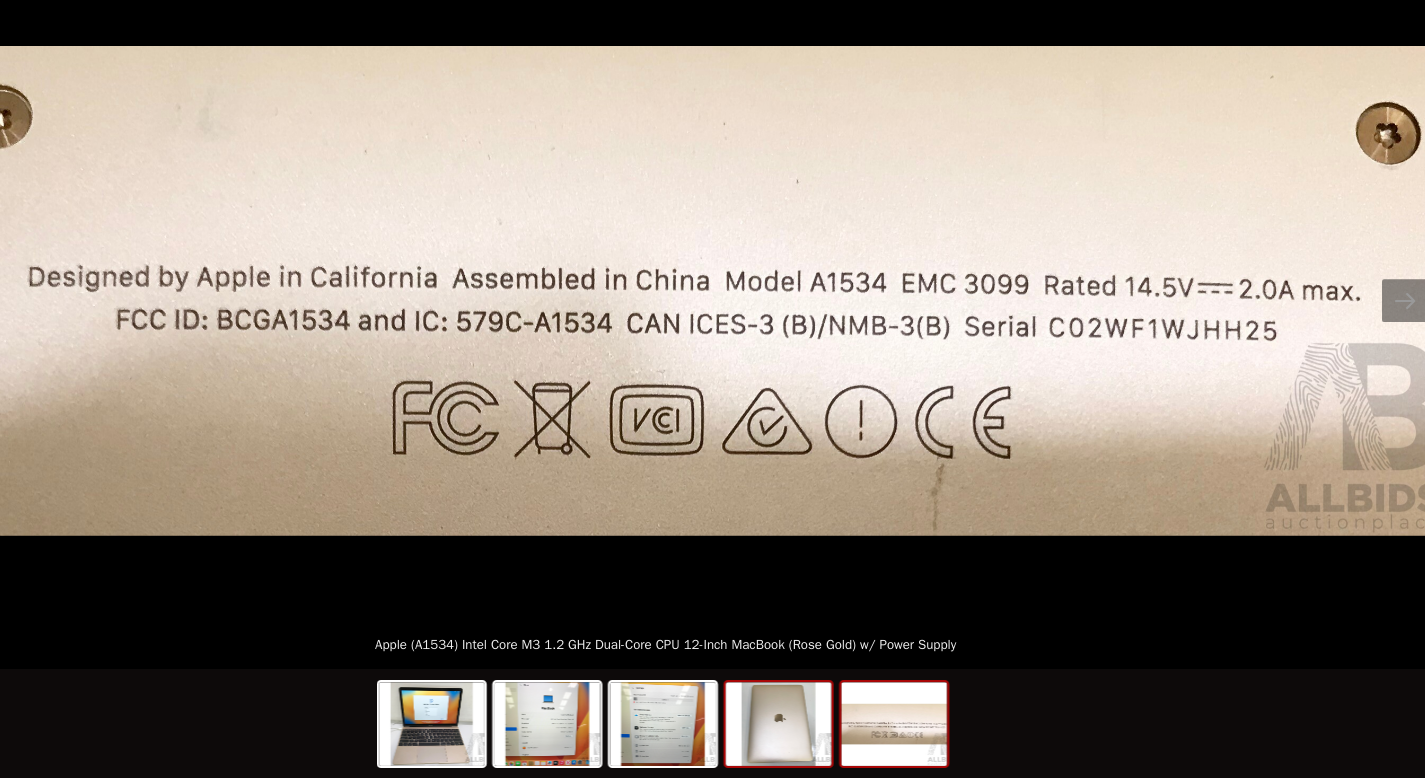 click at bounding box center [815, 728] 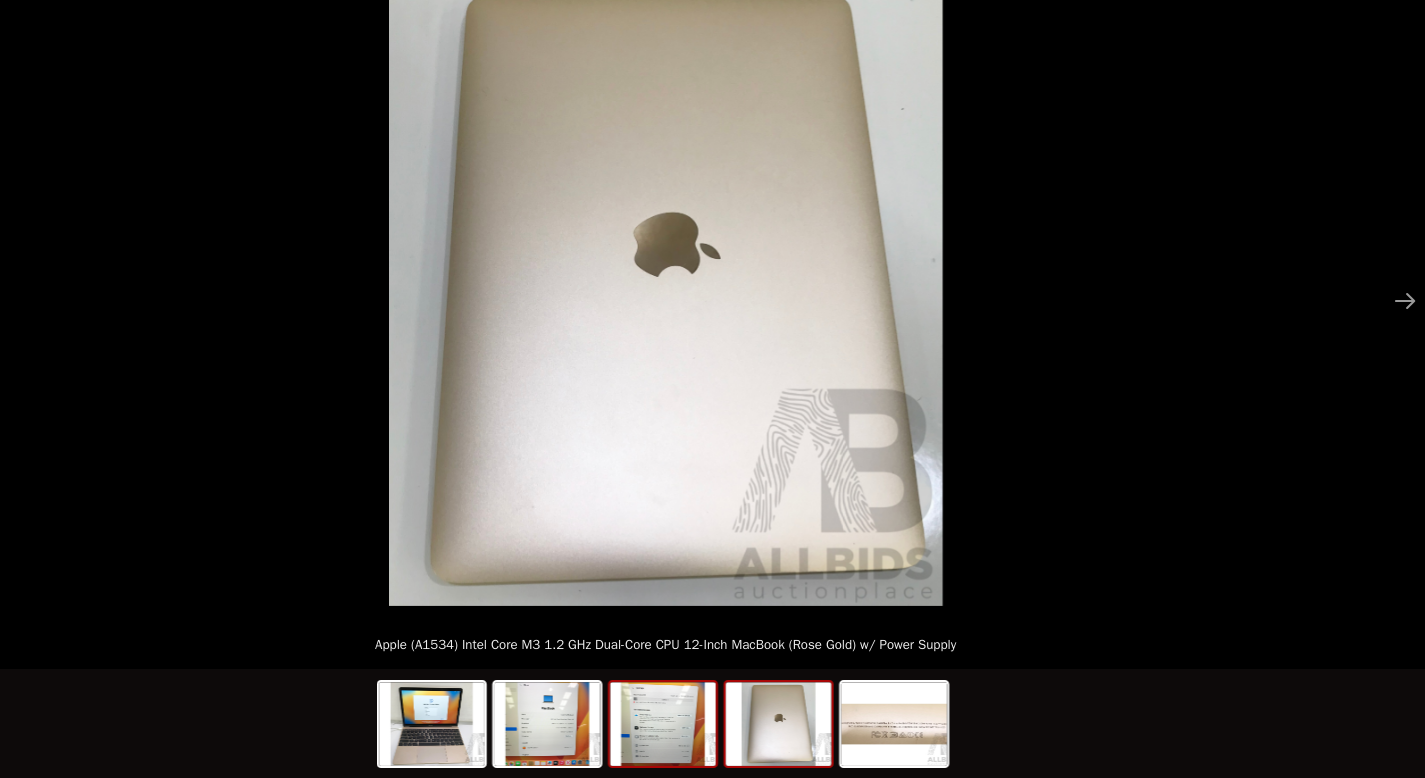click at bounding box center (710, 728) 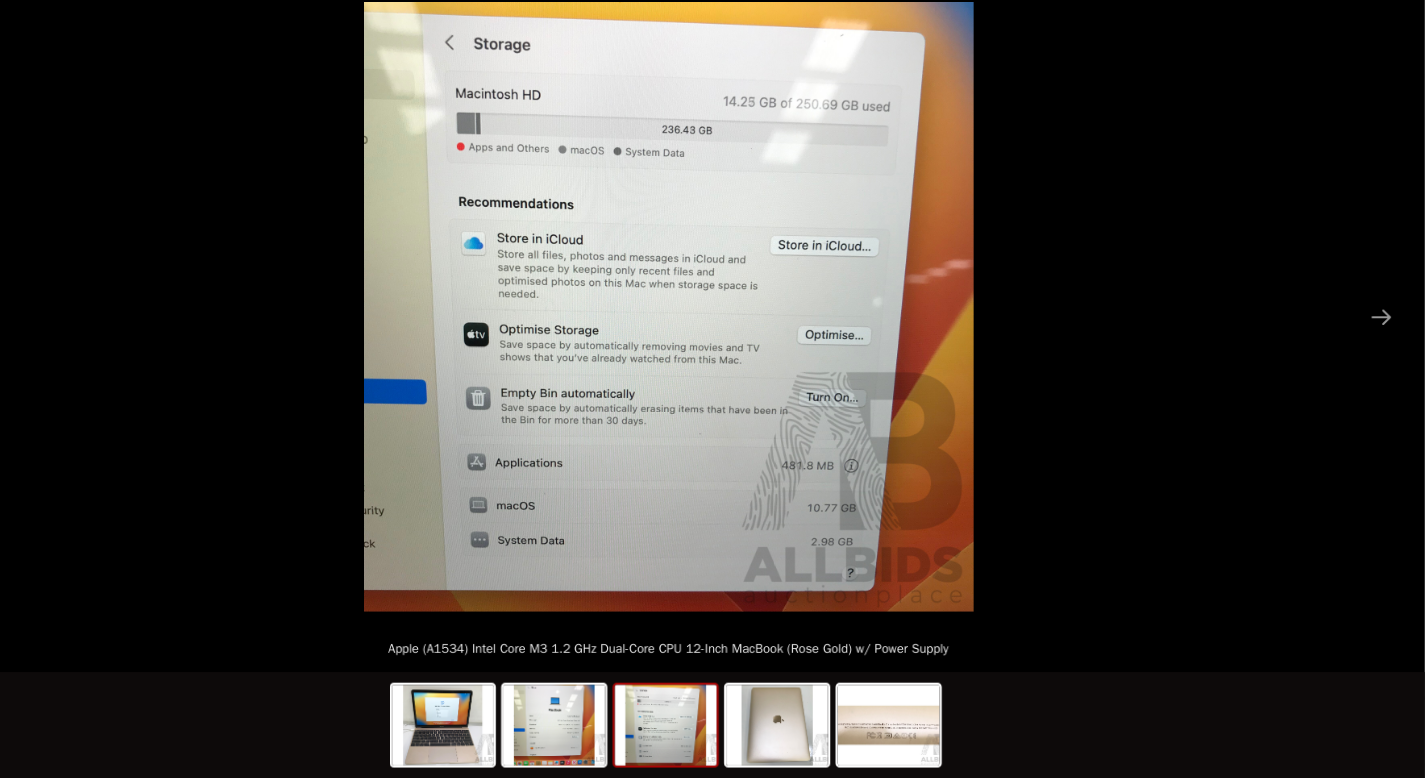 scroll, scrollTop: 2, scrollLeft: 0, axis: vertical 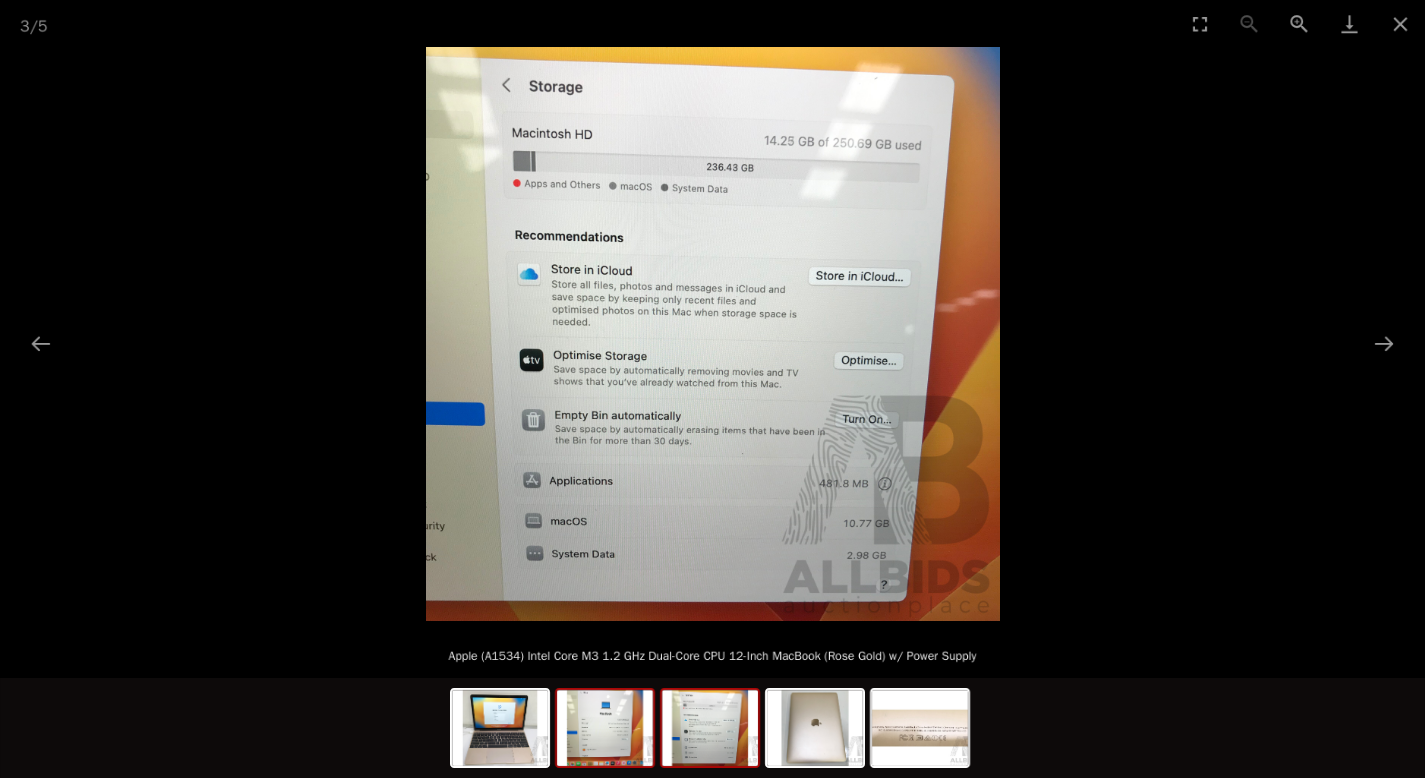 click at bounding box center [605, 728] 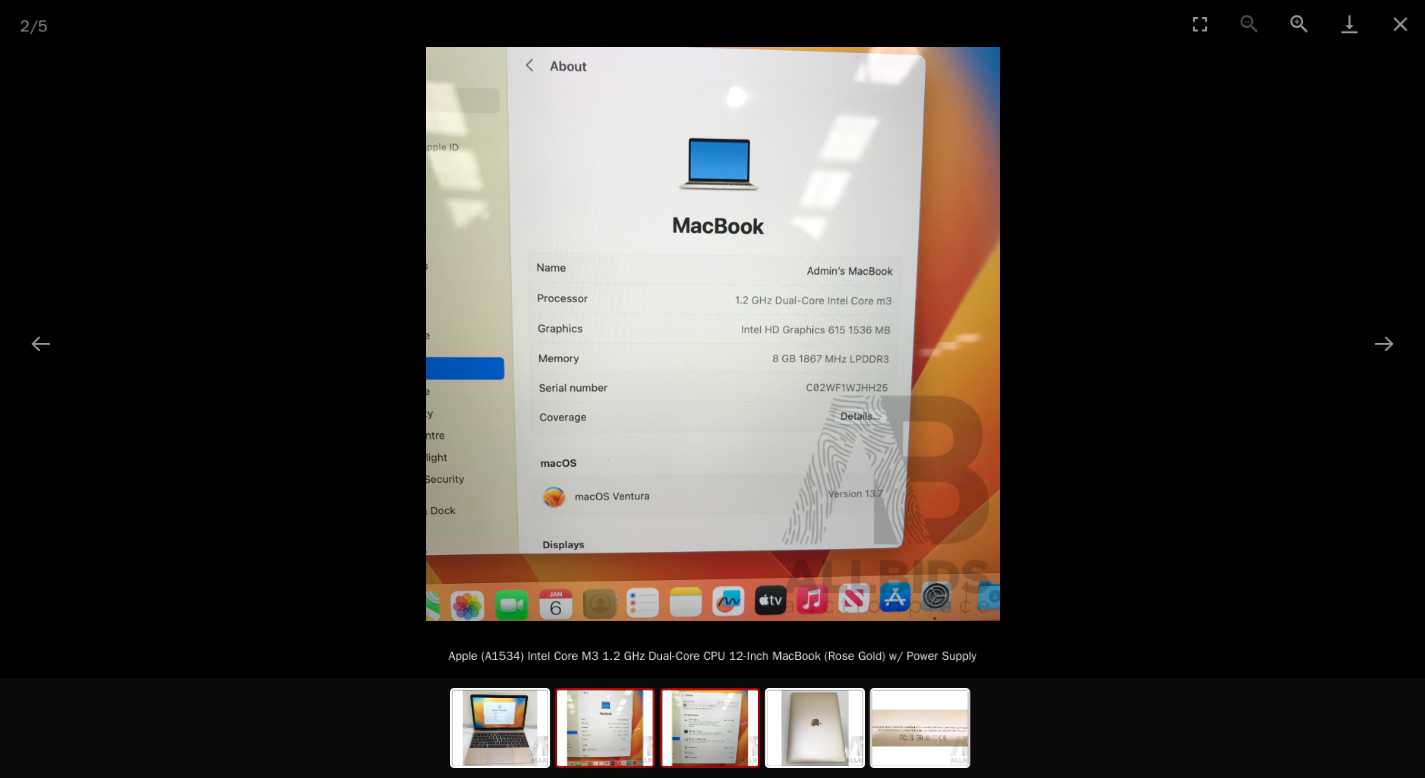 click at bounding box center (710, 728) 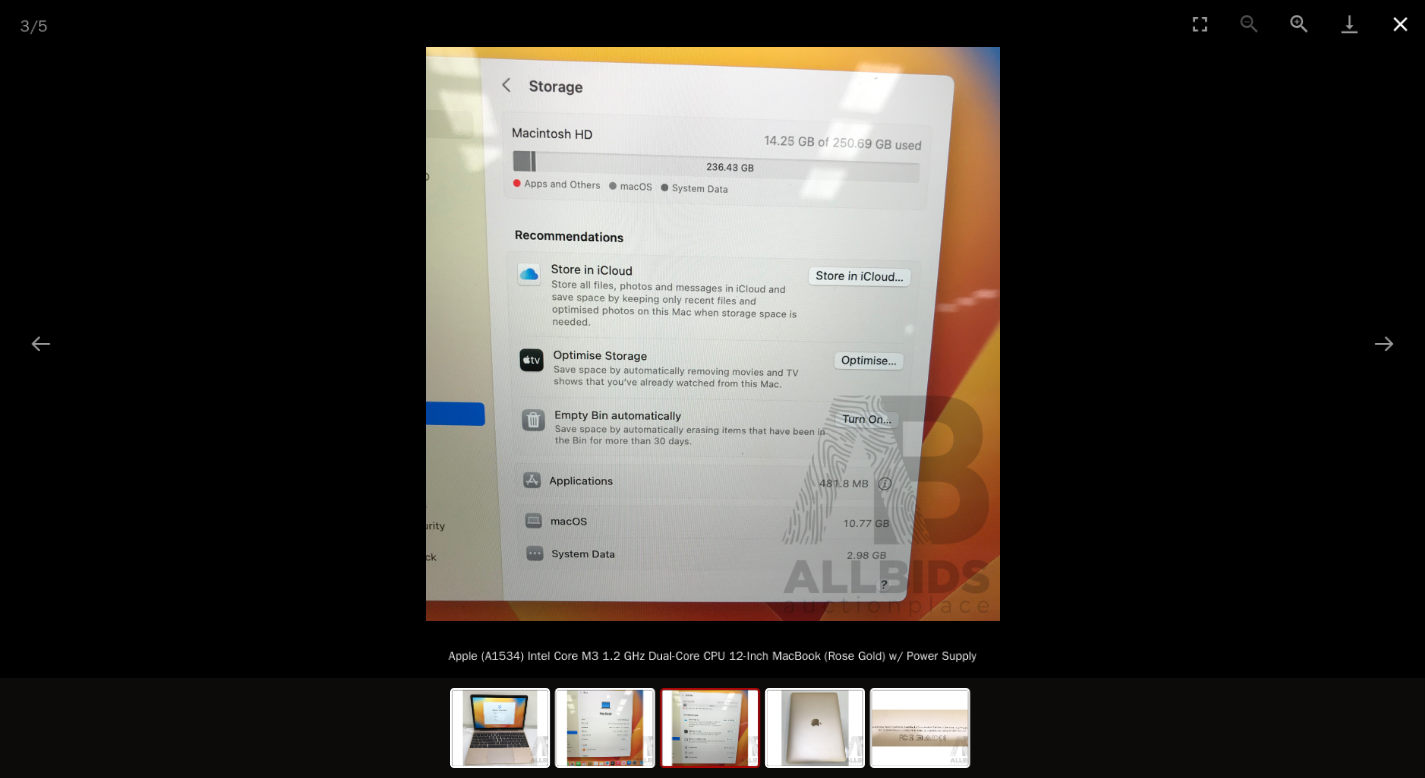 click at bounding box center (1400, 23) 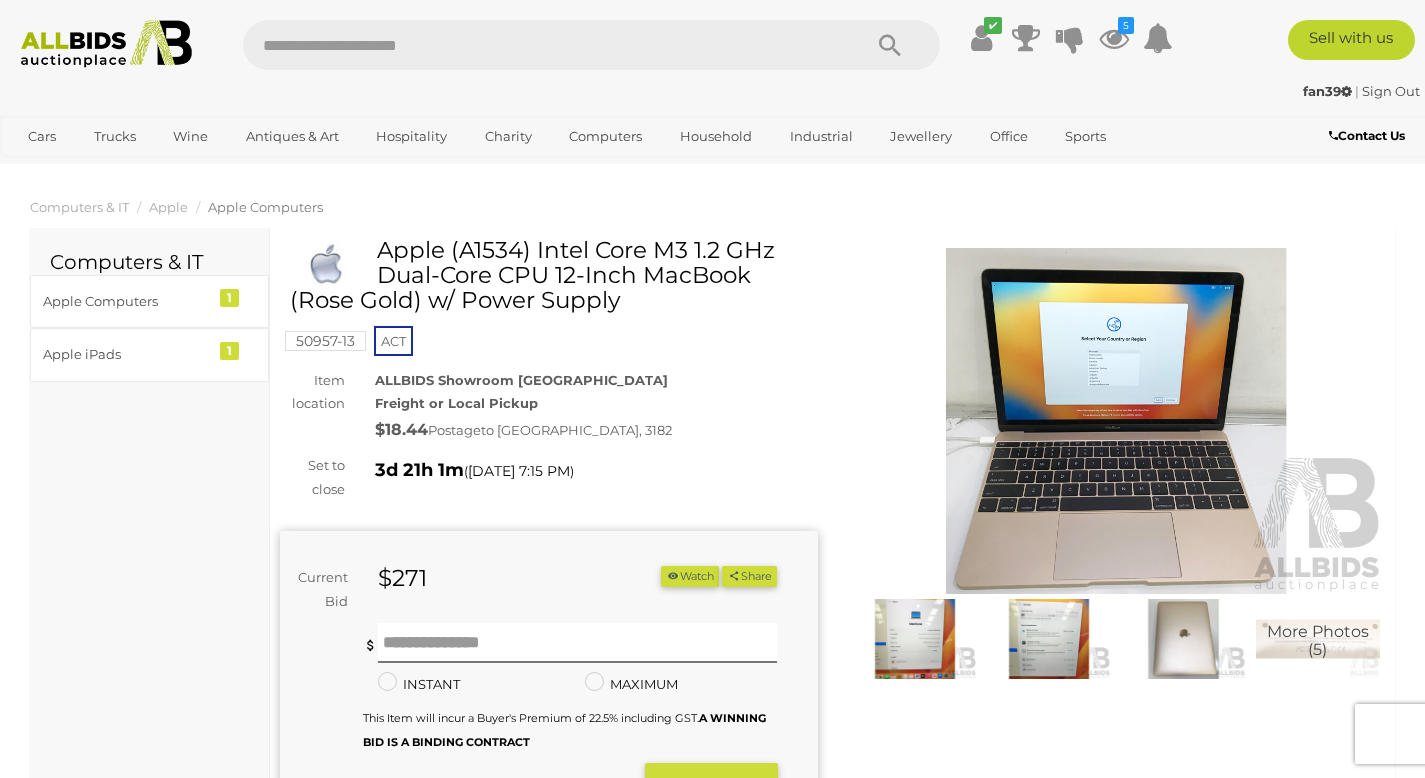 scroll, scrollTop: 0, scrollLeft: 0, axis: both 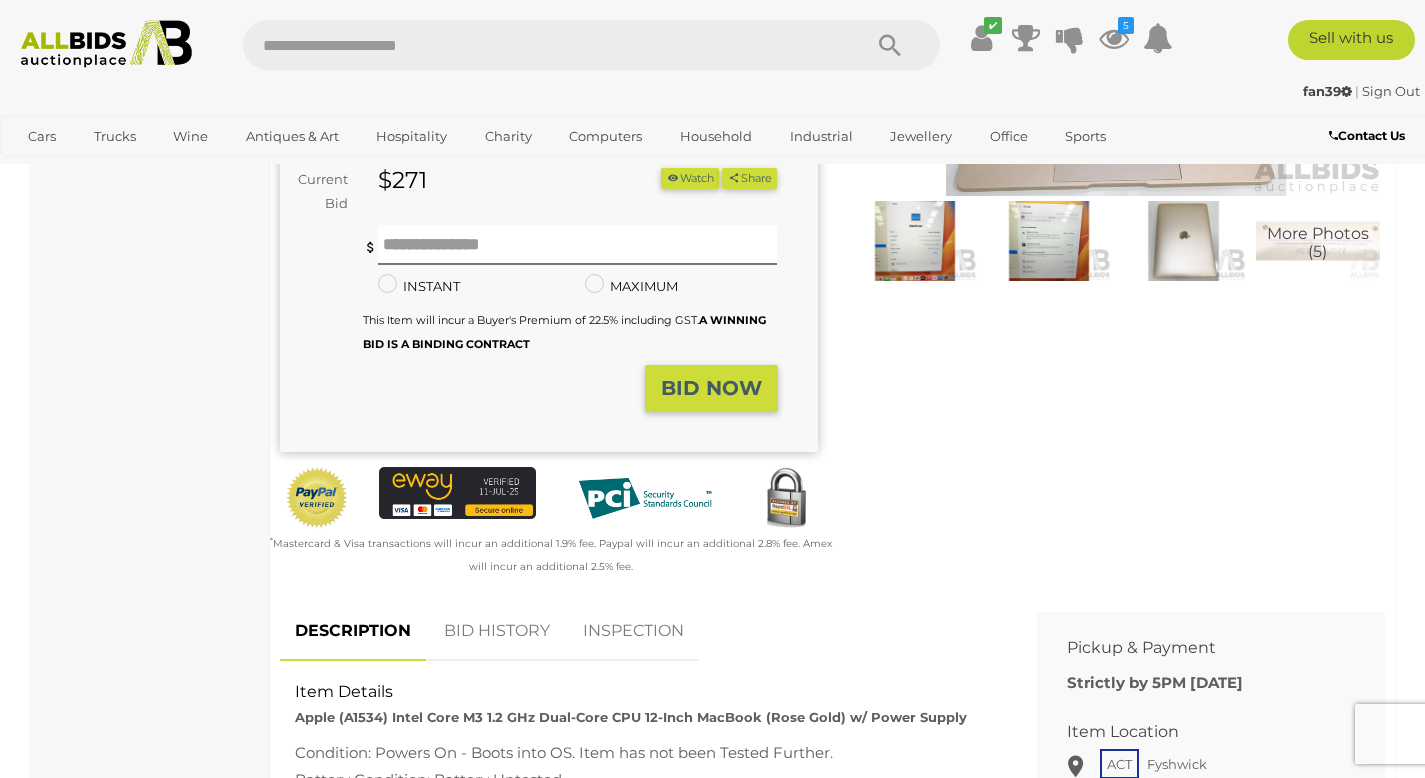 click on "Apple (A1534) Intel Core M3 1.2 GHz Dual-Core CPU 12-Inch MacBook (Rose Gold) w/ Power Supply" at bounding box center (631, 717) 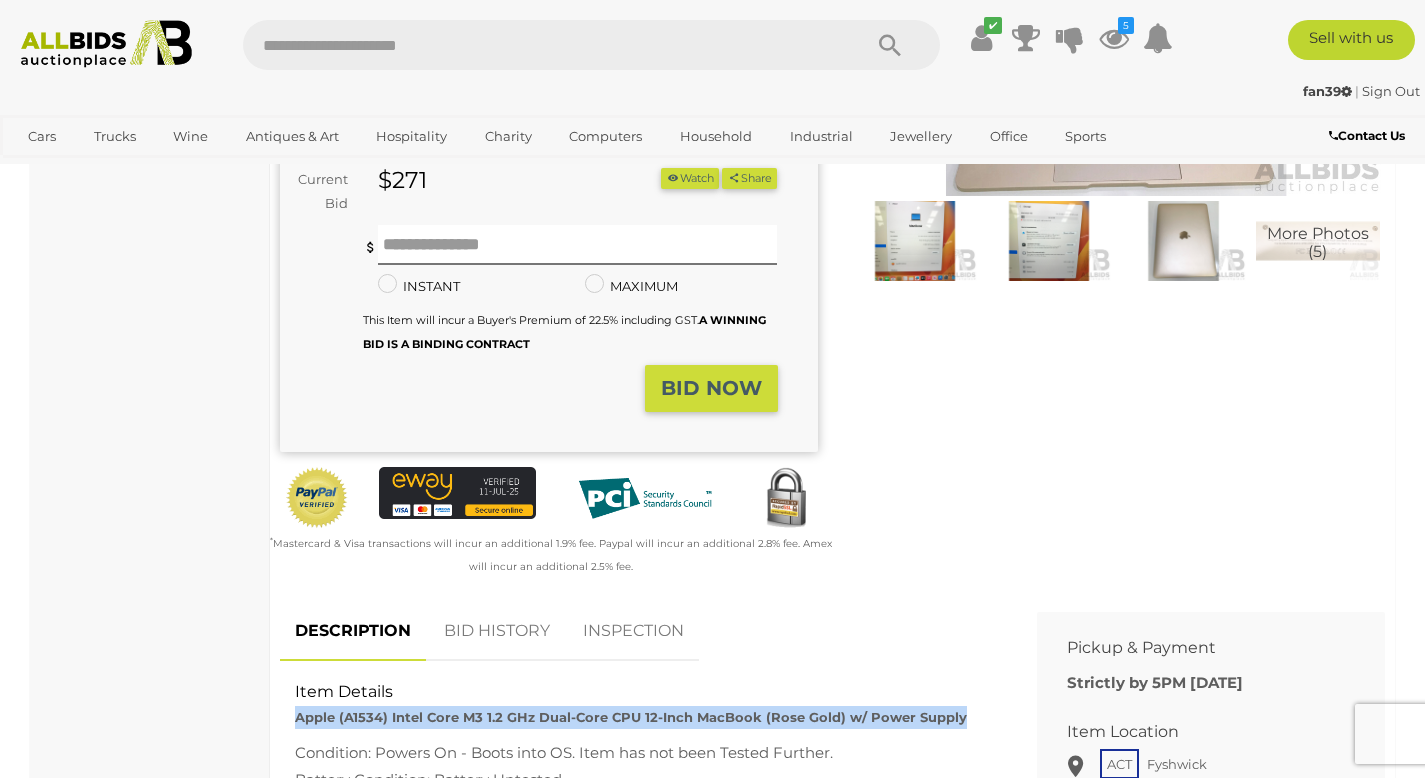 drag, startPoint x: 295, startPoint y: 713, endPoint x: 954, endPoint y: 714, distance: 659.00073 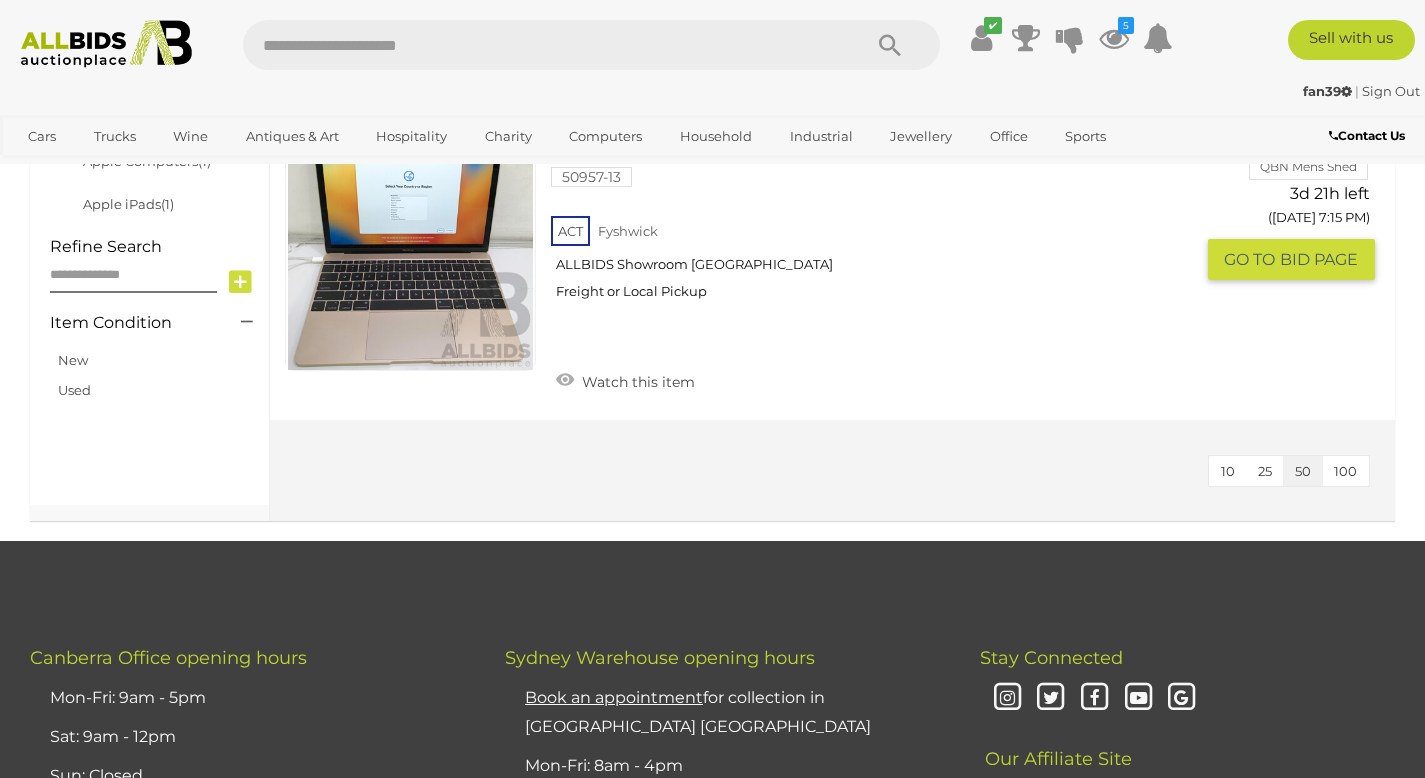 scroll, scrollTop: 732, scrollLeft: 0, axis: vertical 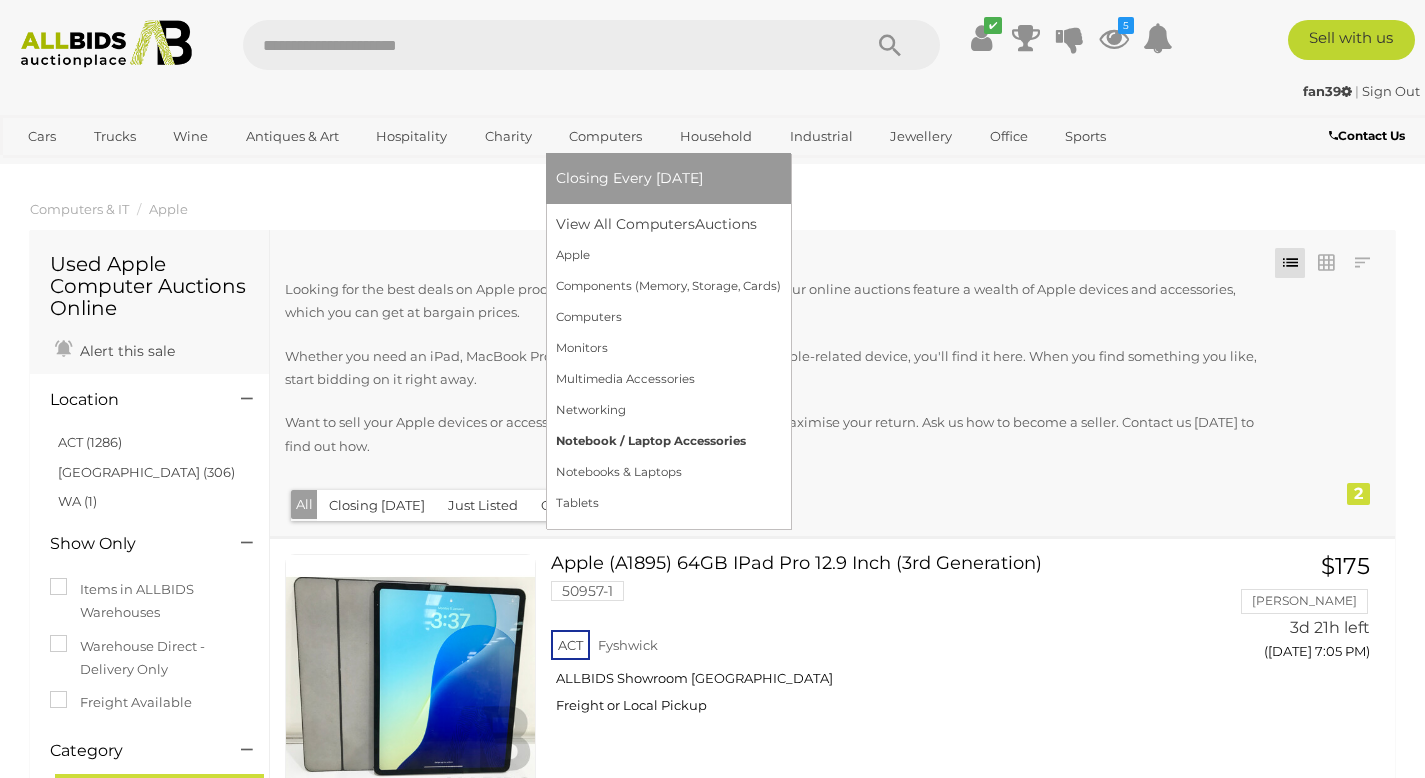 click on "Notebook / Laptop Accessories" at bounding box center [668, 441] 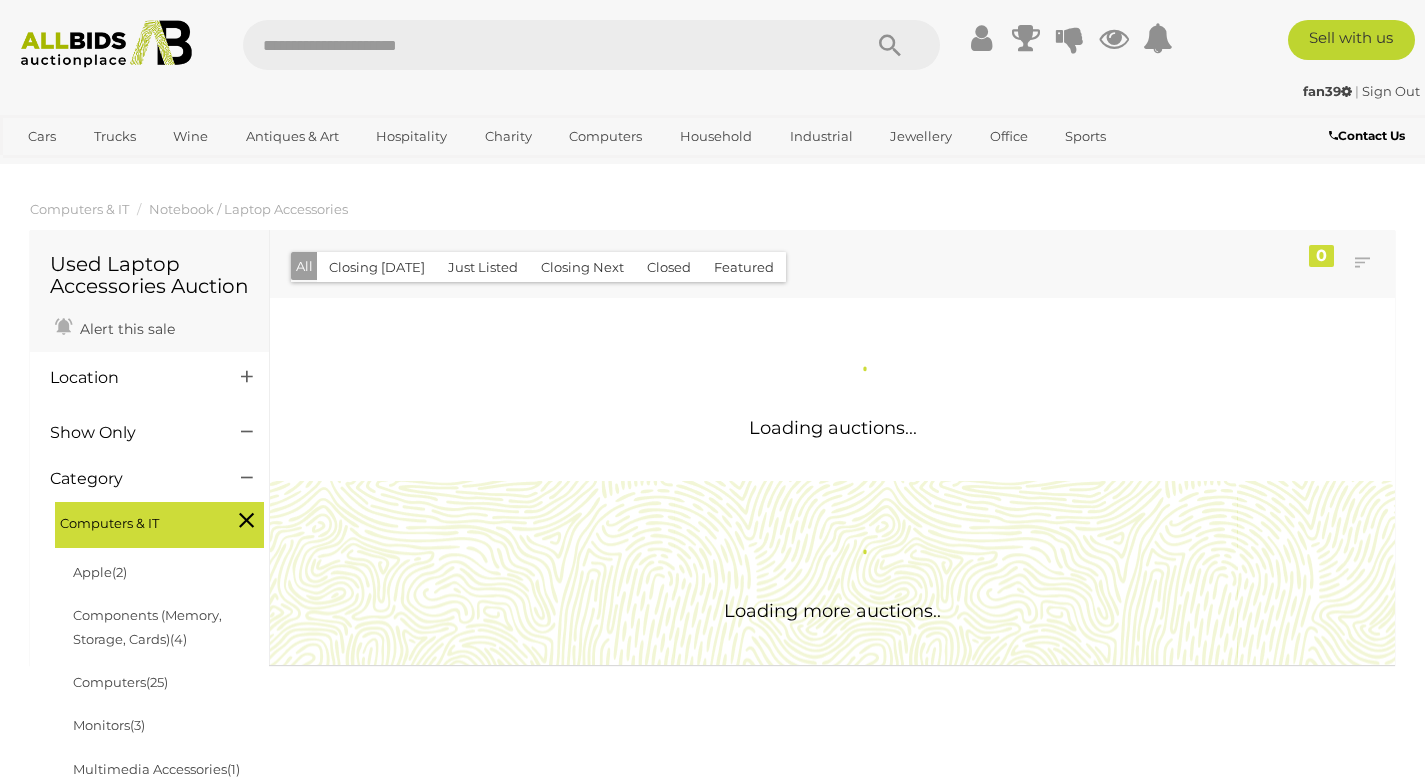 scroll, scrollTop: 0, scrollLeft: 0, axis: both 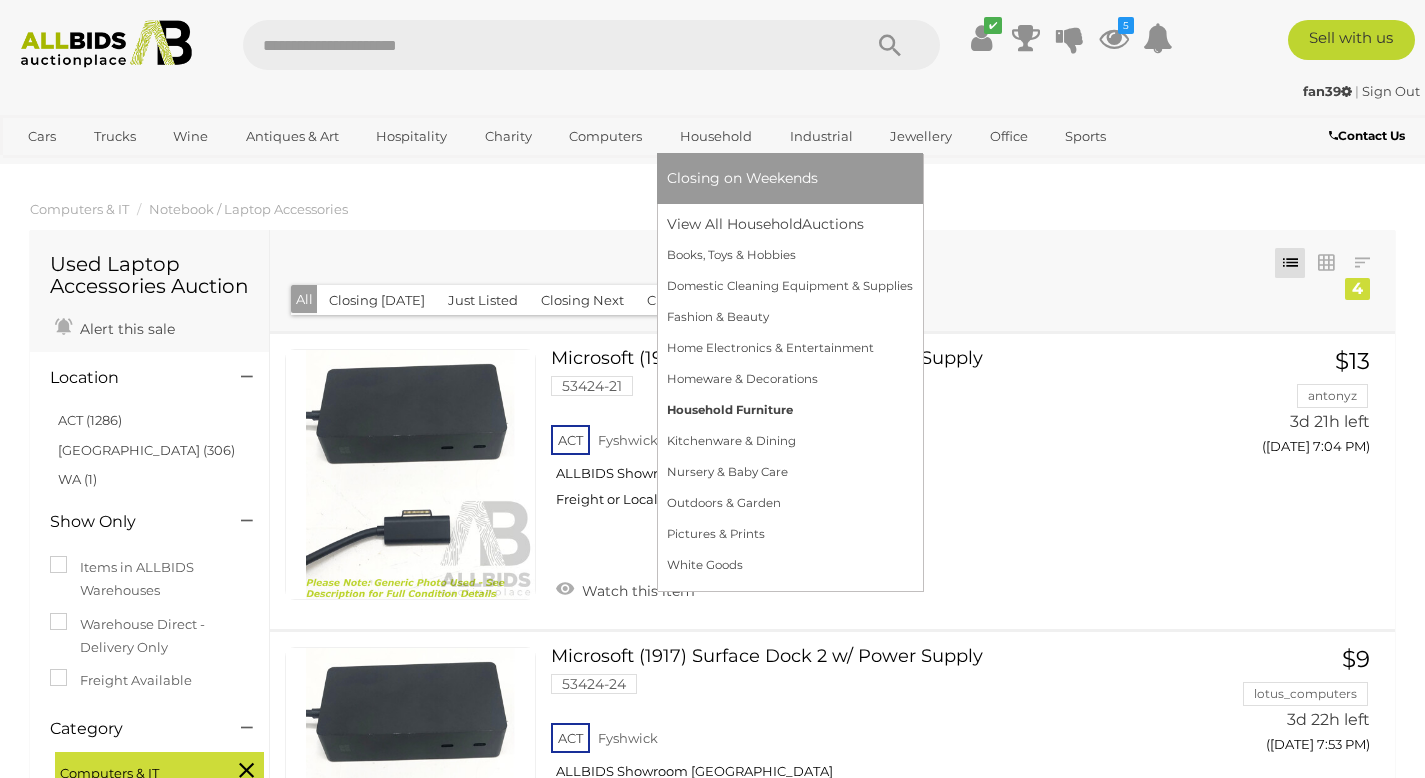 click on "Household Furniture" at bounding box center (790, 410) 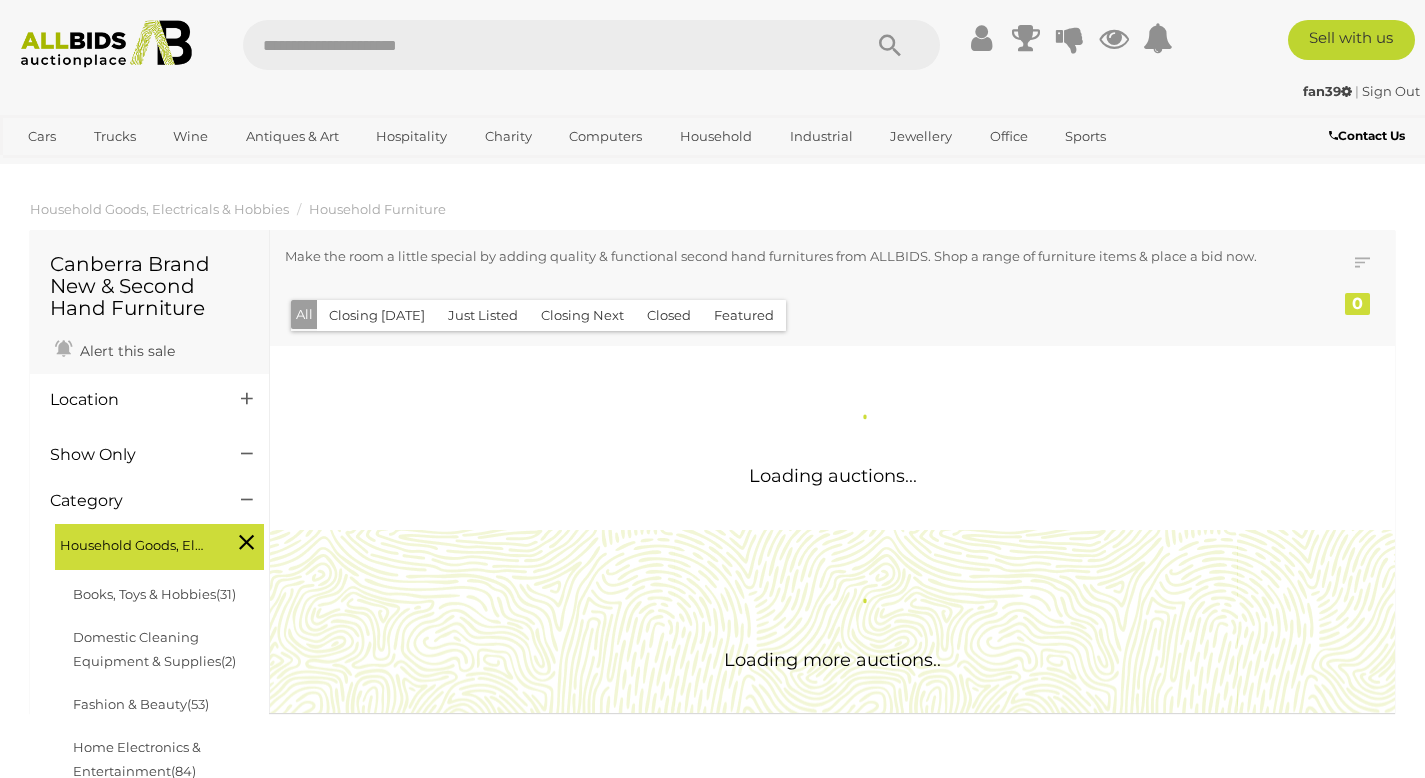 scroll, scrollTop: 0, scrollLeft: 0, axis: both 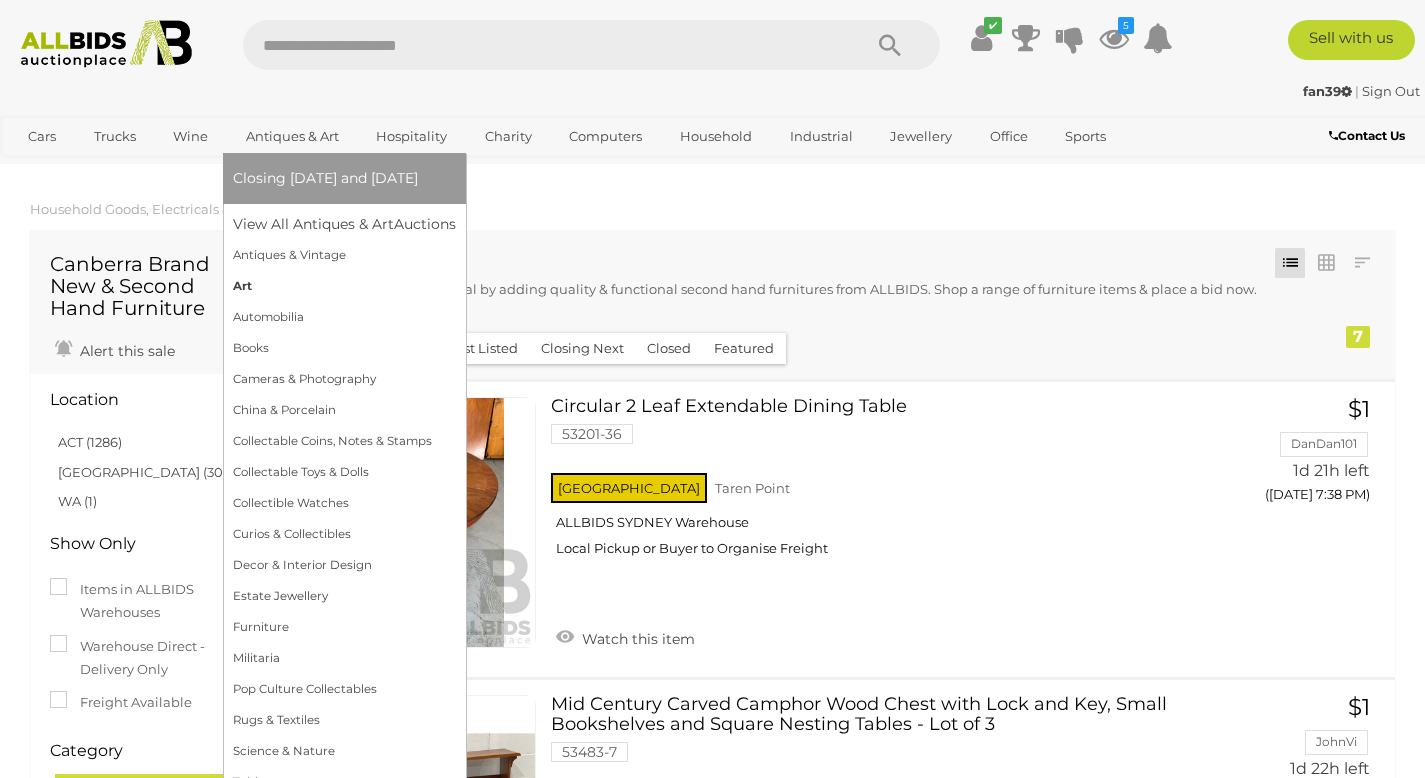 click on "Art" at bounding box center (344, 286) 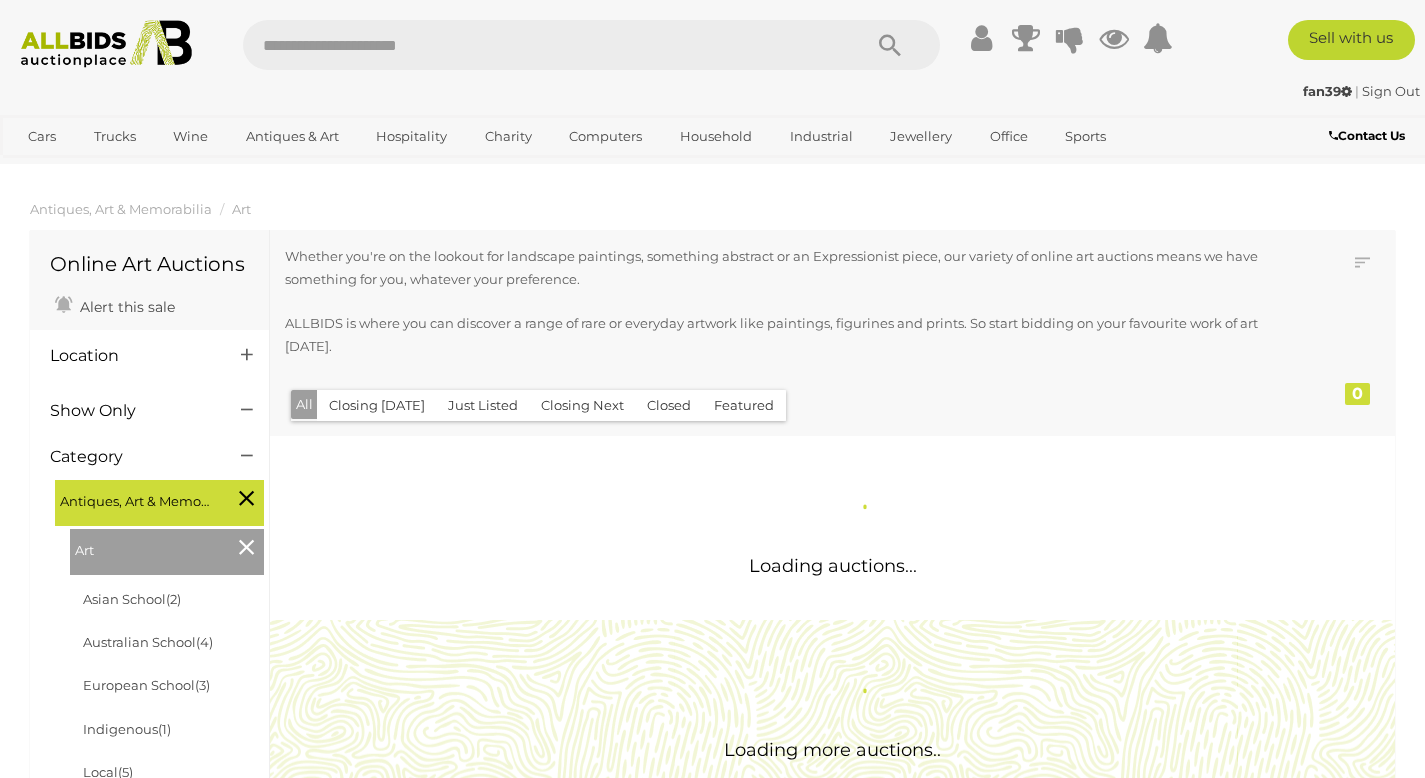 scroll, scrollTop: 0, scrollLeft: 0, axis: both 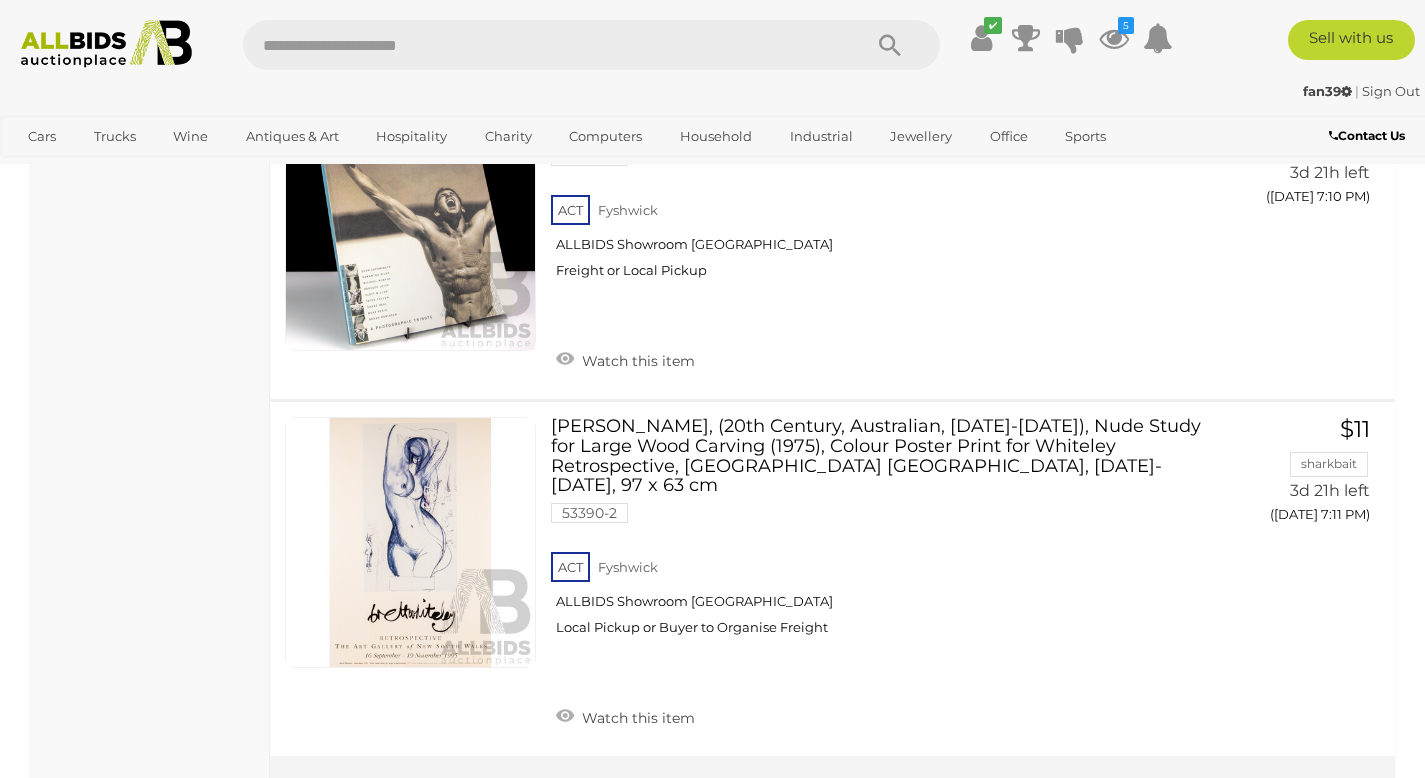 click on "2" at bounding box center [403, 806] 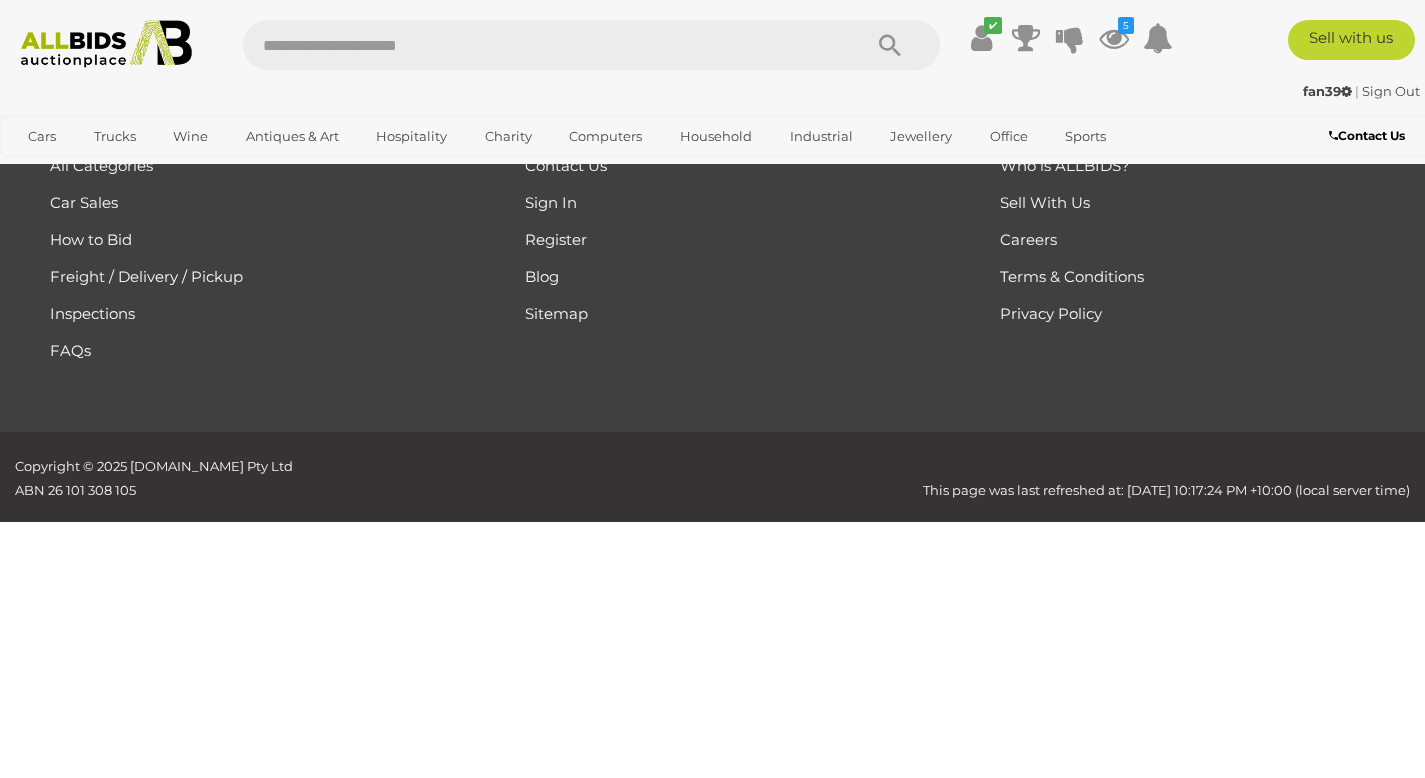 scroll, scrollTop: 269, scrollLeft: 0, axis: vertical 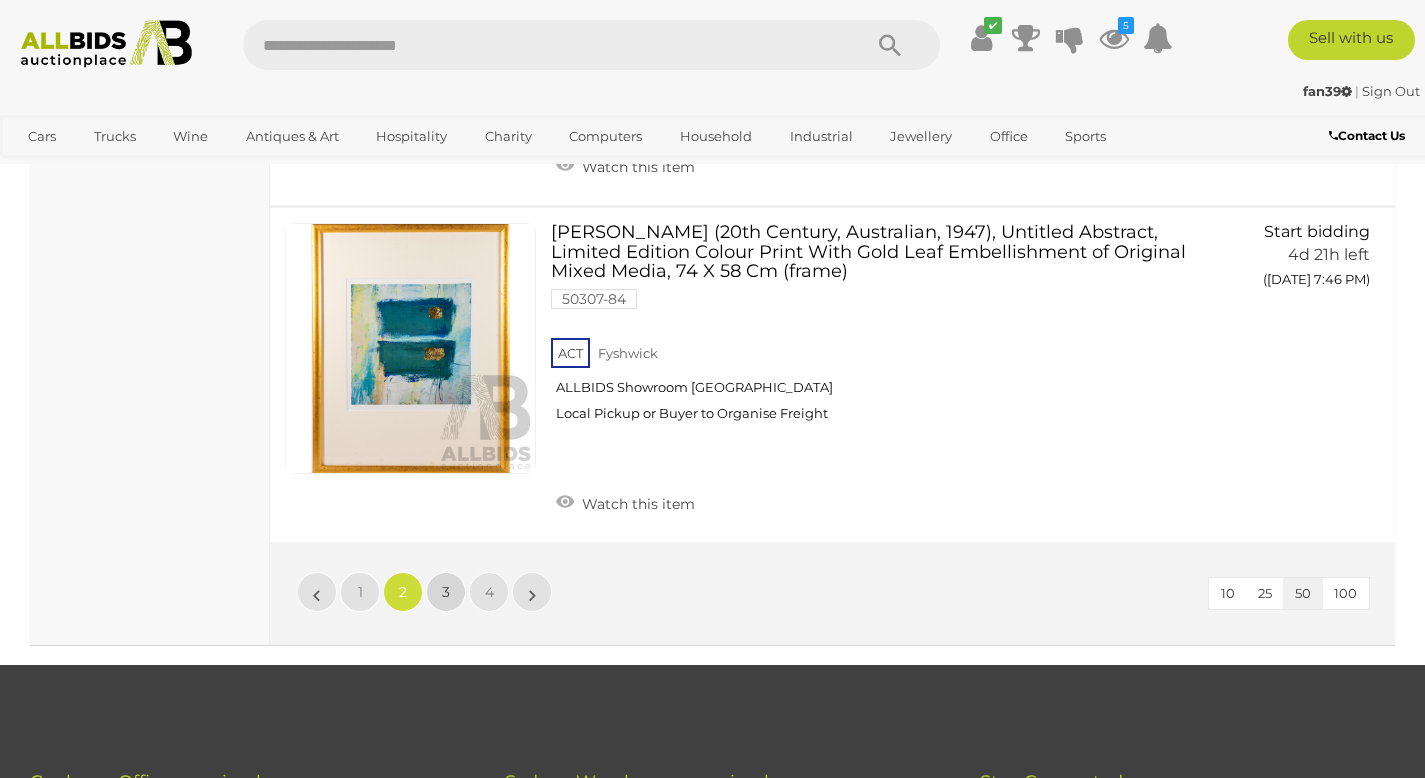 click on "3" at bounding box center (446, 592) 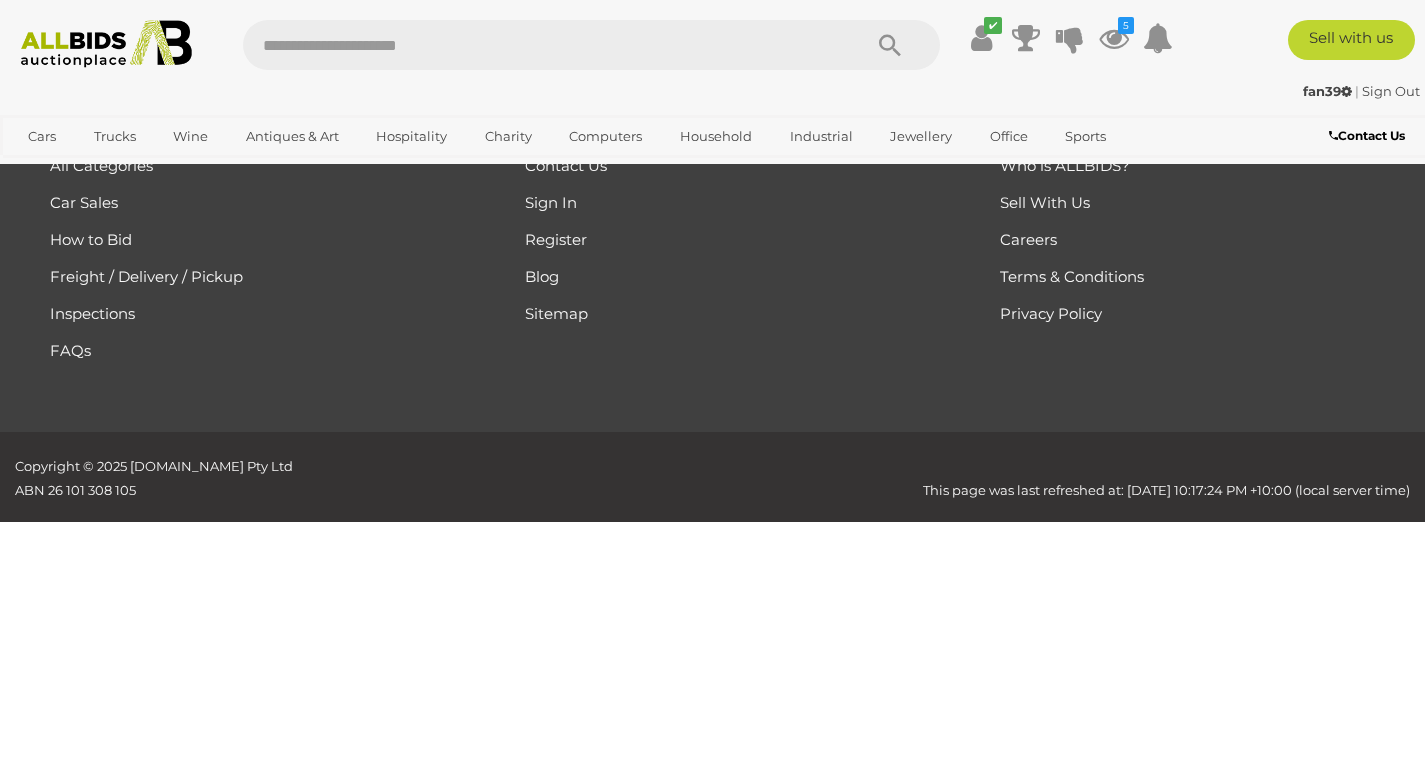 scroll, scrollTop: 269, scrollLeft: 0, axis: vertical 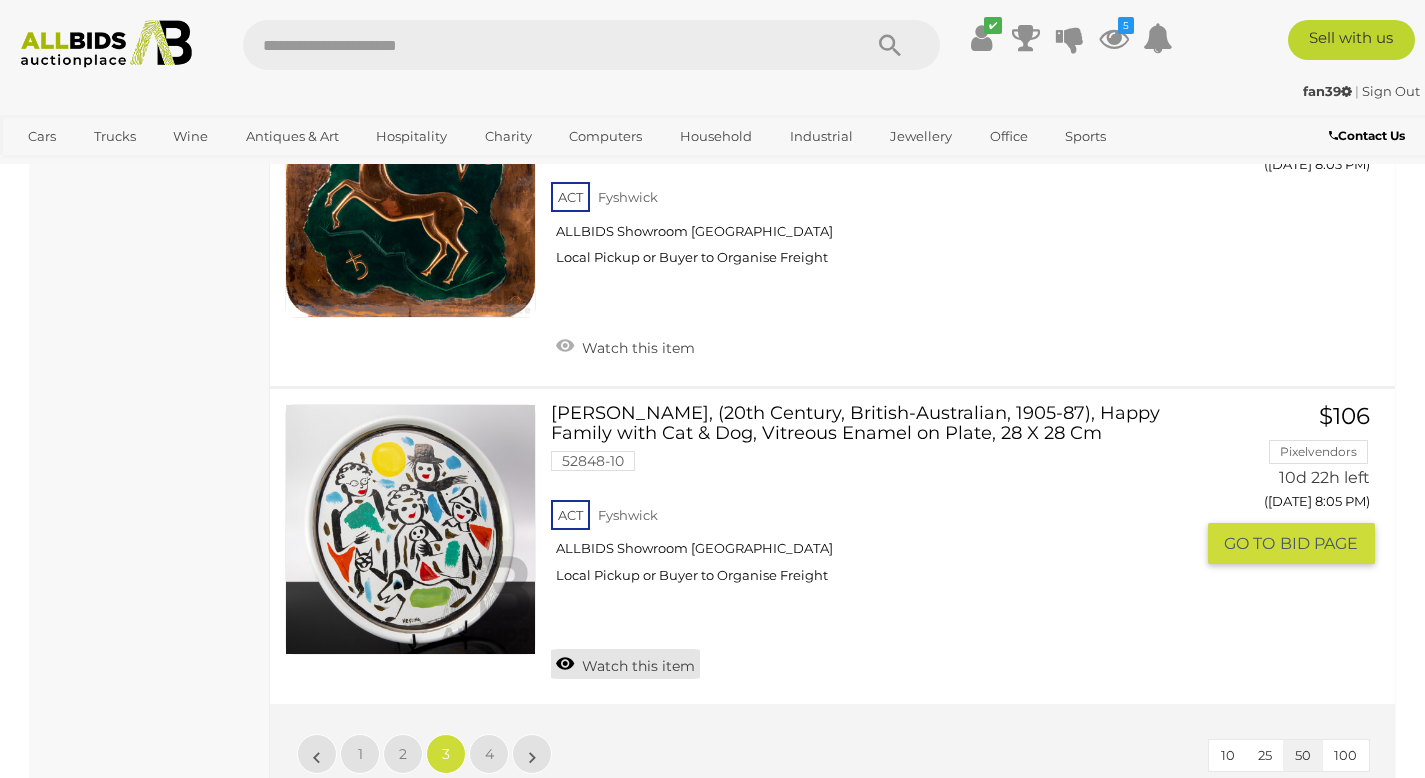 click on "Watch this item" at bounding box center [625, 664] 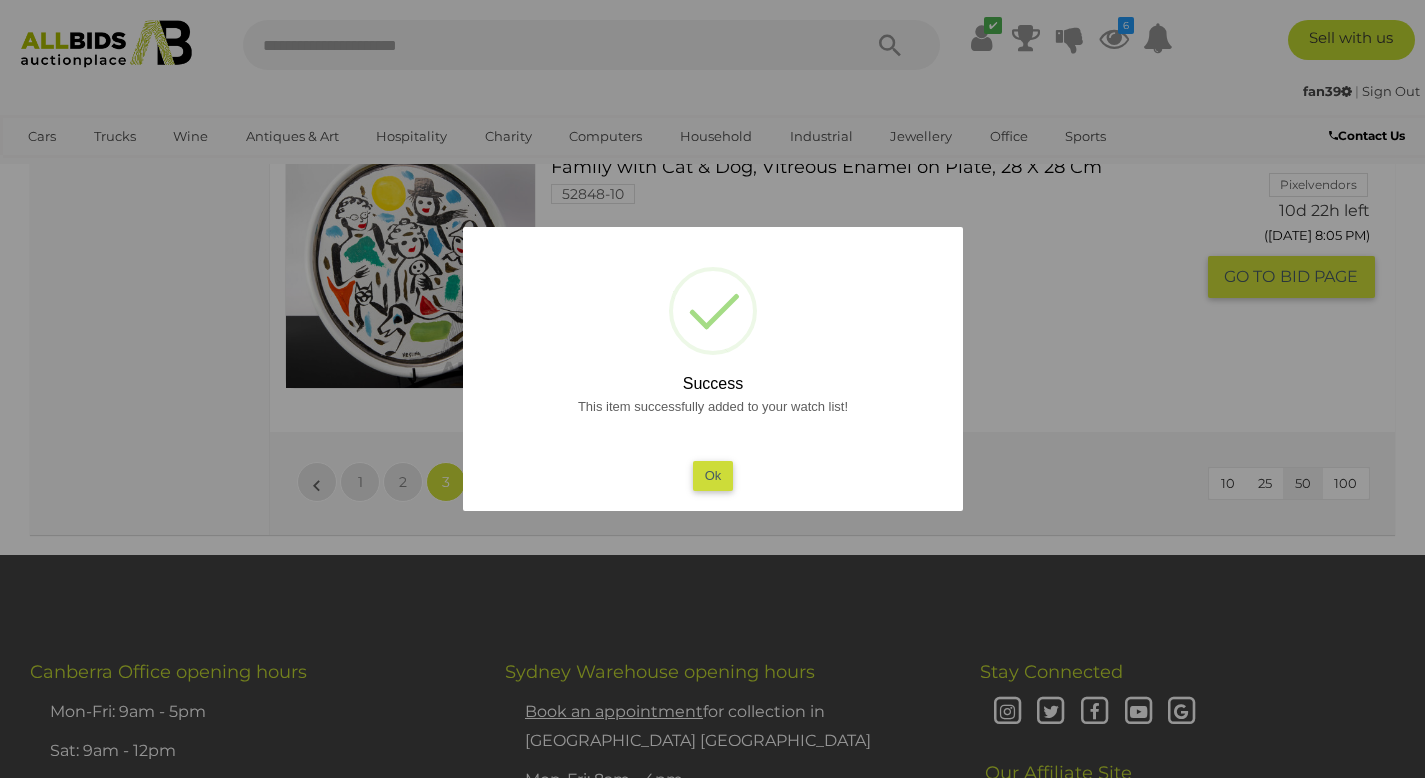 click on "Ok" at bounding box center (712, 475) 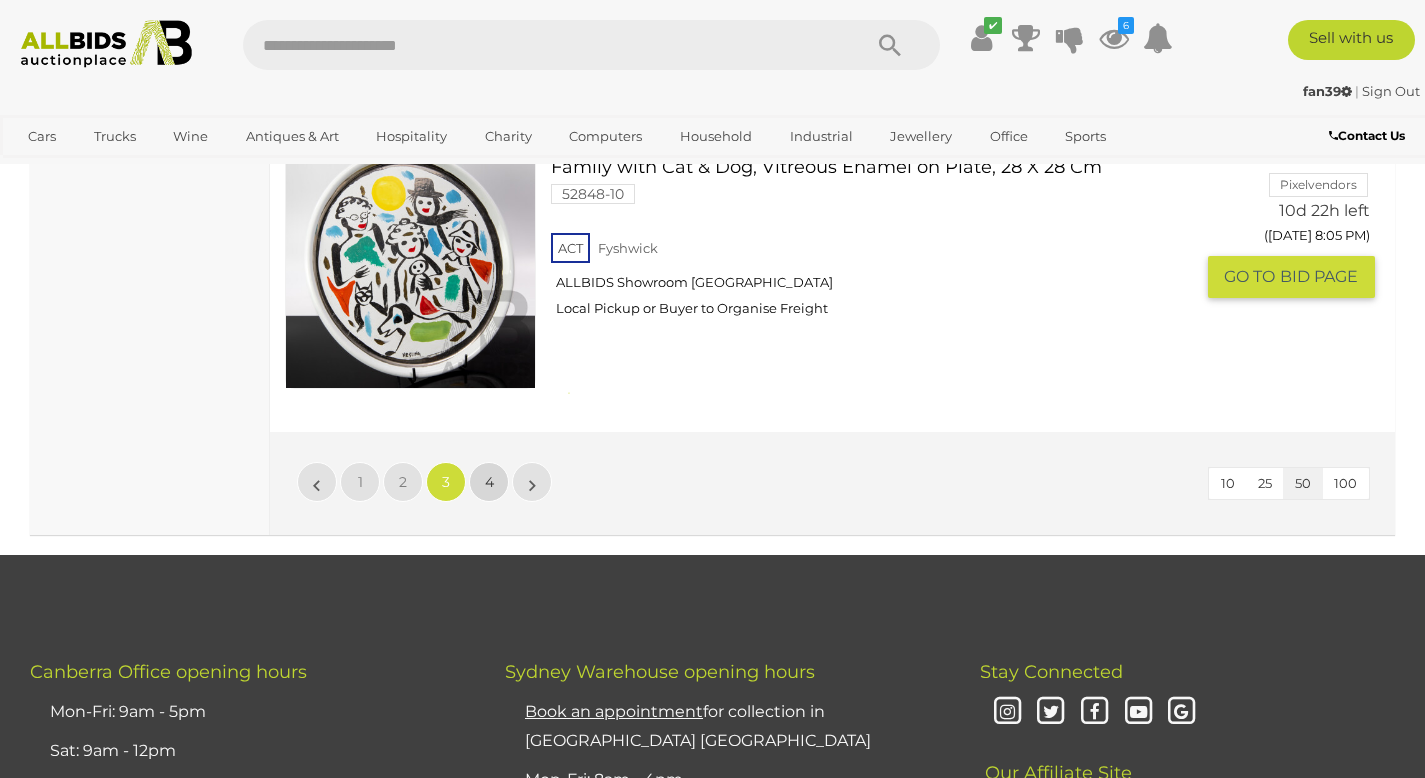 click on "4" at bounding box center [489, 482] 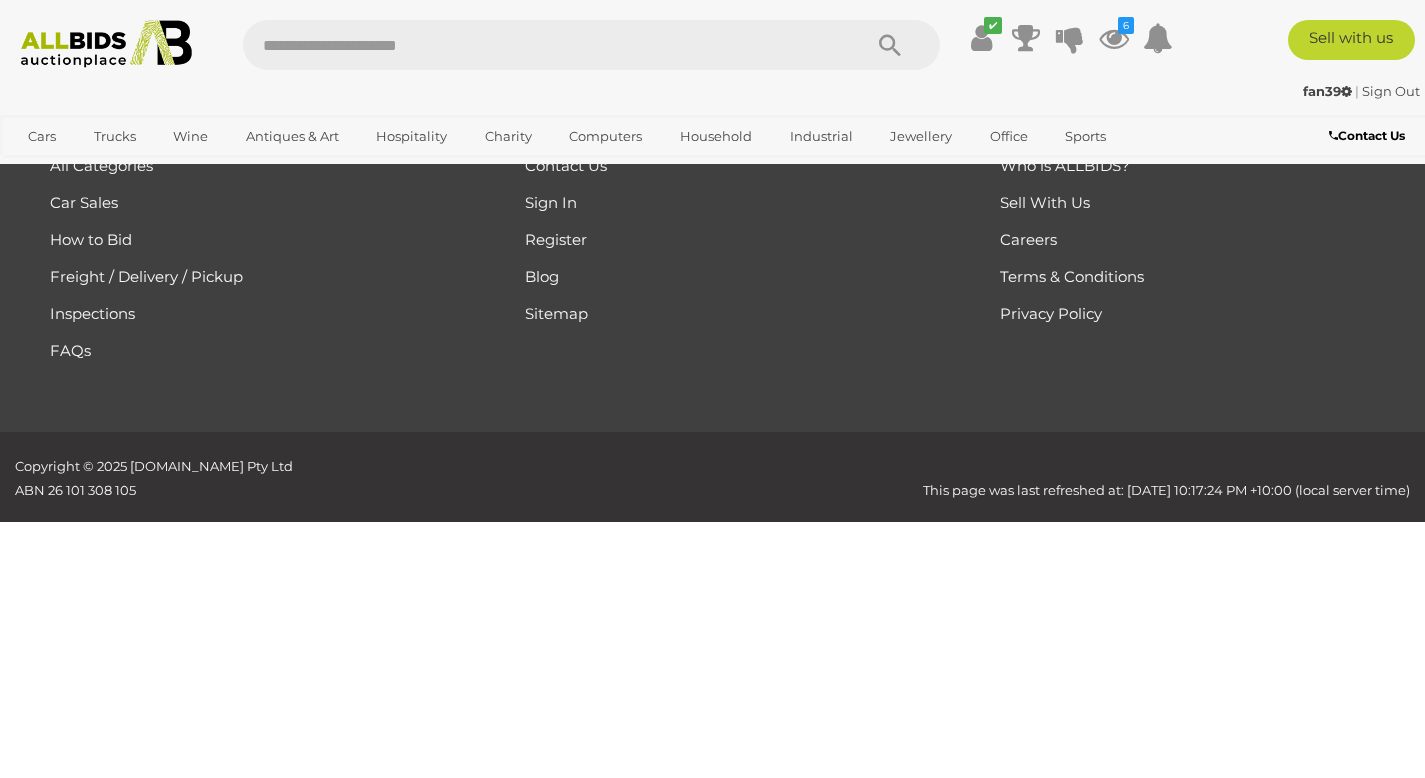 scroll, scrollTop: 269, scrollLeft: 0, axis: vertical 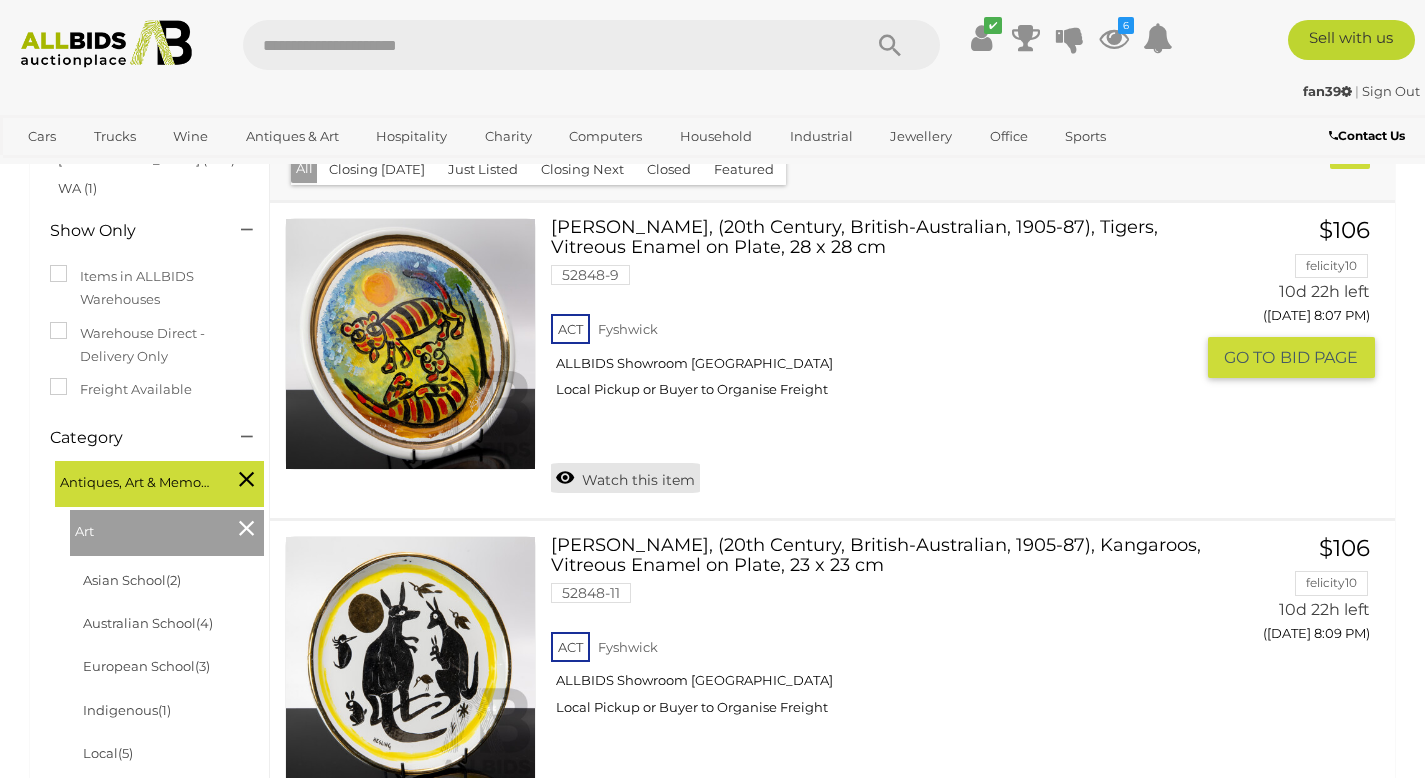 click on "Watch this item" at bounding box center (625, 478) 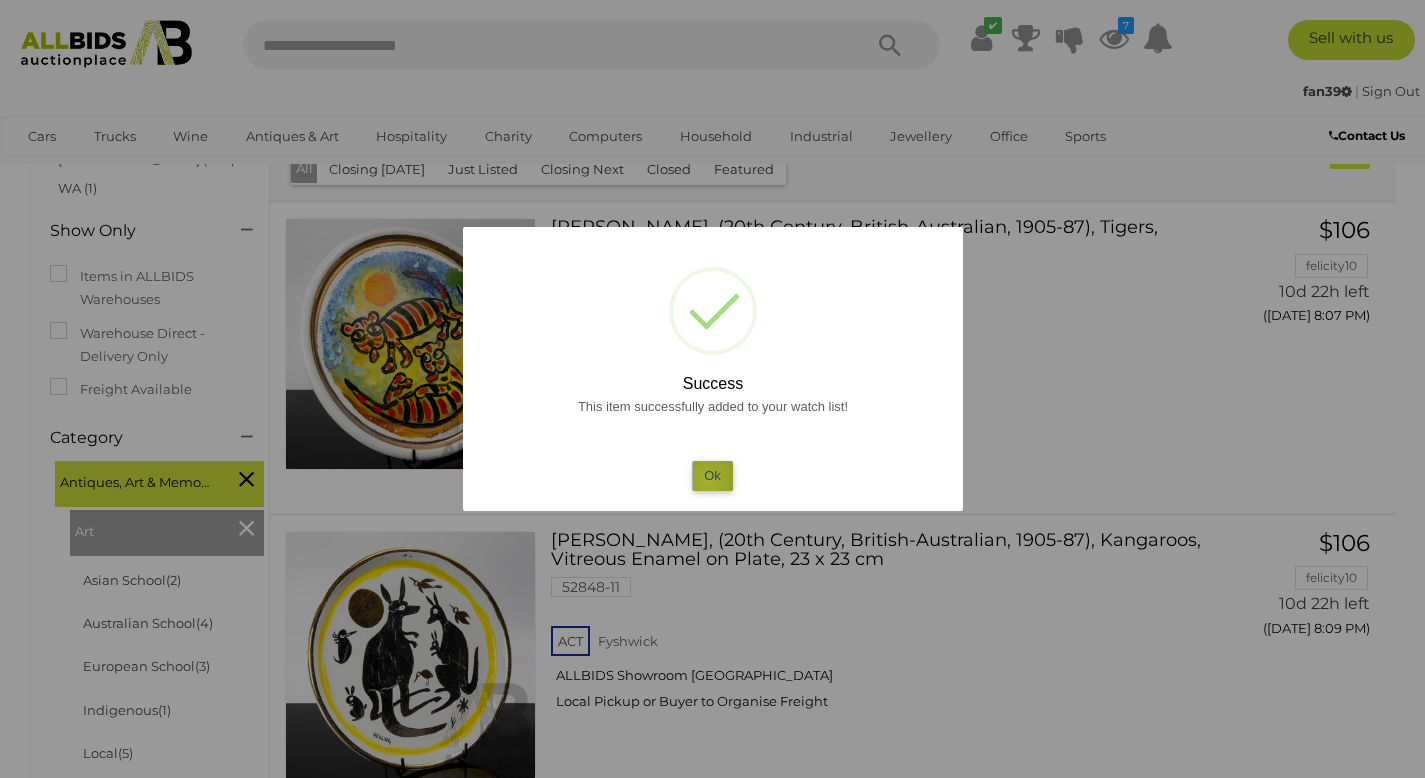 click on "Ok" at bounding box center (712, 475) 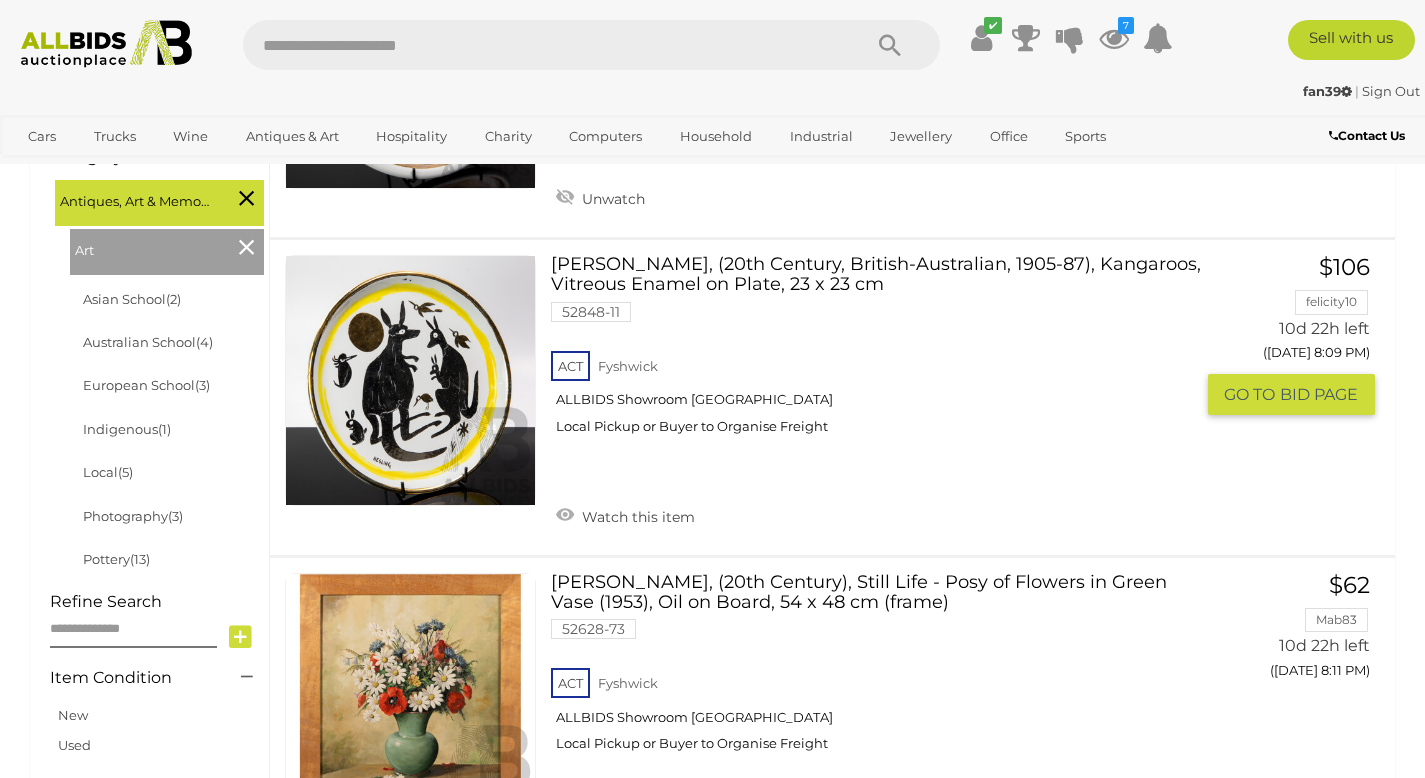 scroll, scrollTop: 589, scrollLeft: 0, axis: vertical 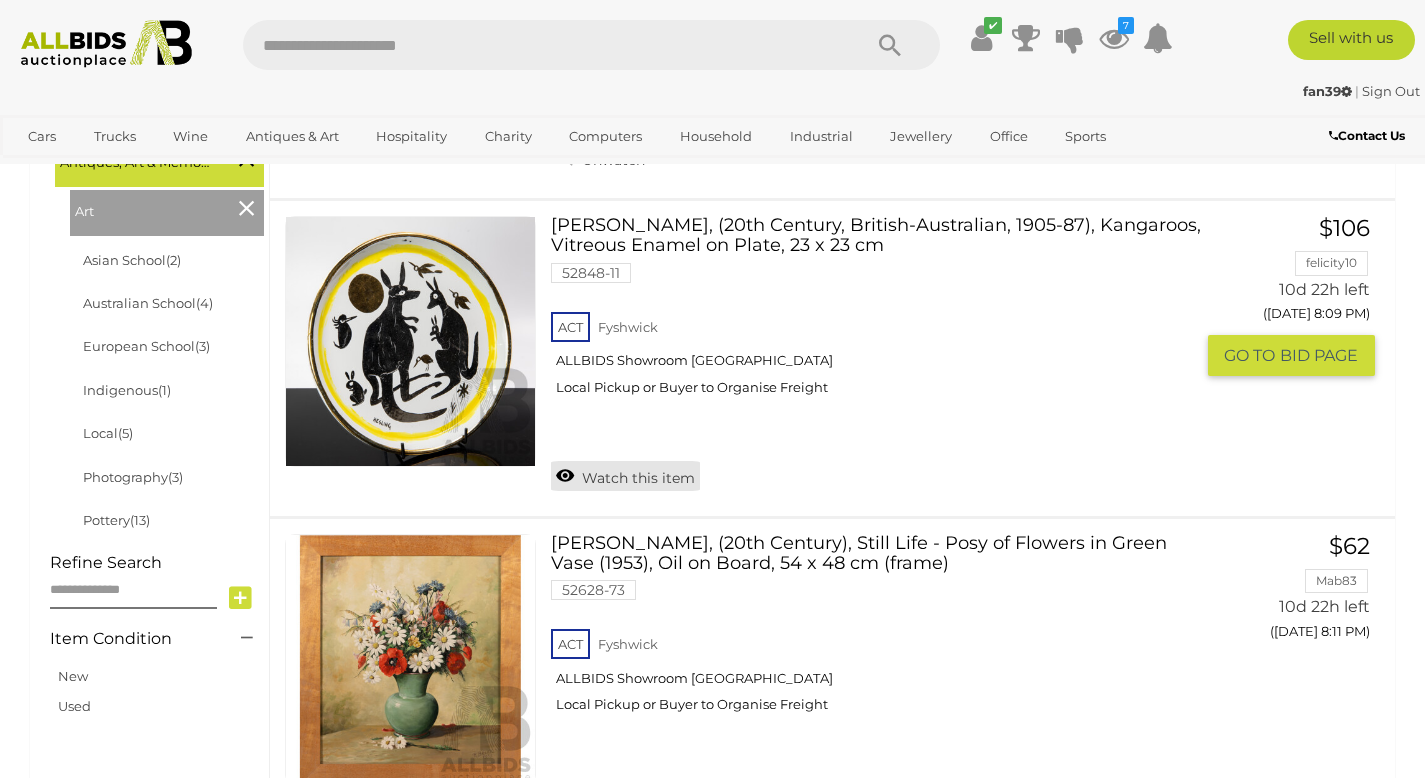 click on "Watch this item" at bounding box center (625, 476) 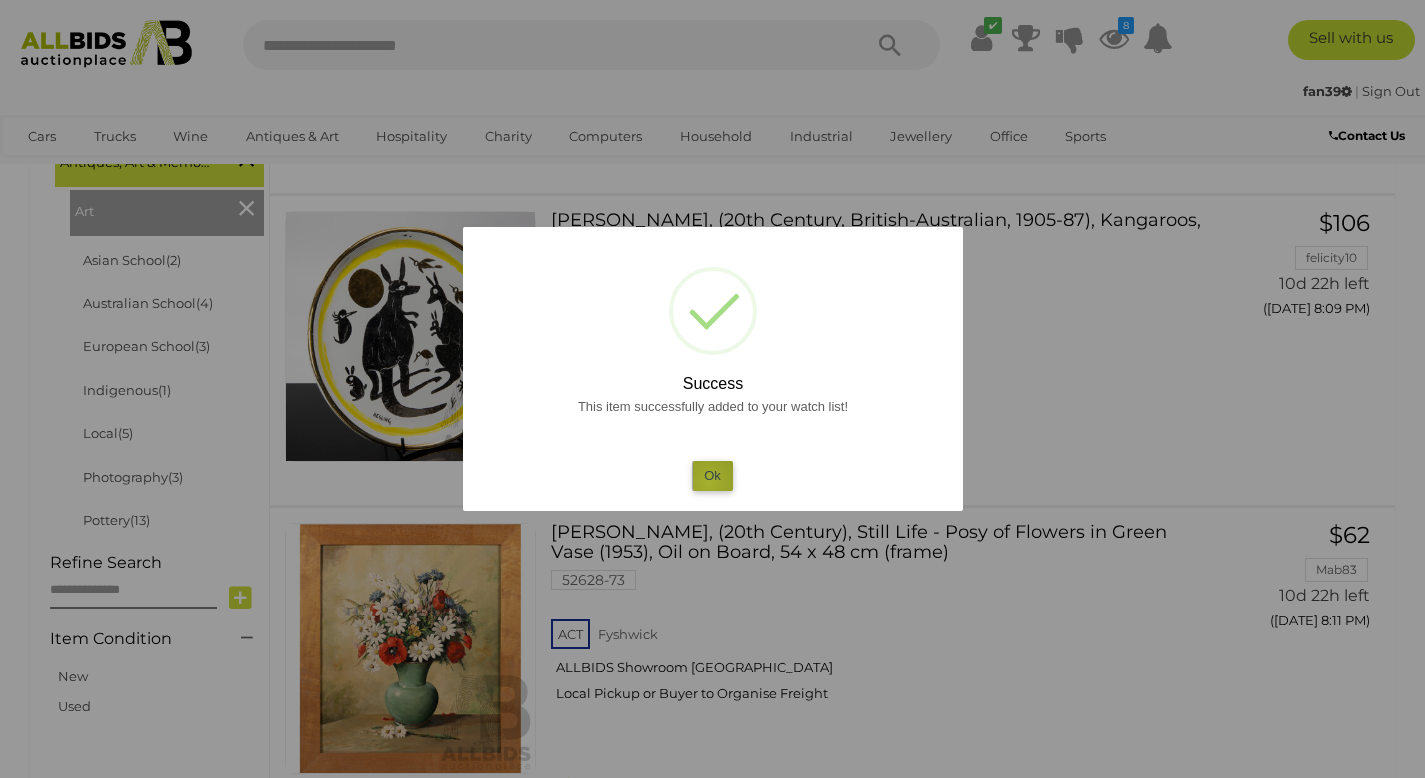 click on "Ok" at bounding box center (712, 475) 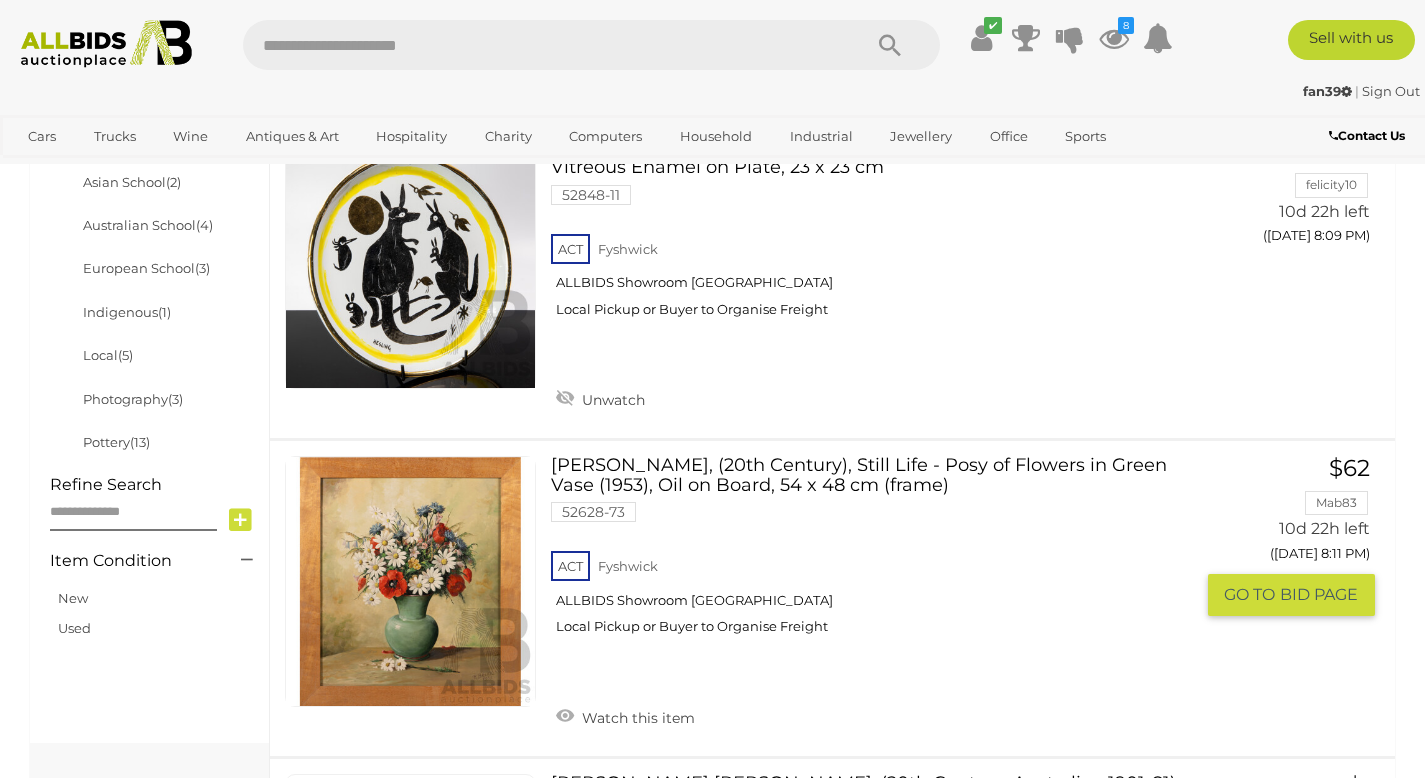 scroll, scrollTop: 669, scrollLeft: 0, axis: vertical 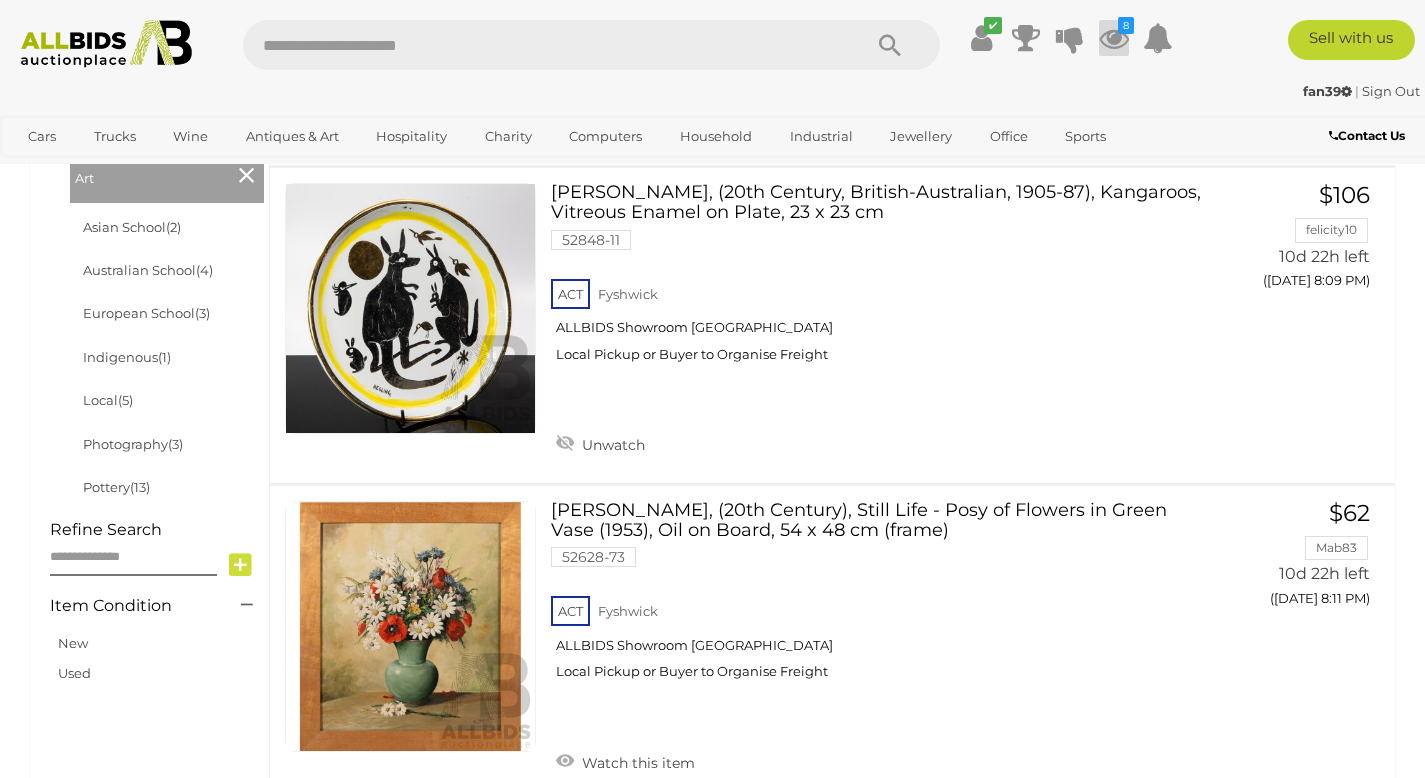 click on "8" at bounding box center [1114, 38] 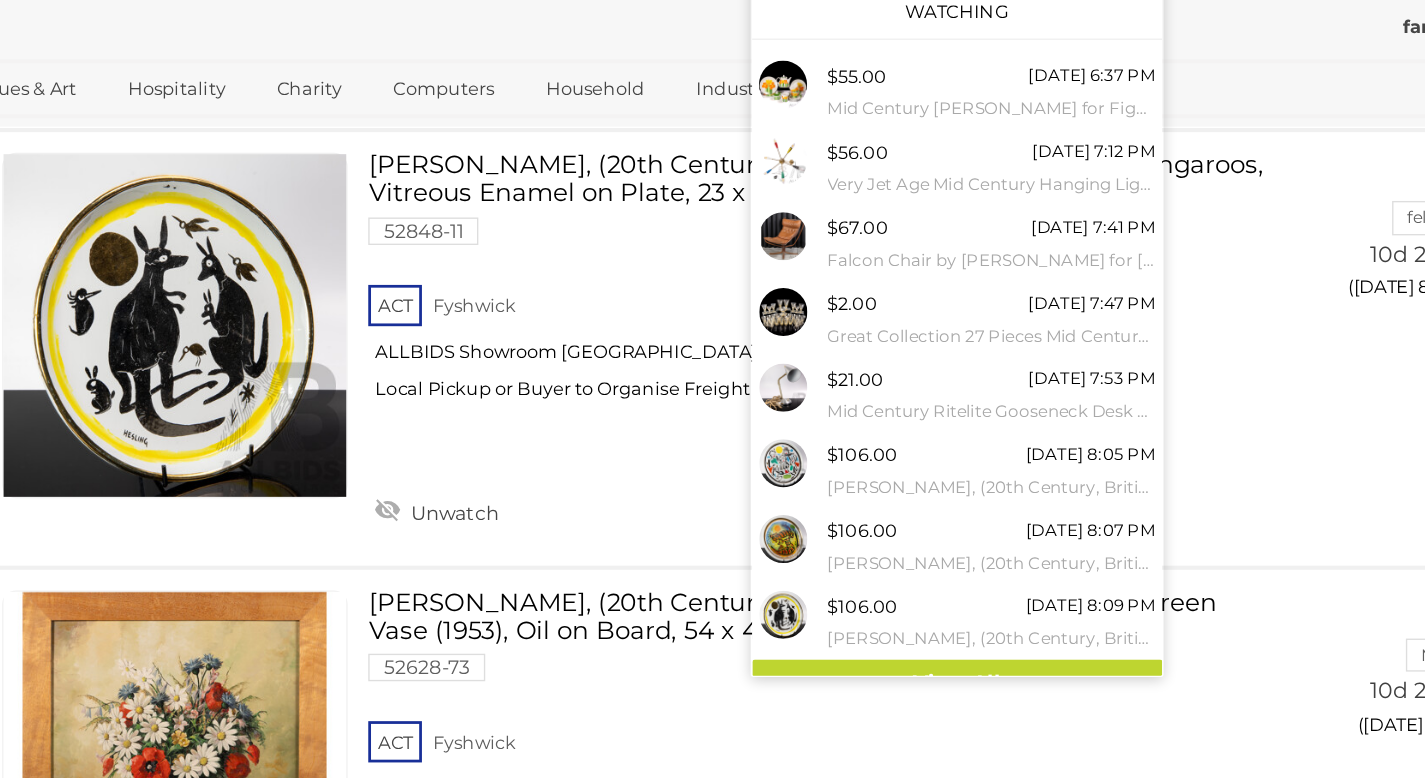 click on "fan39
|
Sign Out
fan39
|
Sign Out" at bounding box center [712, 95] 